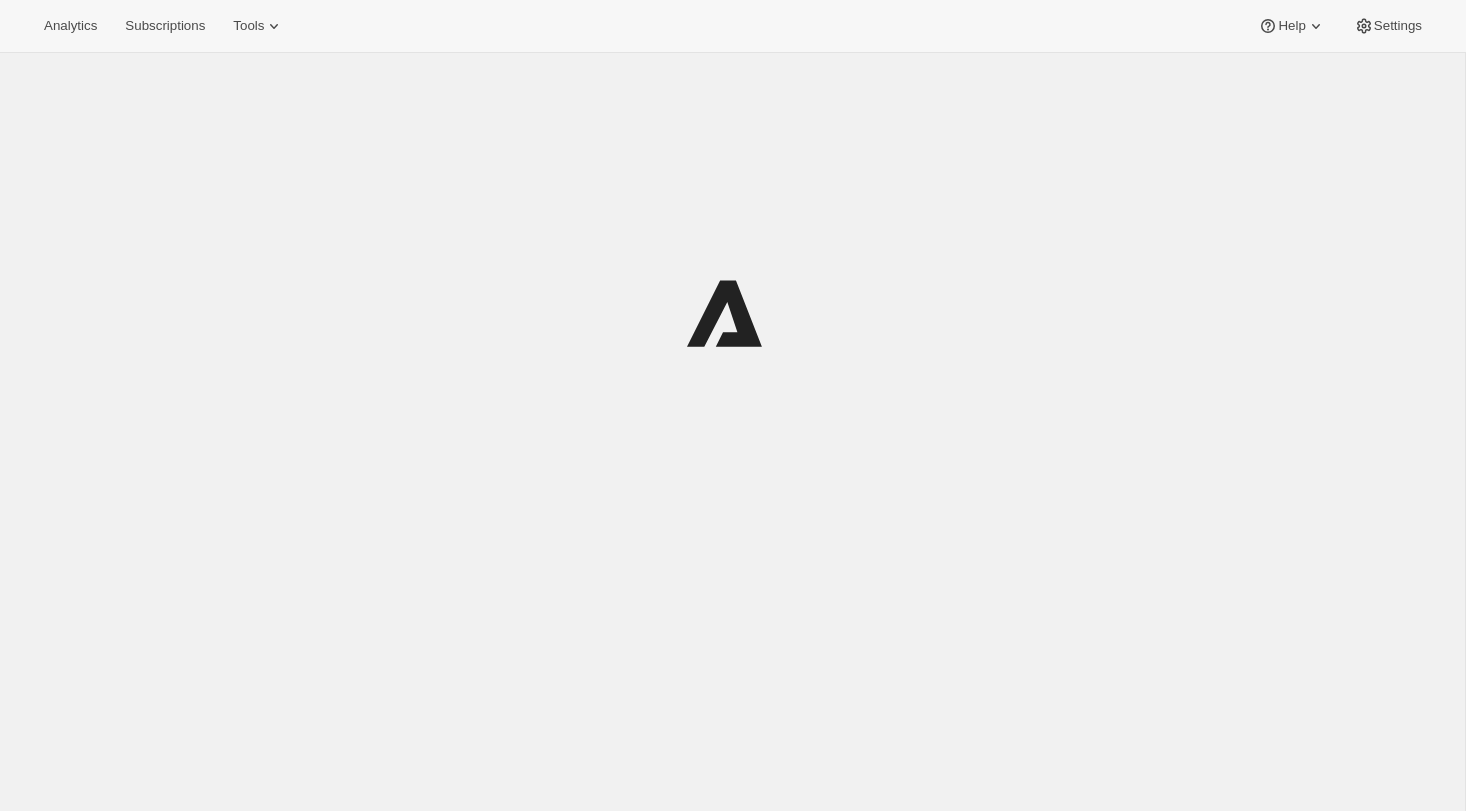 scroll, scrollTop: 0, scrollLeft: 0, axis: both 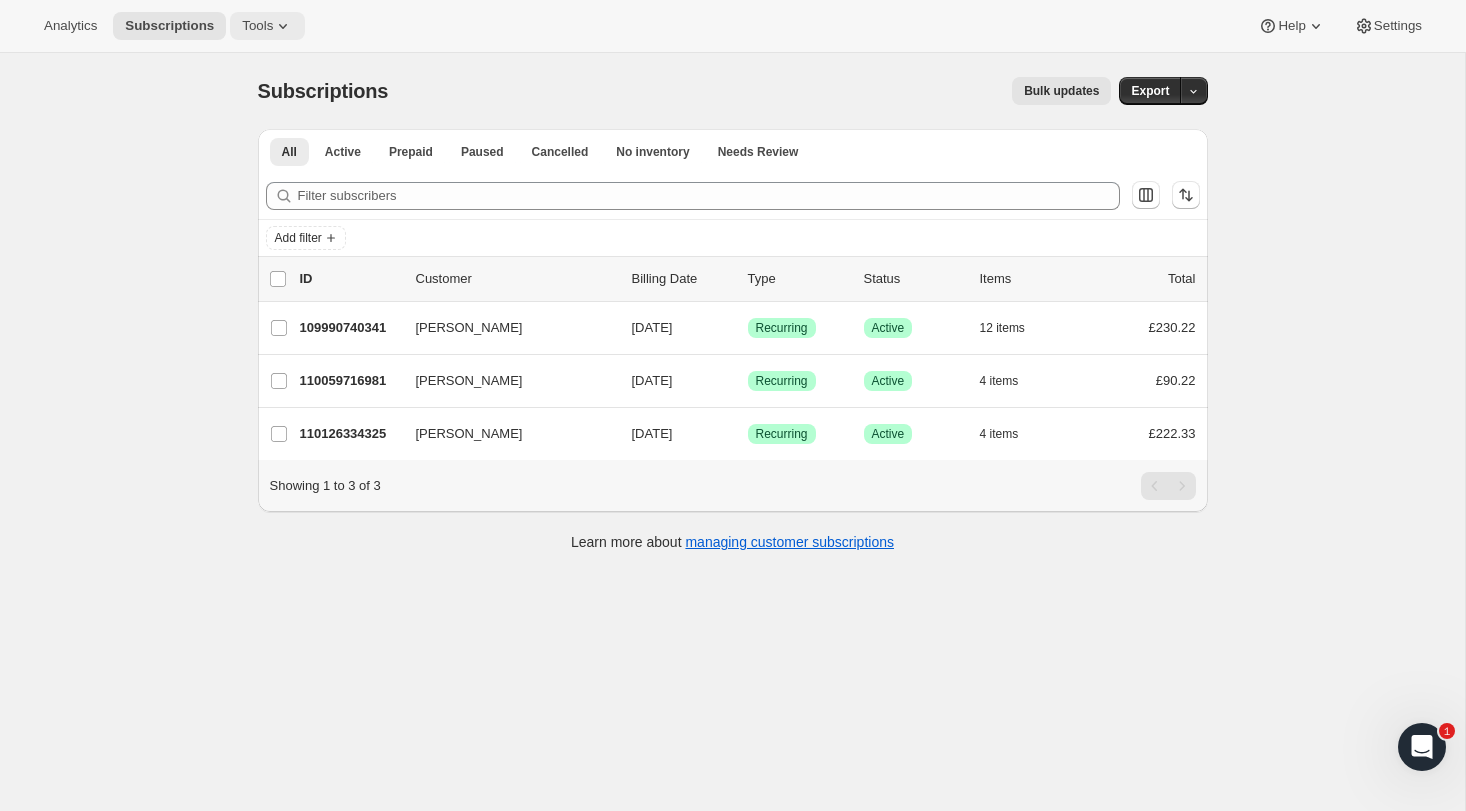 click 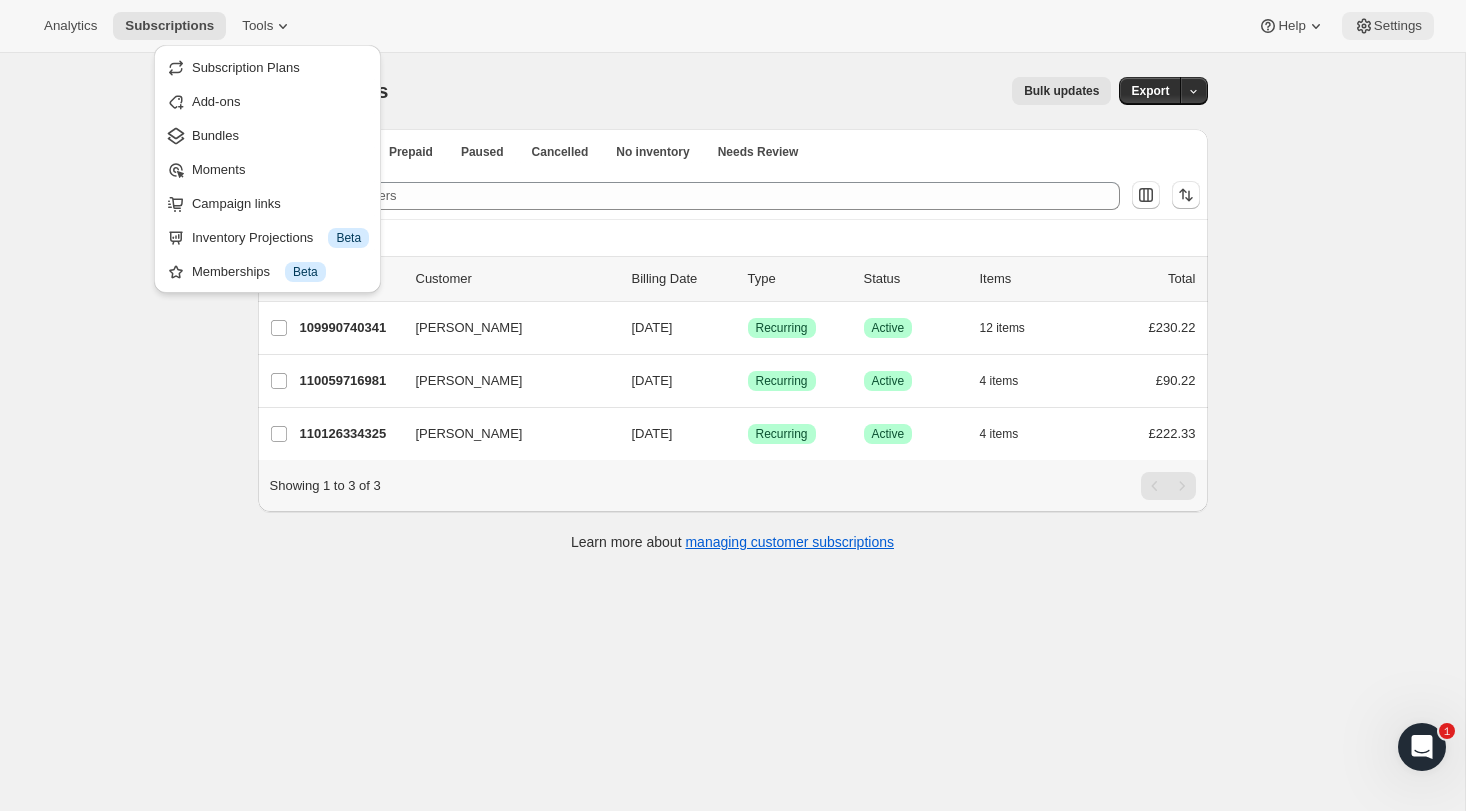 click on "Settings" at bounding box center [1388, 26] 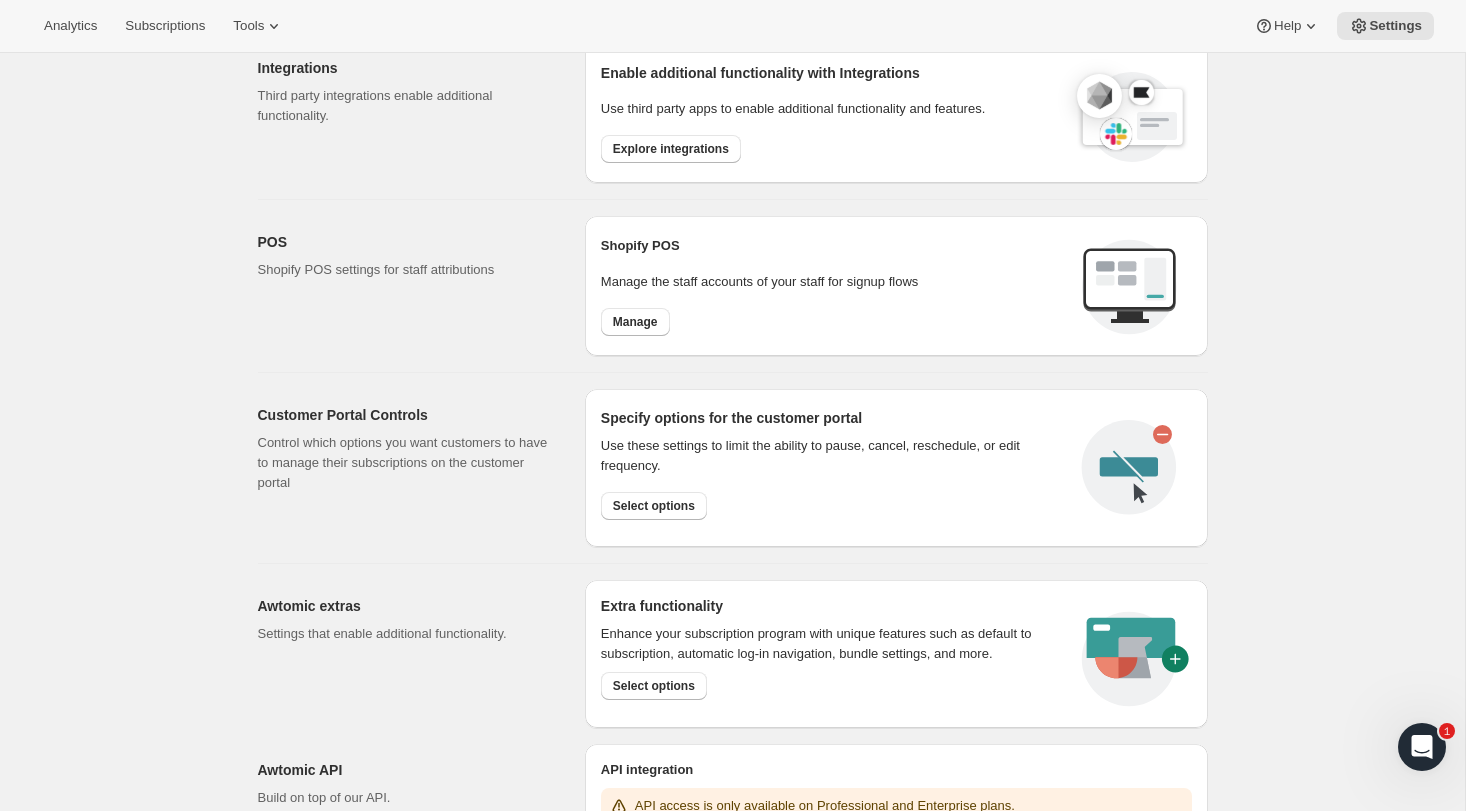scroll, scrollTop: 776, scrollLeft: 0, axis: vertical 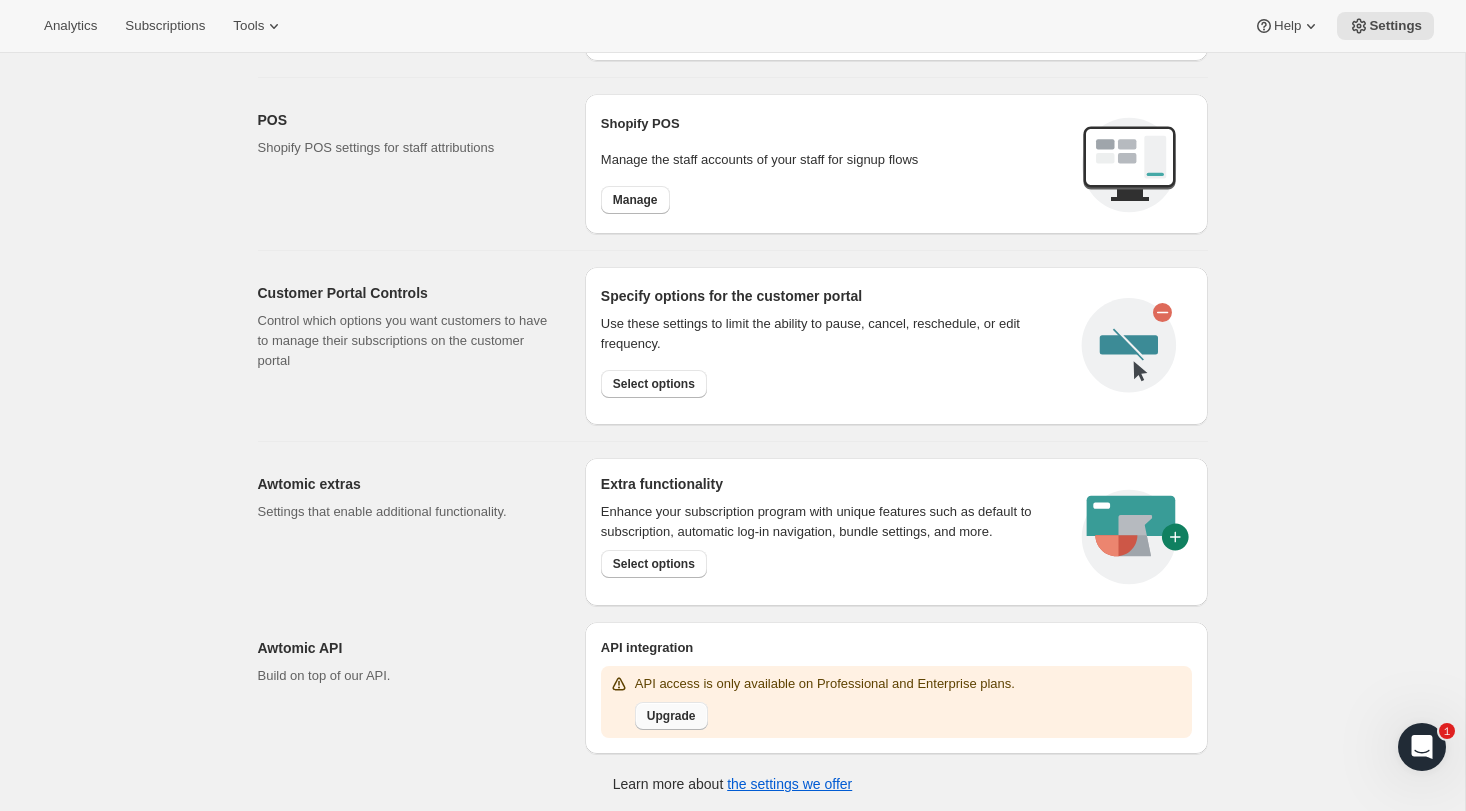 click on "Upgrade" at bounding box center [671, 716] 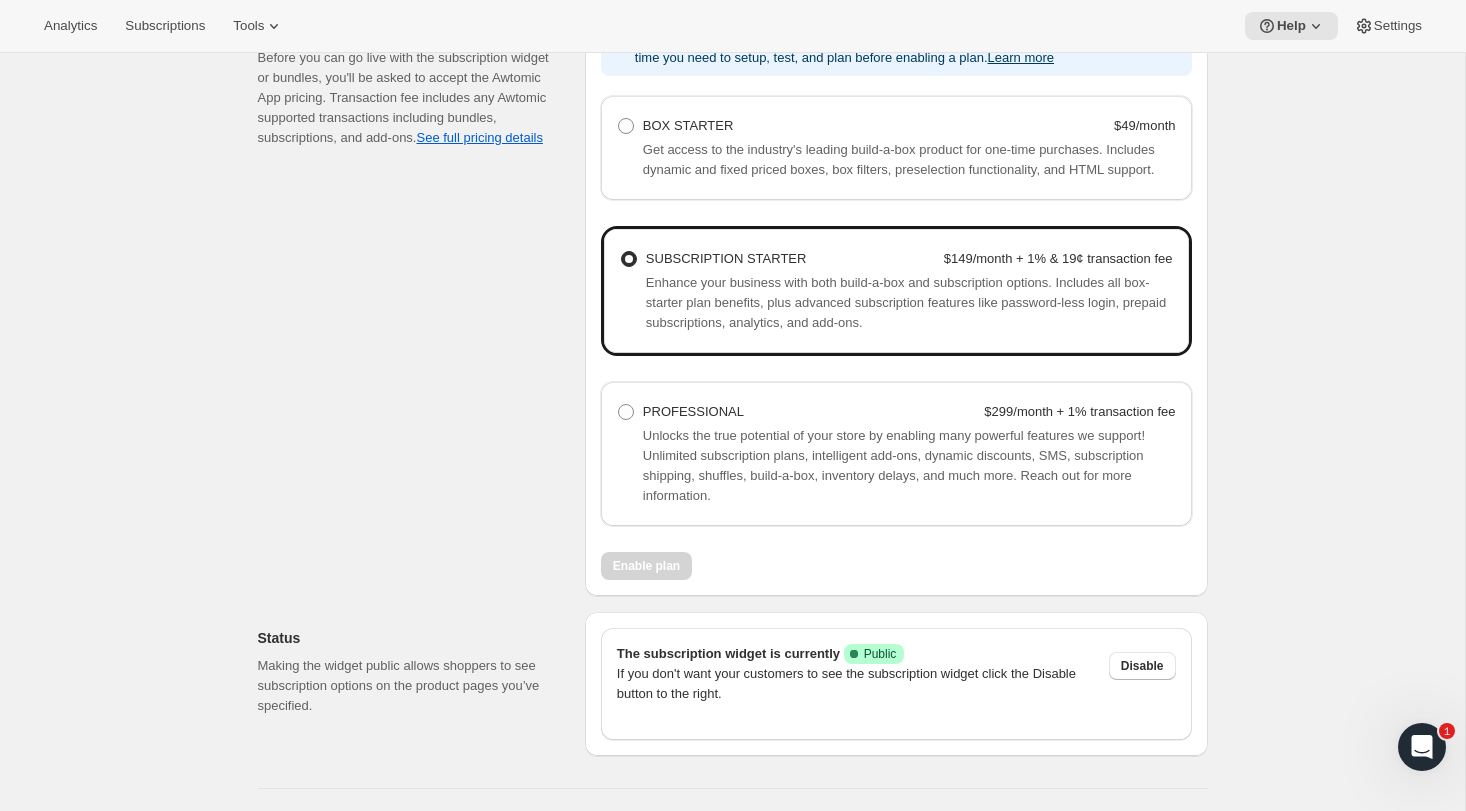 scroll, scrollTop: 1400, scrollLeft: 0, axis: vertical 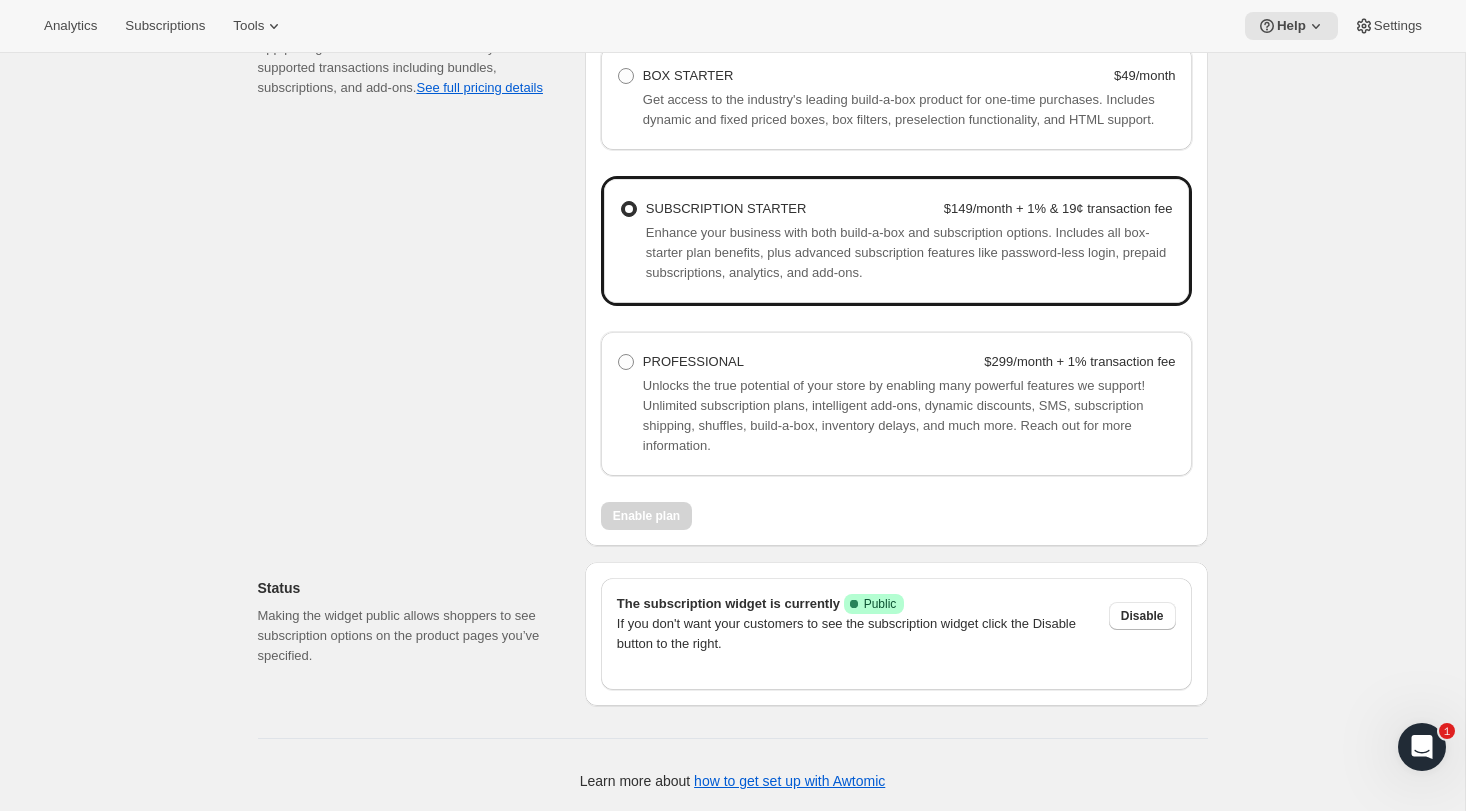 click on "Basic setup. This page is ready Basic setup Step 1 • Create subscription plan Subscription plans are the heart of what allows customers to purchase products on a recurring basis using Awtomic. Create your first subscription plan to get started. Your first subscription plan Create your first plan by clicking the button below or by selecting 'Subscription Plan' in the 'Tools' menu. Create plan Learn more Step 2 • Customer accounts Accounts allow shoppers to log in to your store and manage their subscription settings. Account settings. Awtomic supports new or legacy accounts. New Customer Accounts Legacy Accounts More views New Customer Accounts Legacy Accounts More views Here are the steps to add the Awtomic Subscriptions "Manage subscriptions" embed to your Orders page: In your Shopify admin, navigate to Sales Channels and click on Online Store. In the theme section, select the Customize button next to your live theme to open the theme editor. In the theme editor, select "Apps" from the left-hand sidebar." at bounding box center [732, -260] 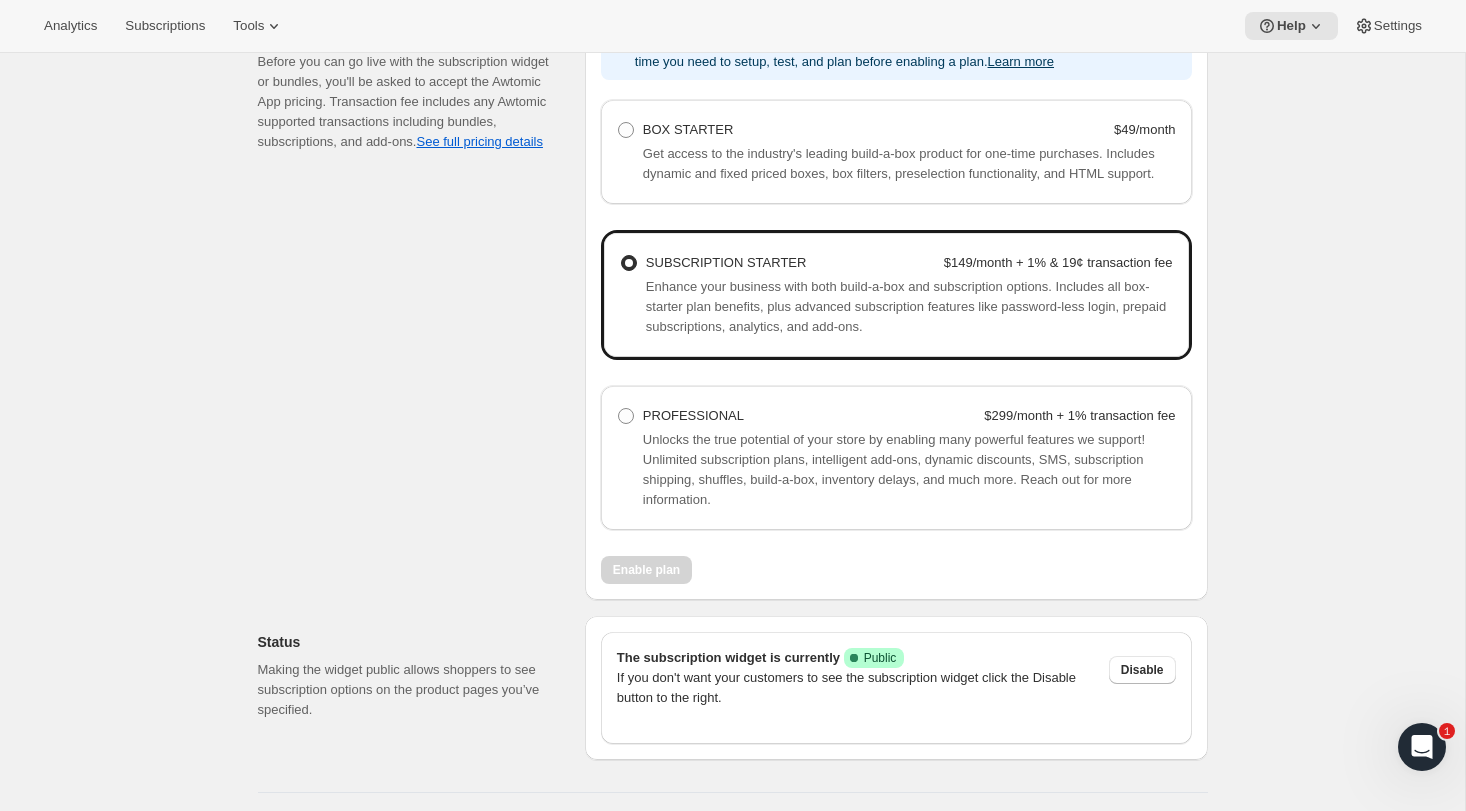 scroll, scrollTop: 1310, scrollLeft: 0, axis: vertical 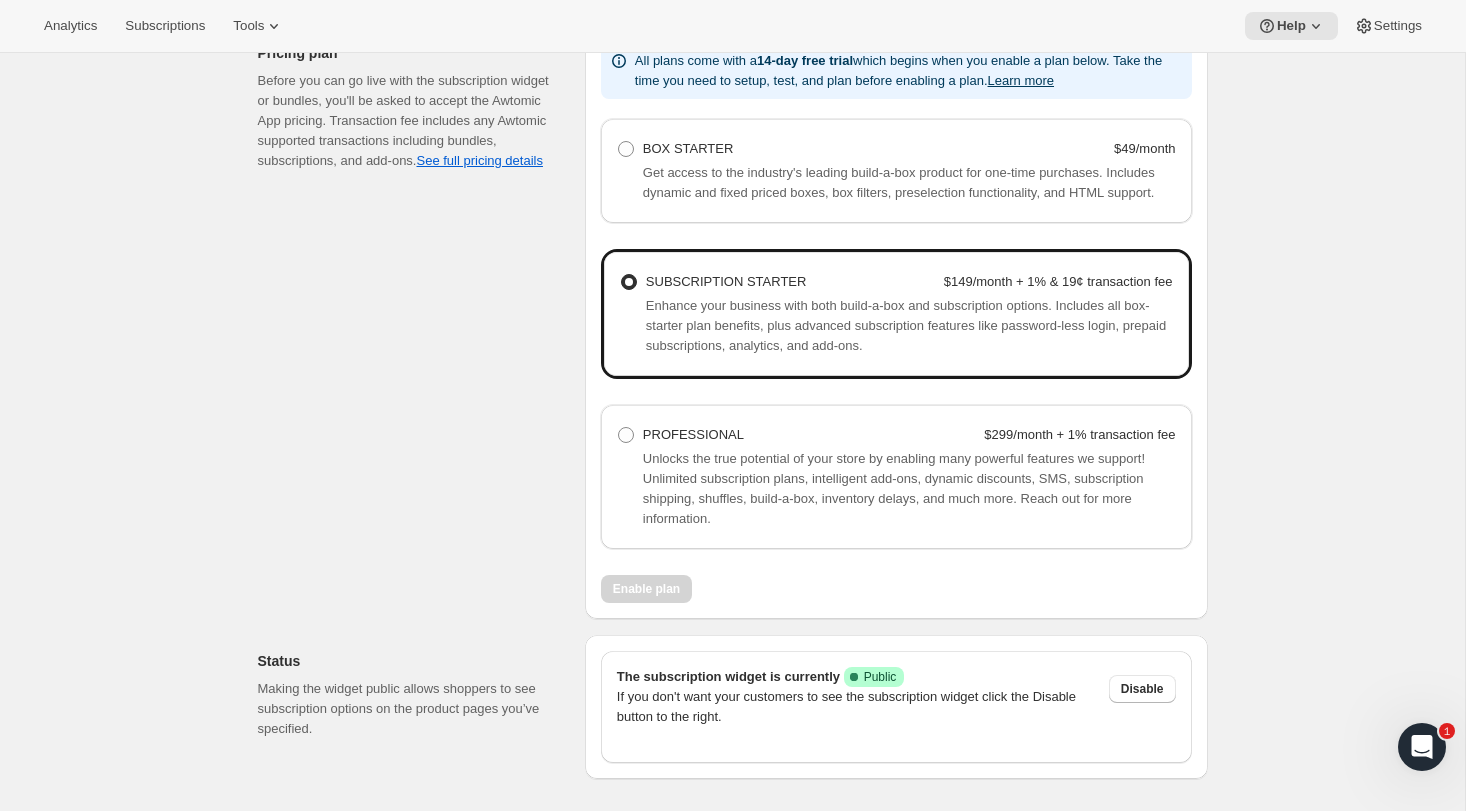 click on "Pricing plan Before you can go live with the subscription widget or bundles, you'll be asked to accept the Awtomic App pricing. Transaction fee includes any Awtomic supported transactions including bundles, subscriptions, and add-ons.  See full pricing details" at bounding box center (413, 323) 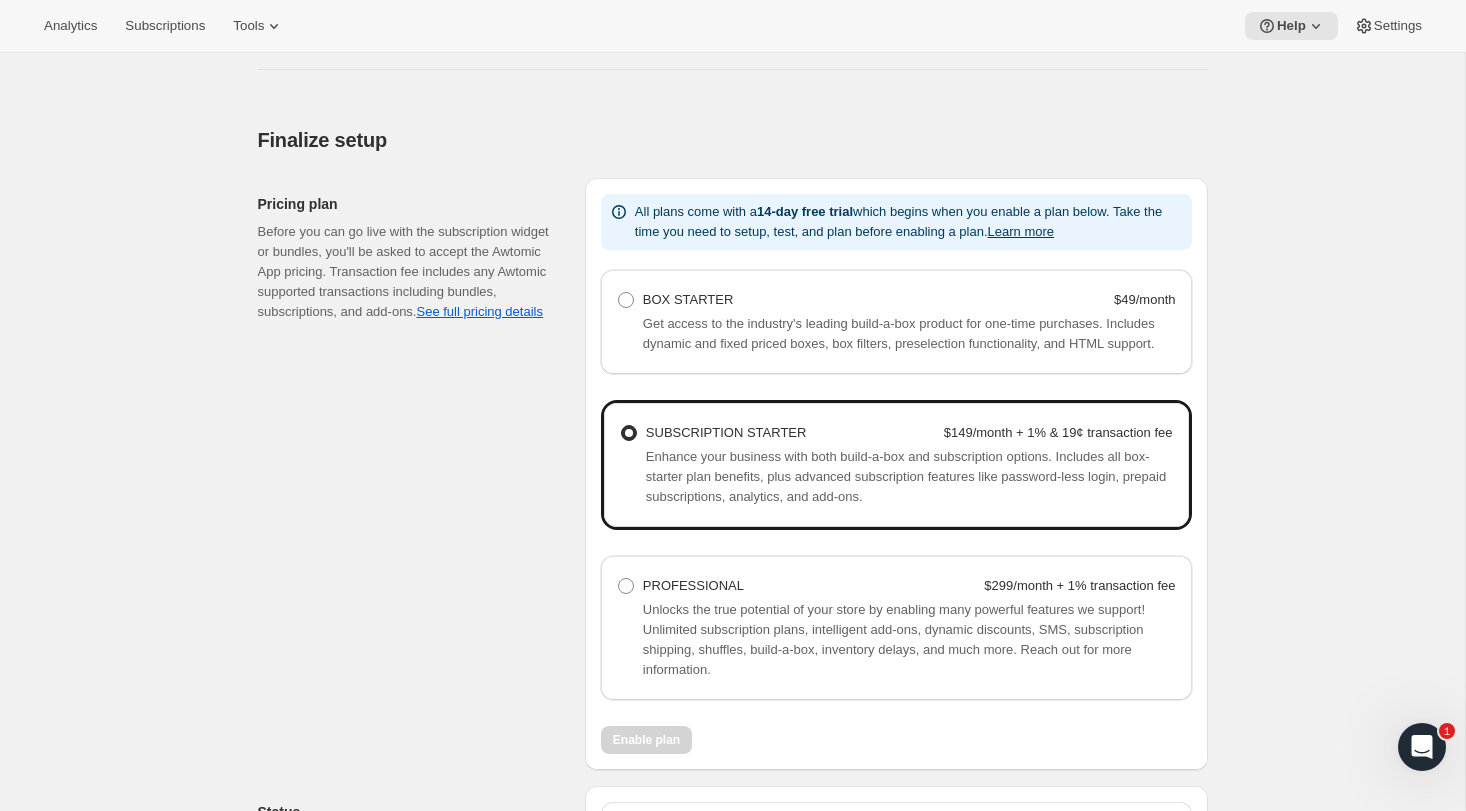 scroll, scrollTop: 1156, scrollLeft: 0, axis: vertical 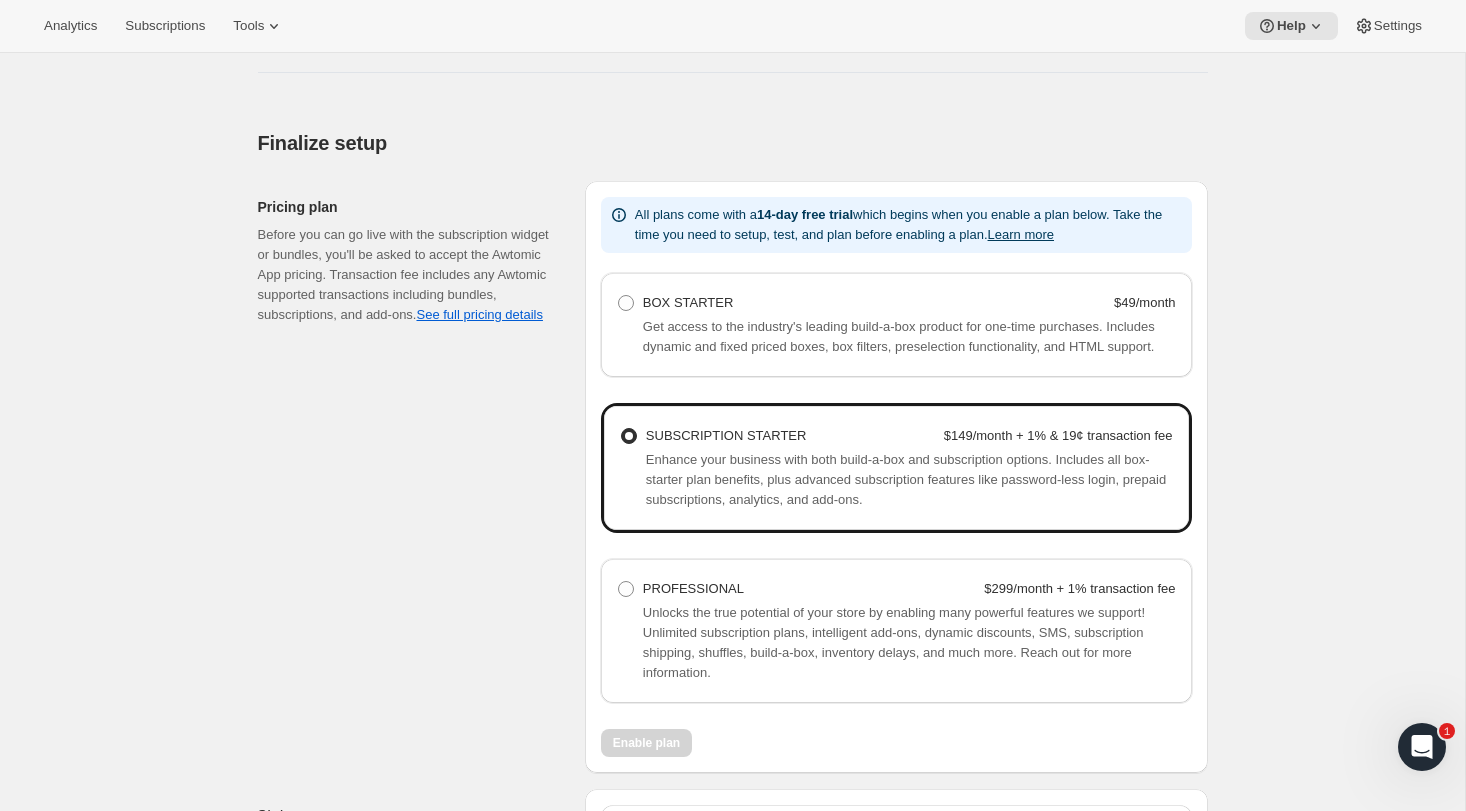 click on "Basic setup. This page is ready Basic setup Step 1 • Create subscription plan Subscription plans are the heart of what allows customers to purchase products on a recurring basis using Awtomic. Create your first subscription plan to get started. Your first subscription plan Create your first plan by clicking the button below or by selecting 'Subscription Plan' in the 'Tools' menu. Create plan Learn more Step 2 • Customer accounts Accounts allow shoppers to log in to your store and manage their subscription settings. Account settings. Awtomic supports new or legacy accounts. New Customer Accounts Legacy Accounts More views New Customer Accounts Legacy Accounts More views Here are the steps to add the Awtomic Subscriptions "Manage subscriptions" embed to your Orders page: In your Shopify admin, navigate to Sales Channels and click on Online Store. In the theme section, select the Customize button next to your live theme to open the theme editor. In the theme editor, select "Apps" from the left-hand sidebar." at bounding box center [732, -33] 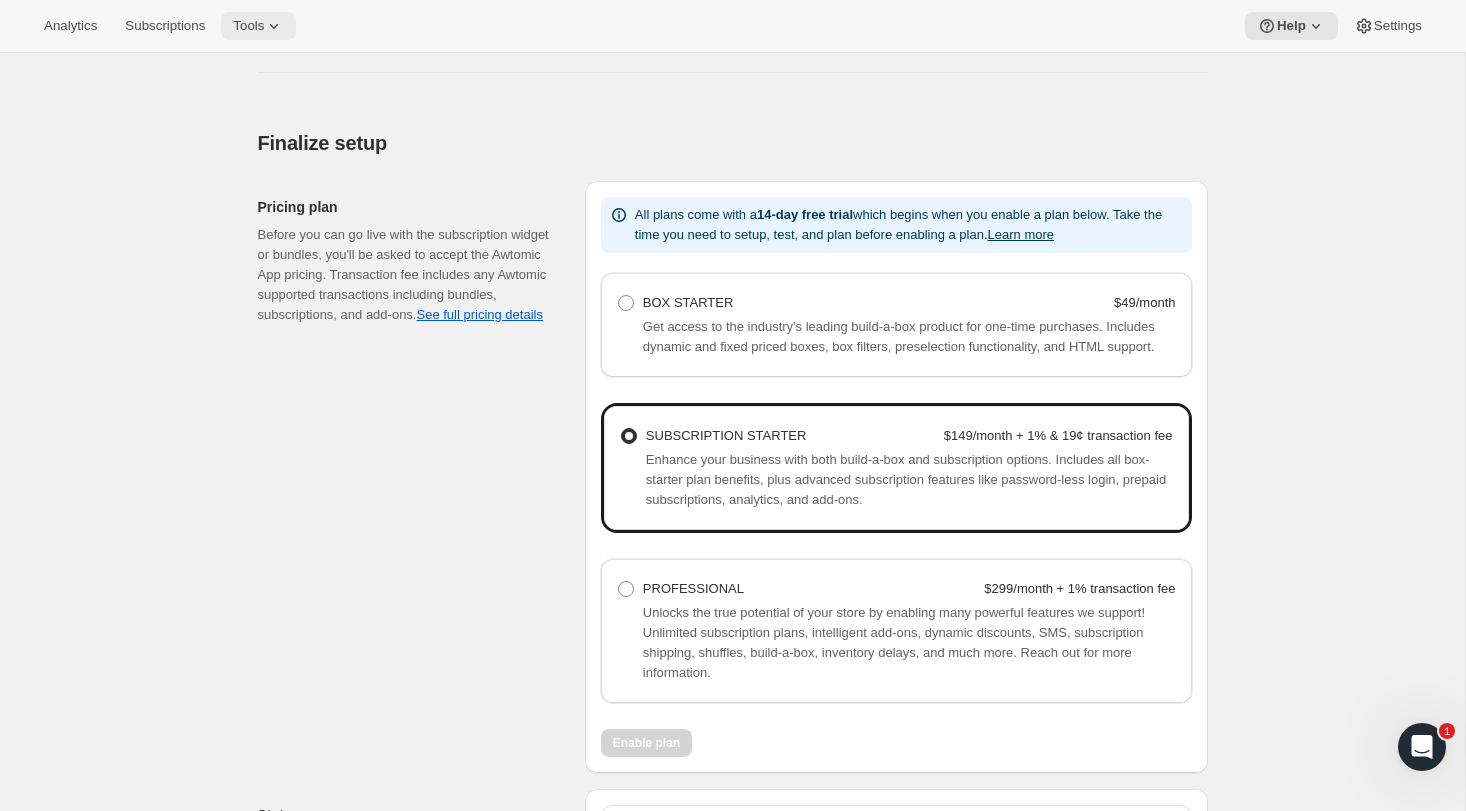 click on "Tools" at bounding box center [248, 26] 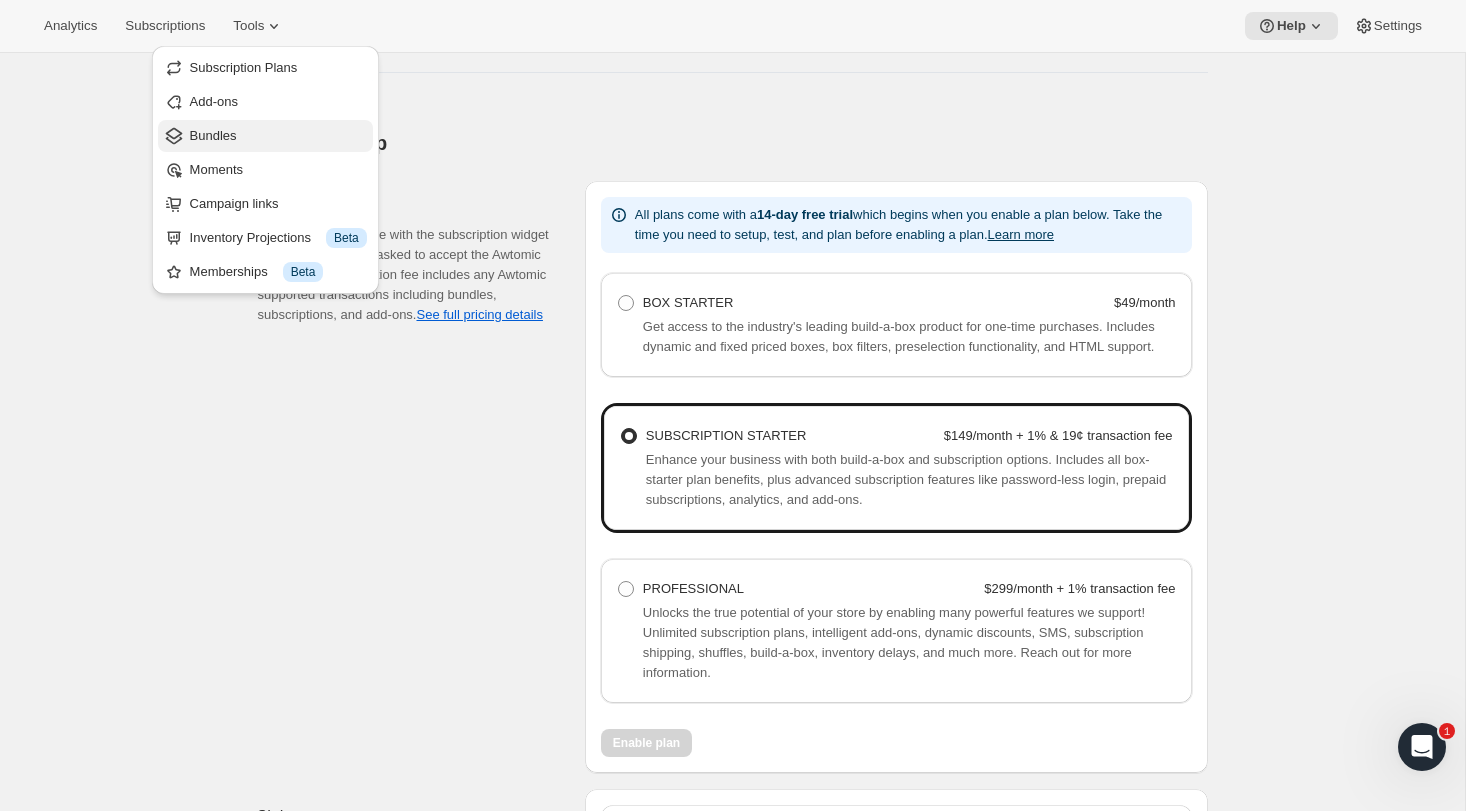 click on "Bundles" at bounding box center (278, 136) 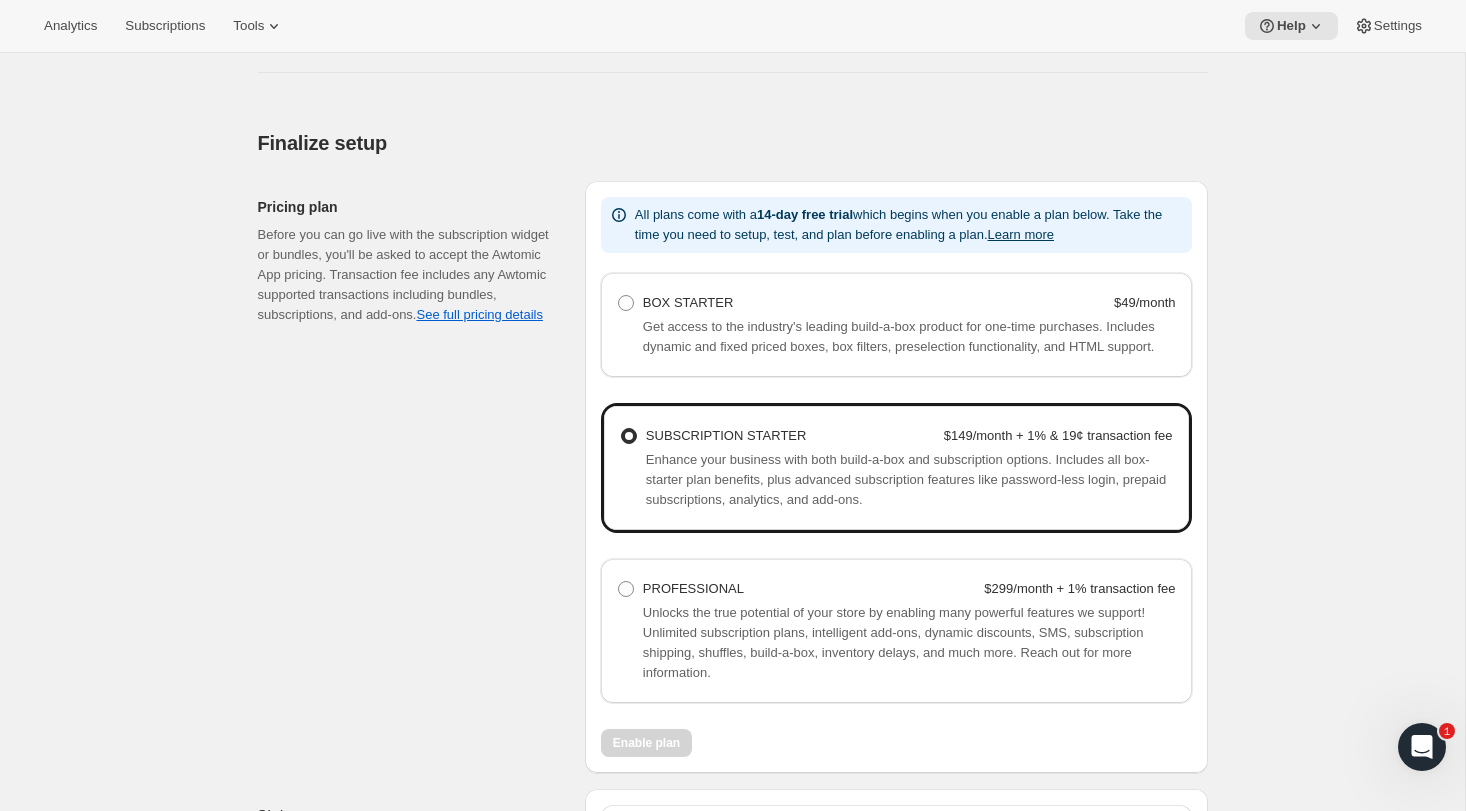 scroll, scrollTop: 0, scrollLeft: 0, axis: both 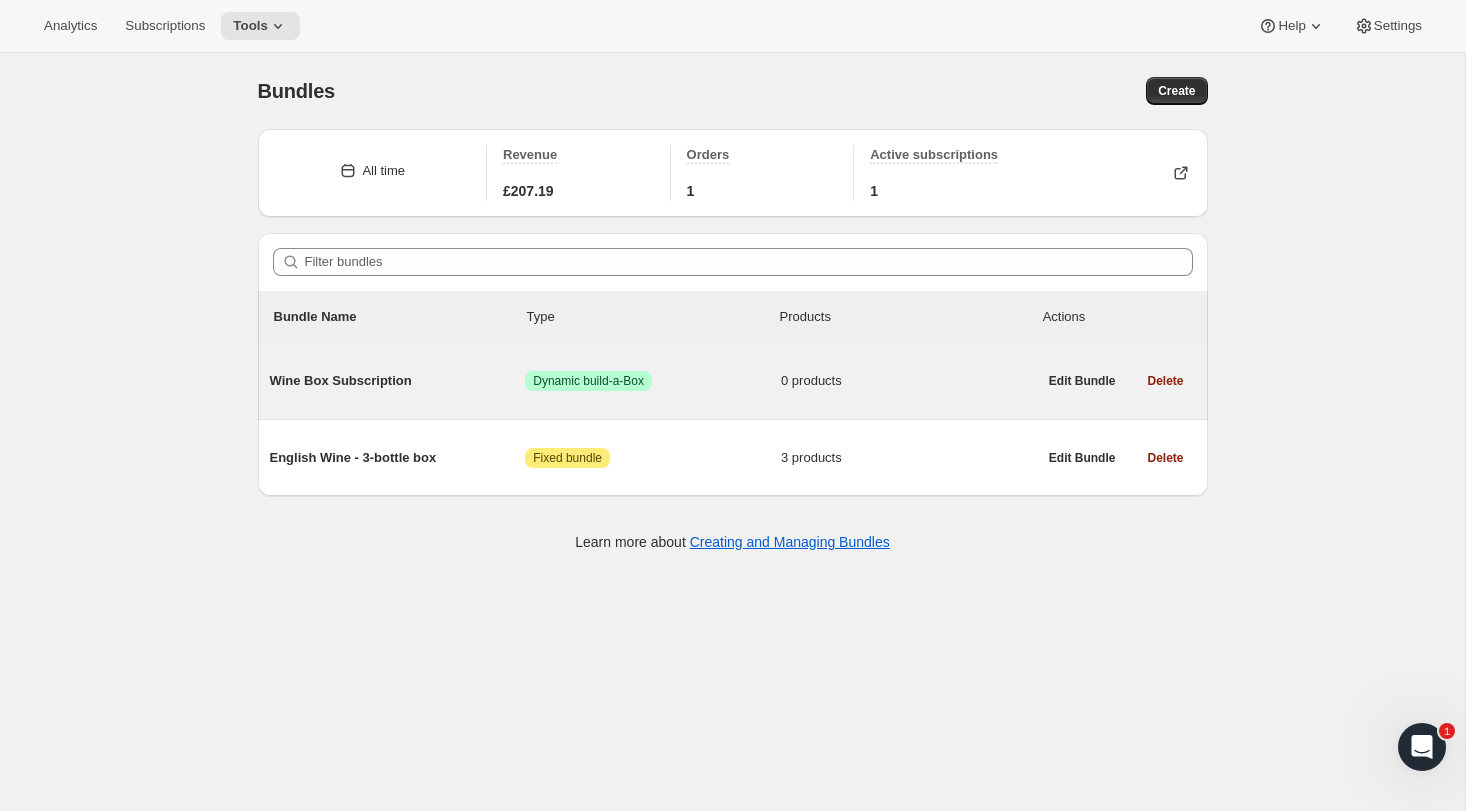 click on "0 products" at bounding box center (909, 381) 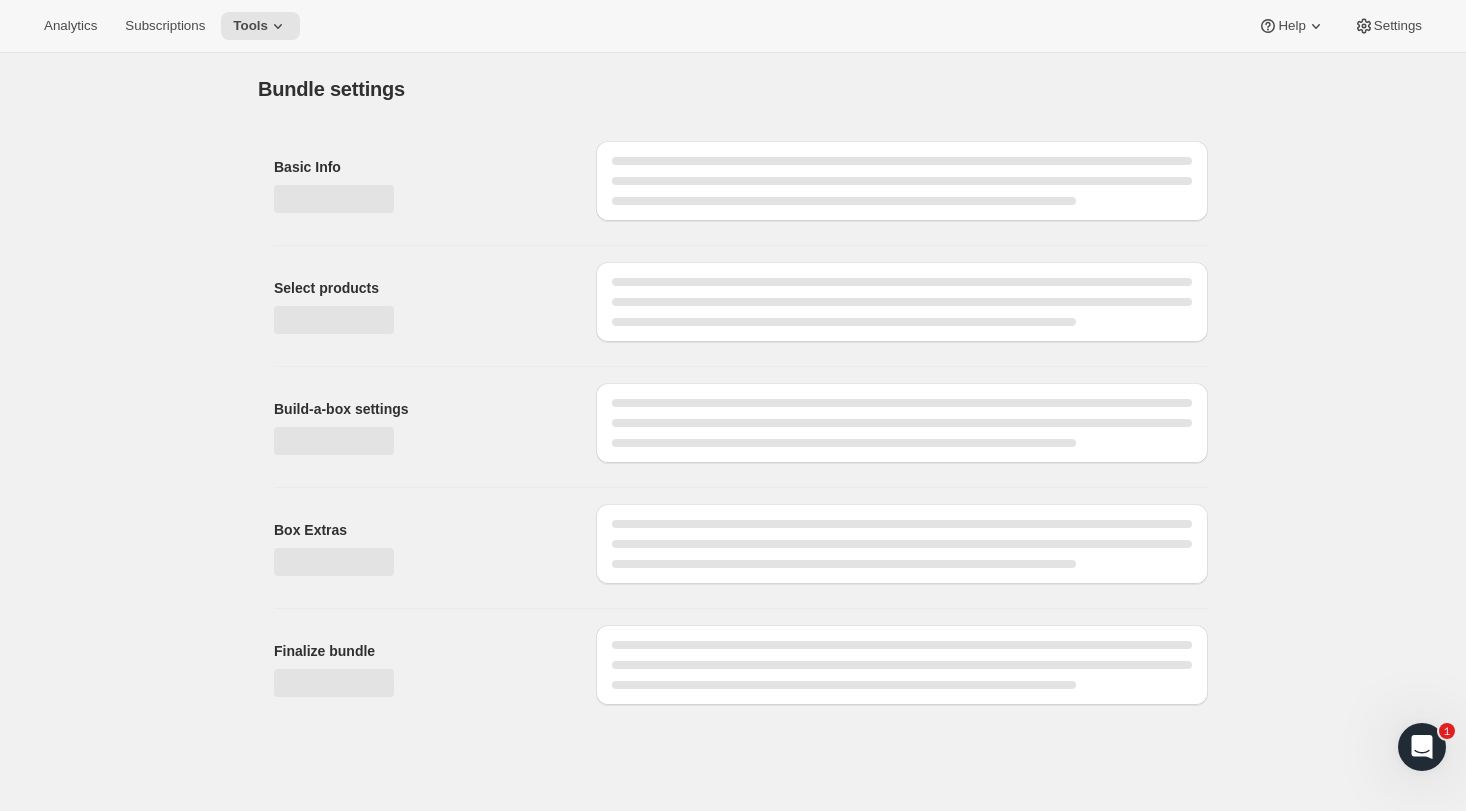 type on "Wine Box Subscription" 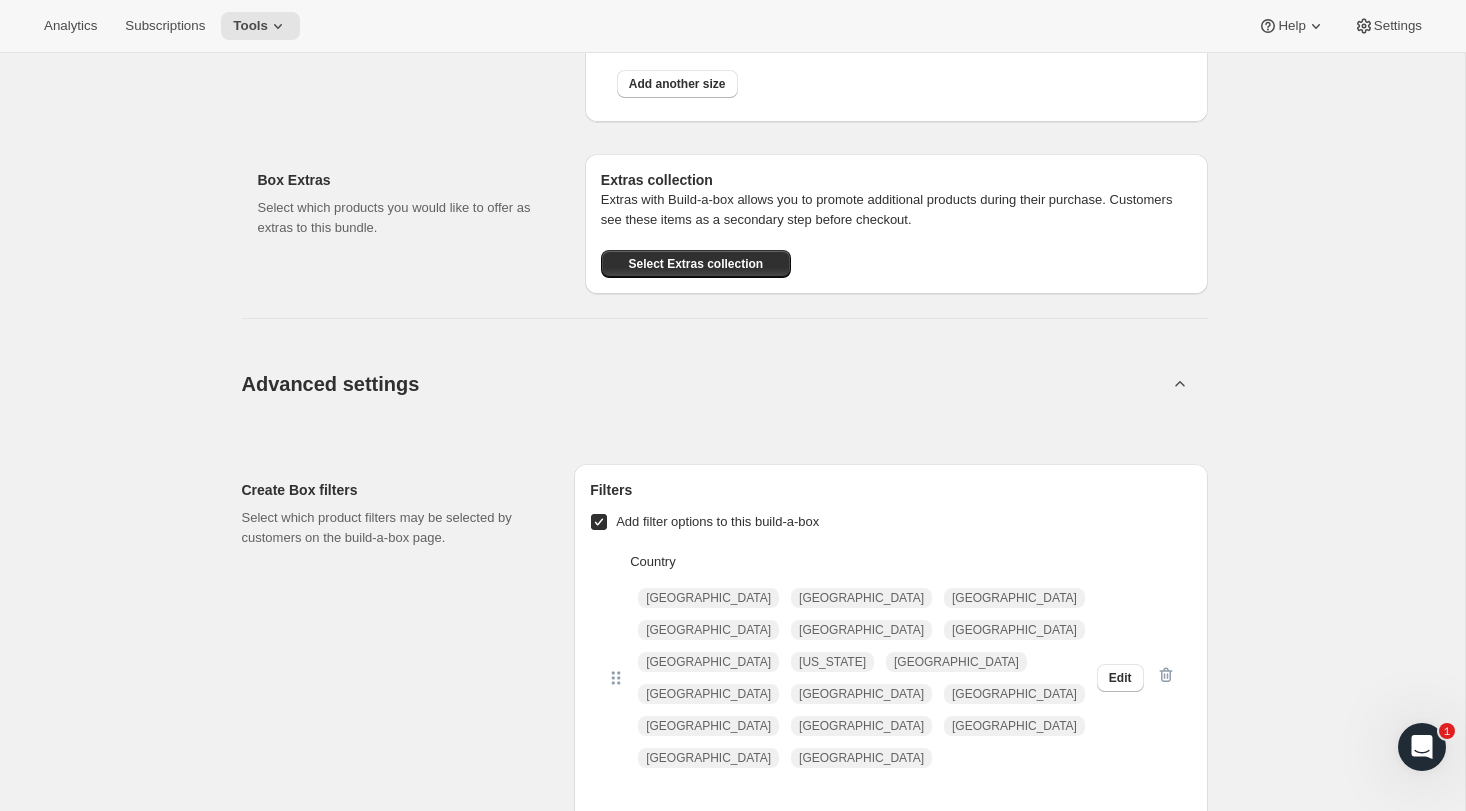 scroll, scrollTop: 2835, scrollLeft: 0, axis: vertical 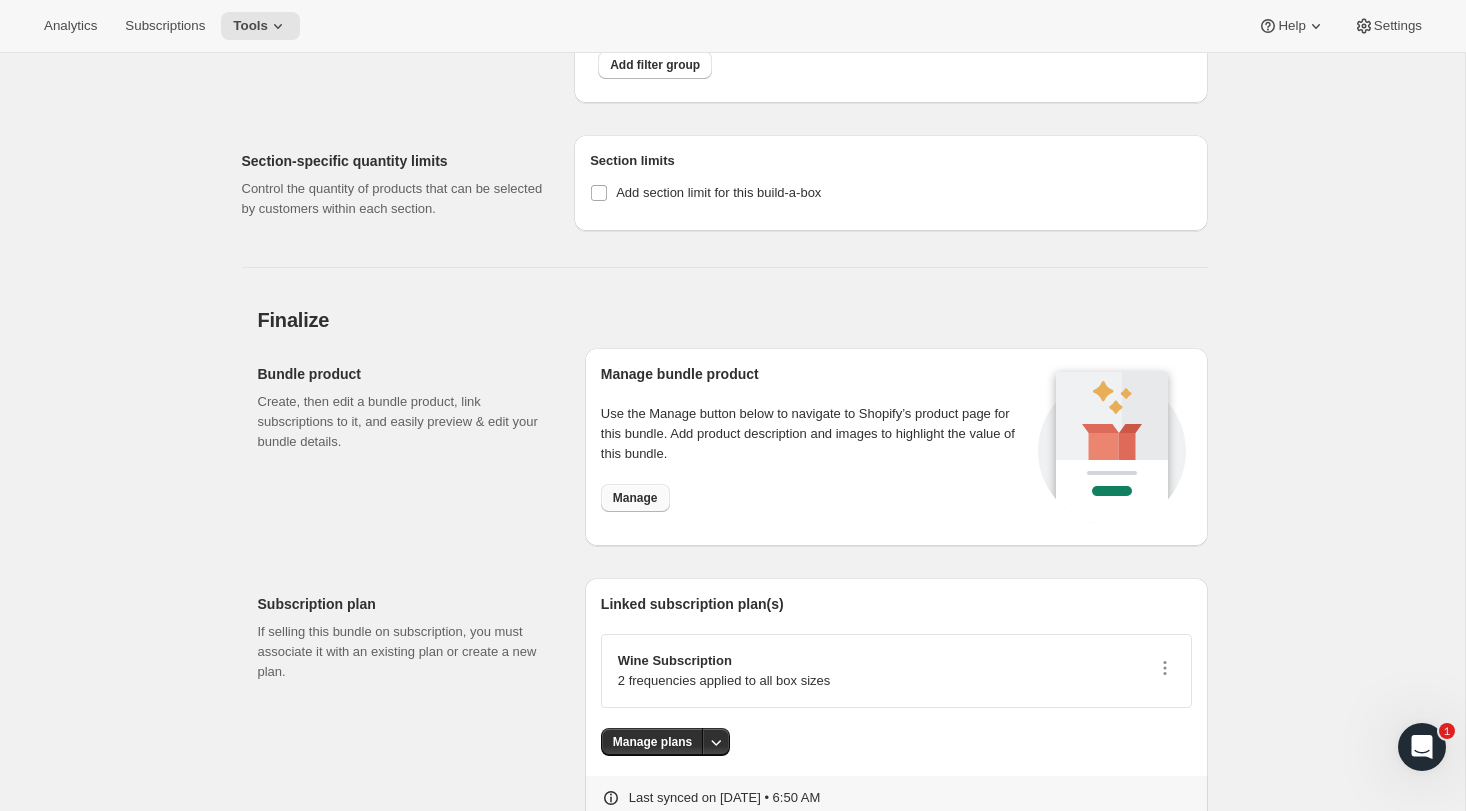click on "Manage" at bounding box center [635, 498] 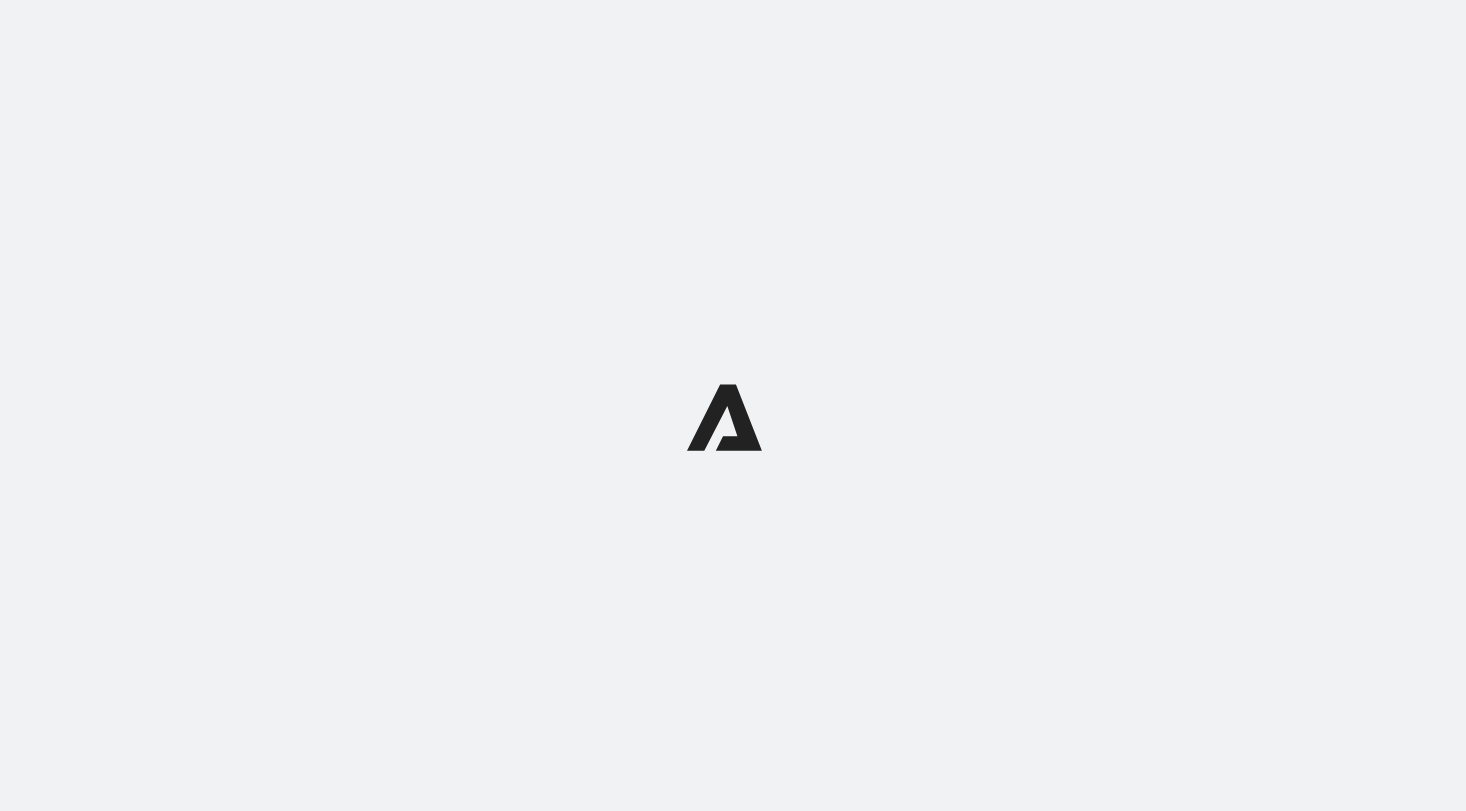scroll, scrollTop: 0, scrollLeft: 0, axis: both 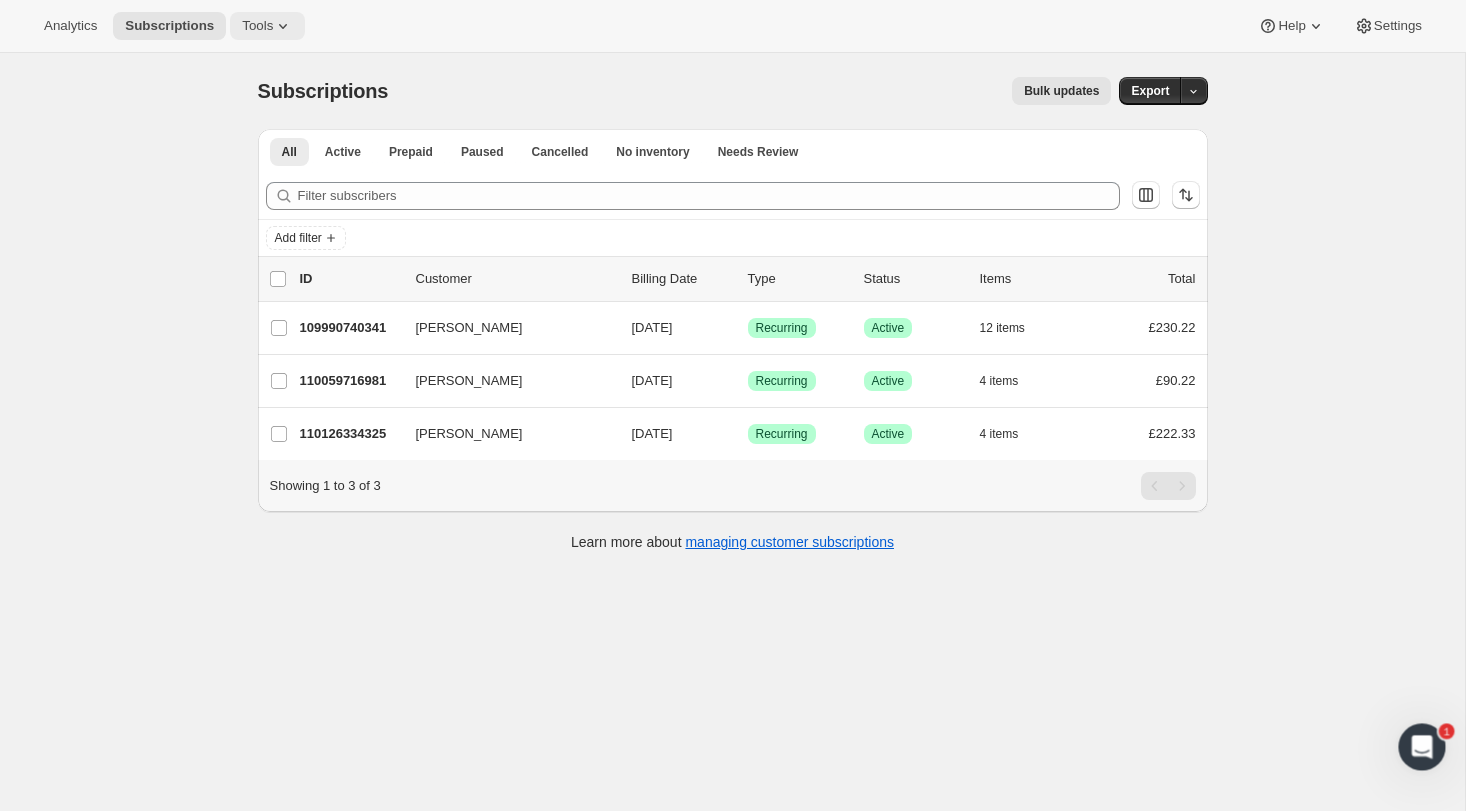click on "Tools" at bounding box center (267, 26) 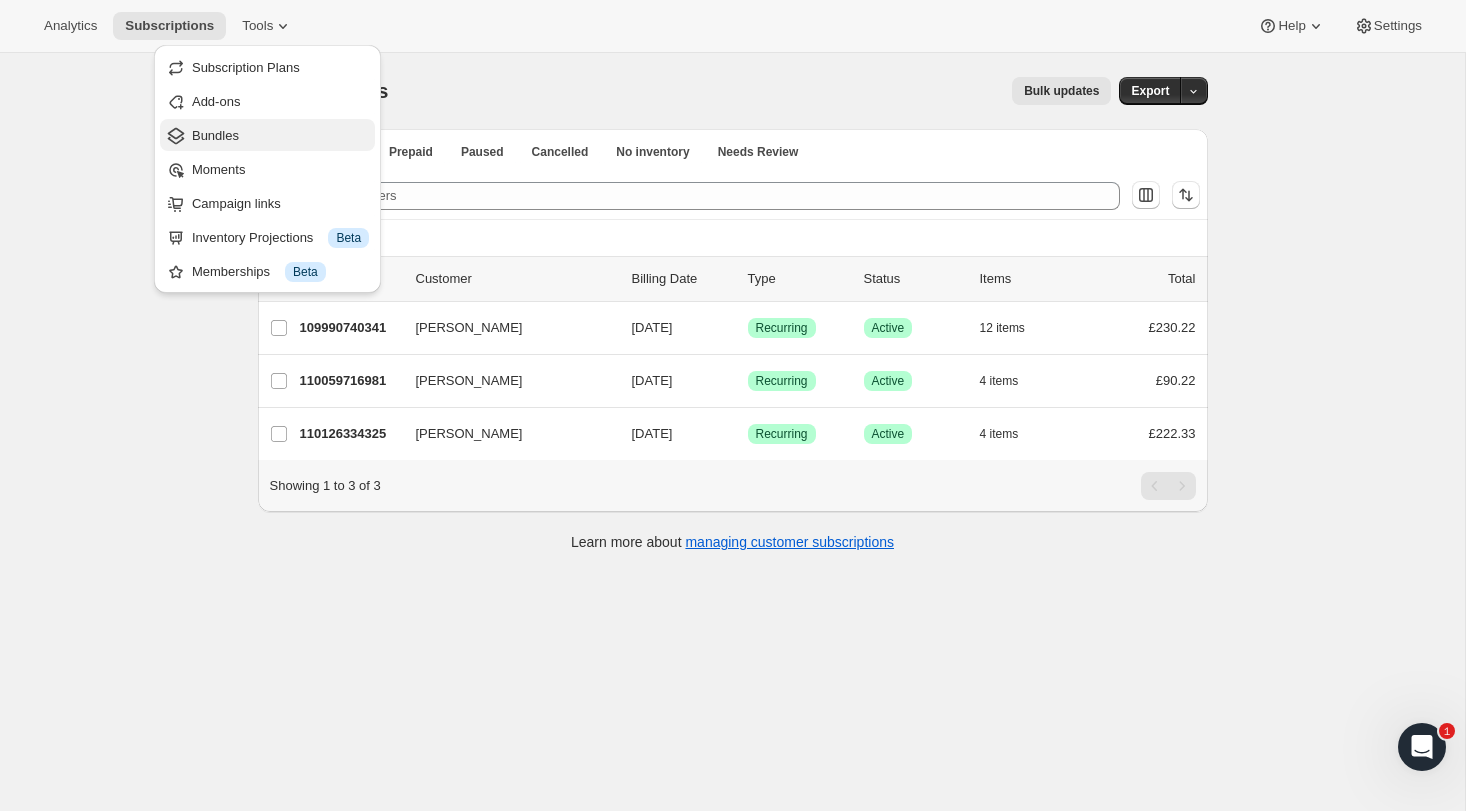click on "Bundles" at bounding box center (280, 136) 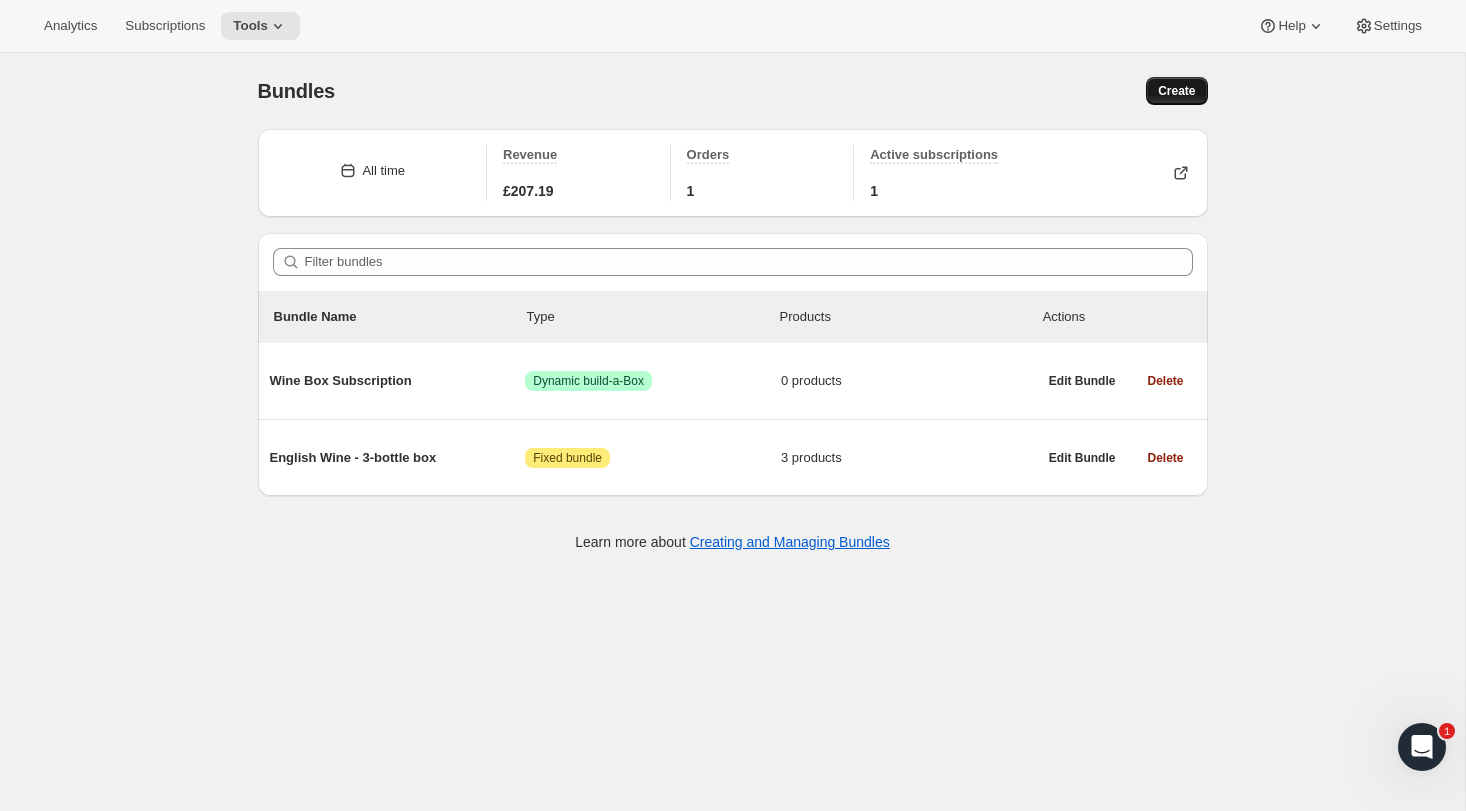 click on "Create" at bounding box center (1176, 91) 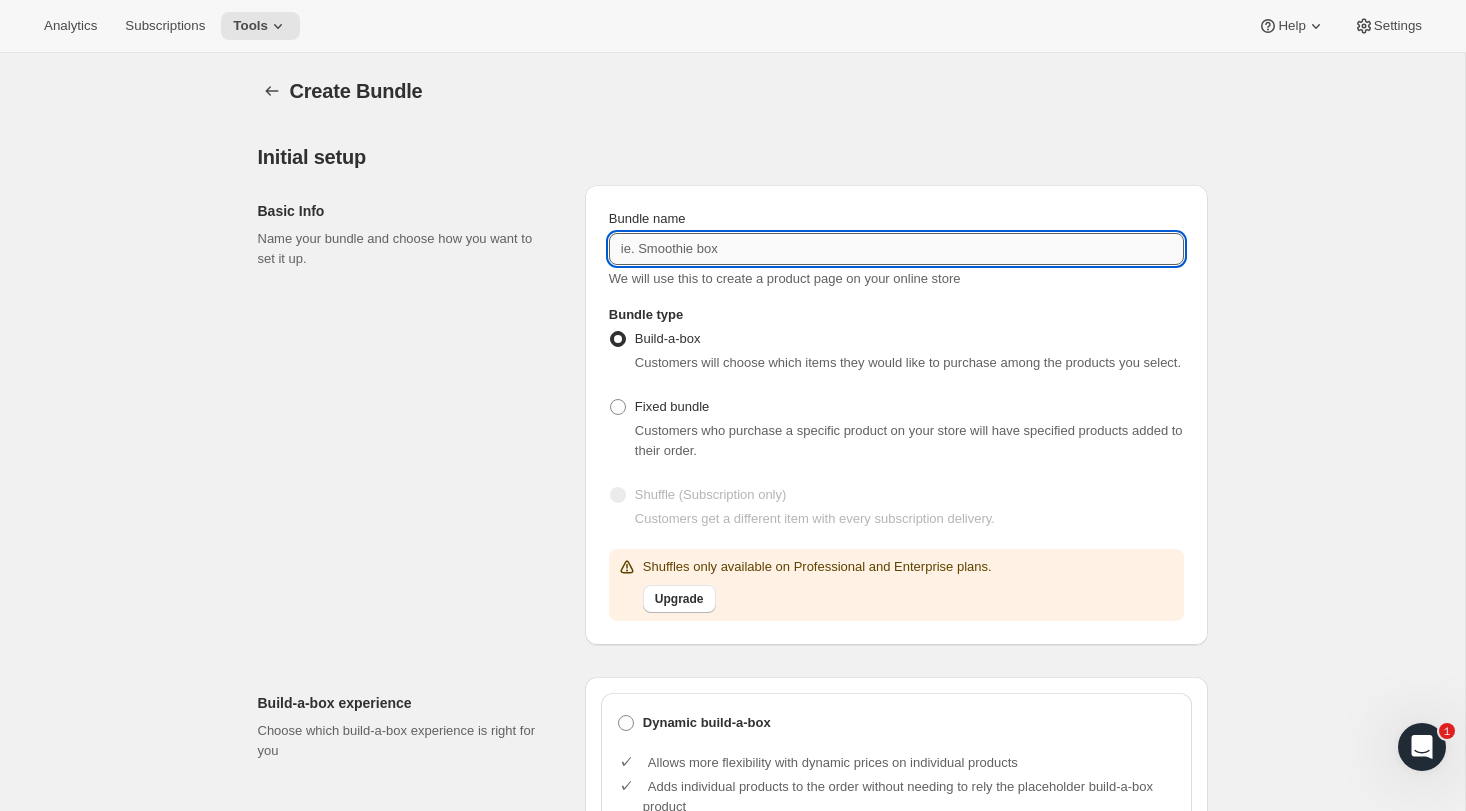 click on "Bundle name" at bounding box center (896, 249) 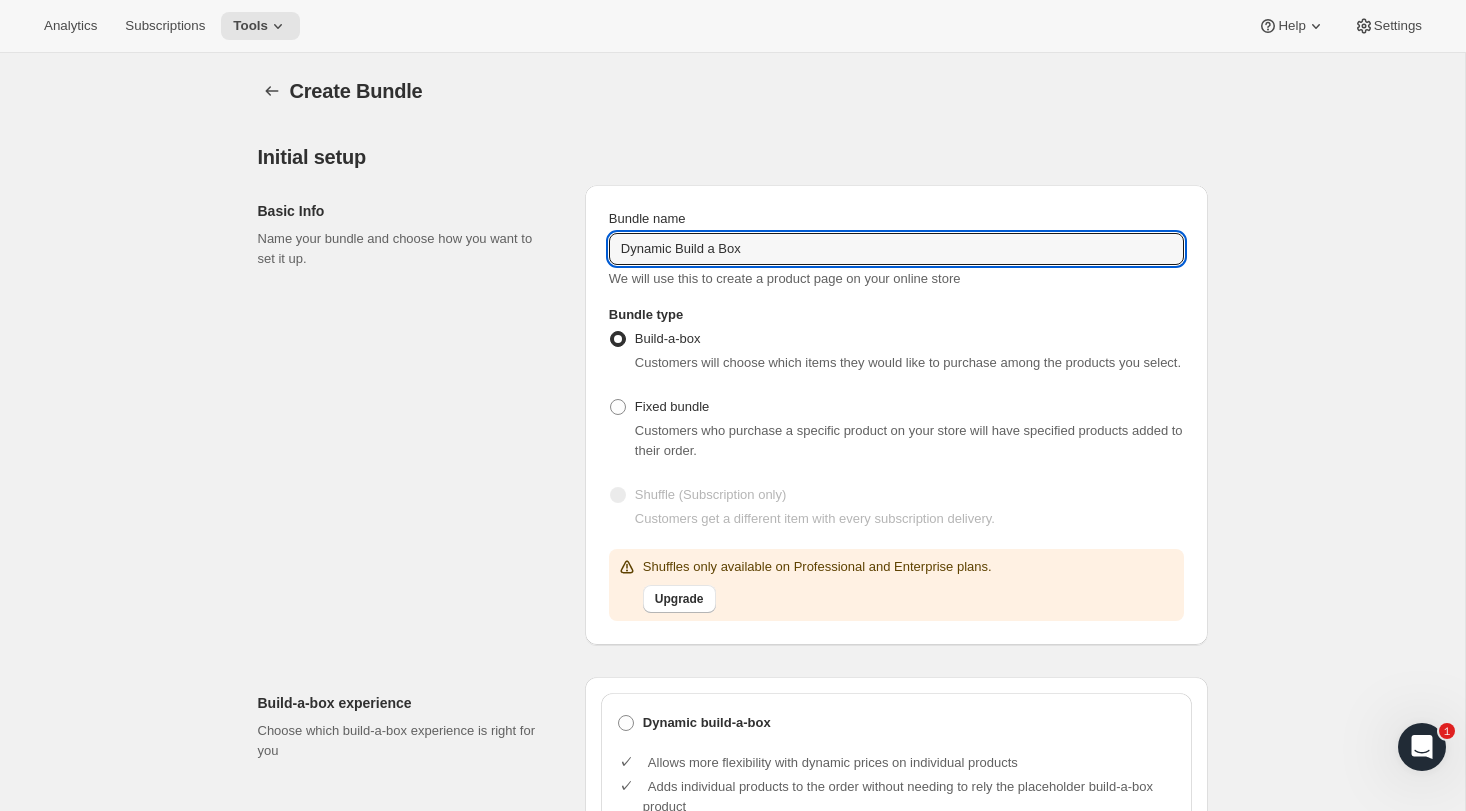 type on "Dynamic Build a Box" 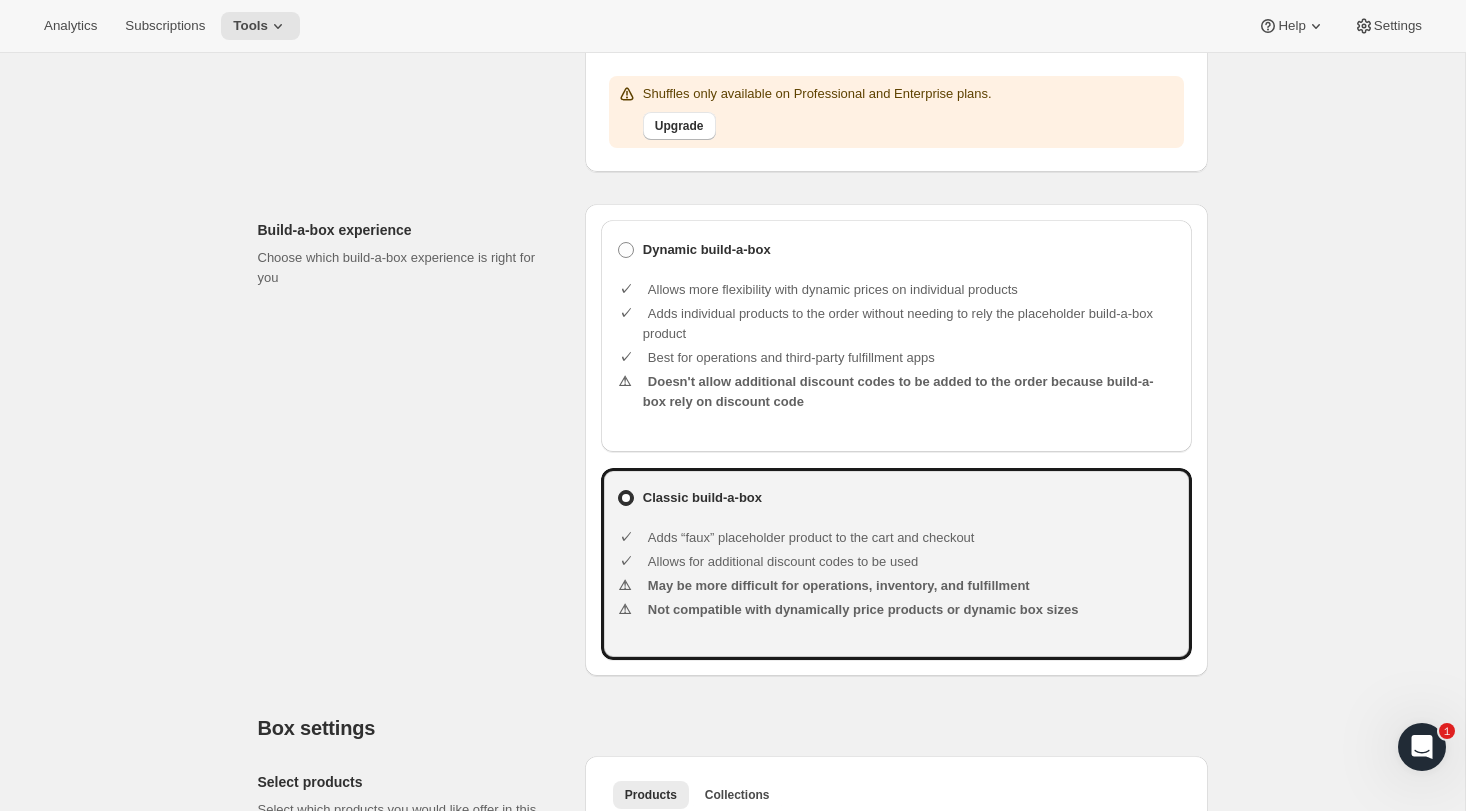 scroll, scrollTop: 486, scrollLeft: 0, axis: vertical 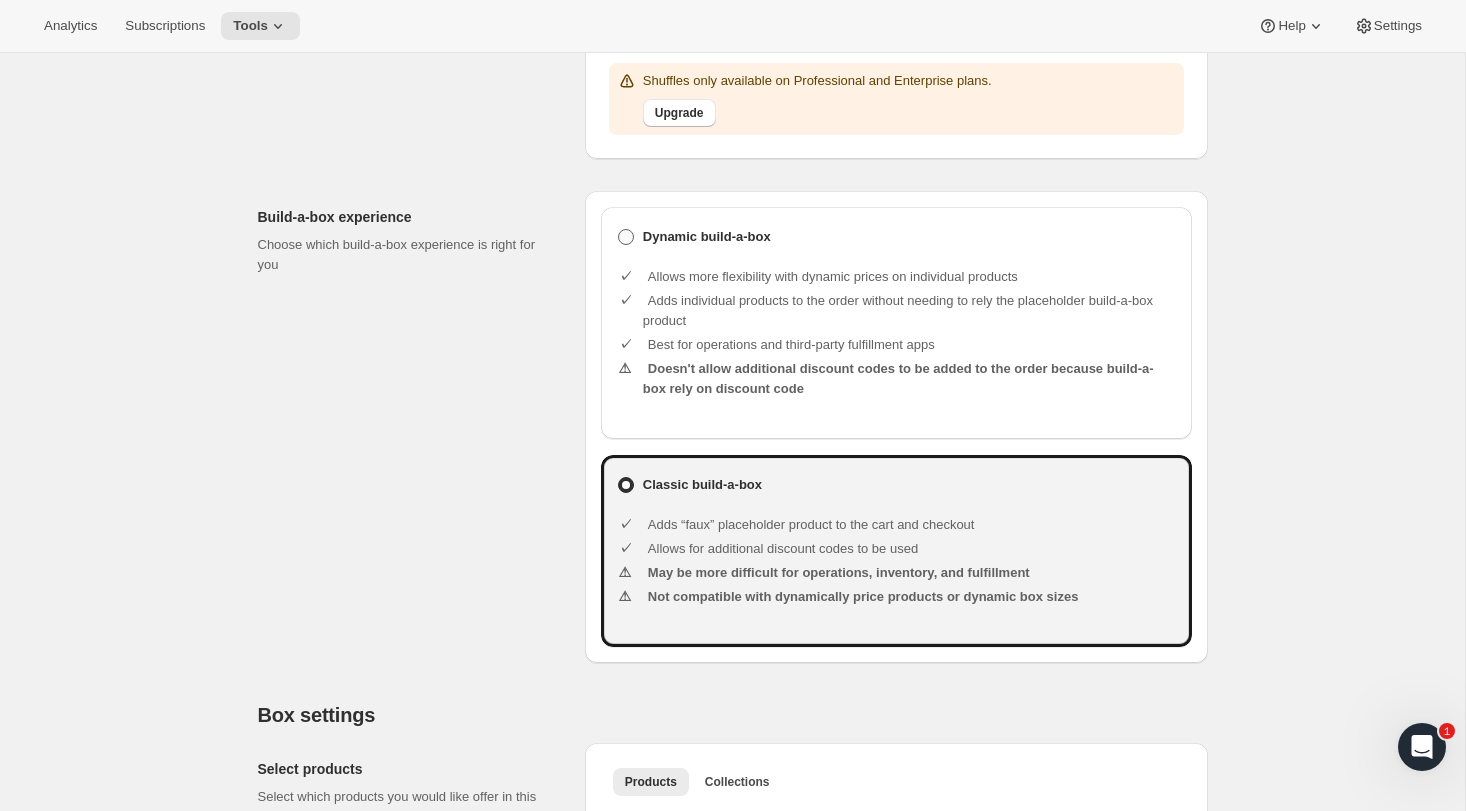 click on "Dynamic build-a-box" at bounding box center [707, 237] 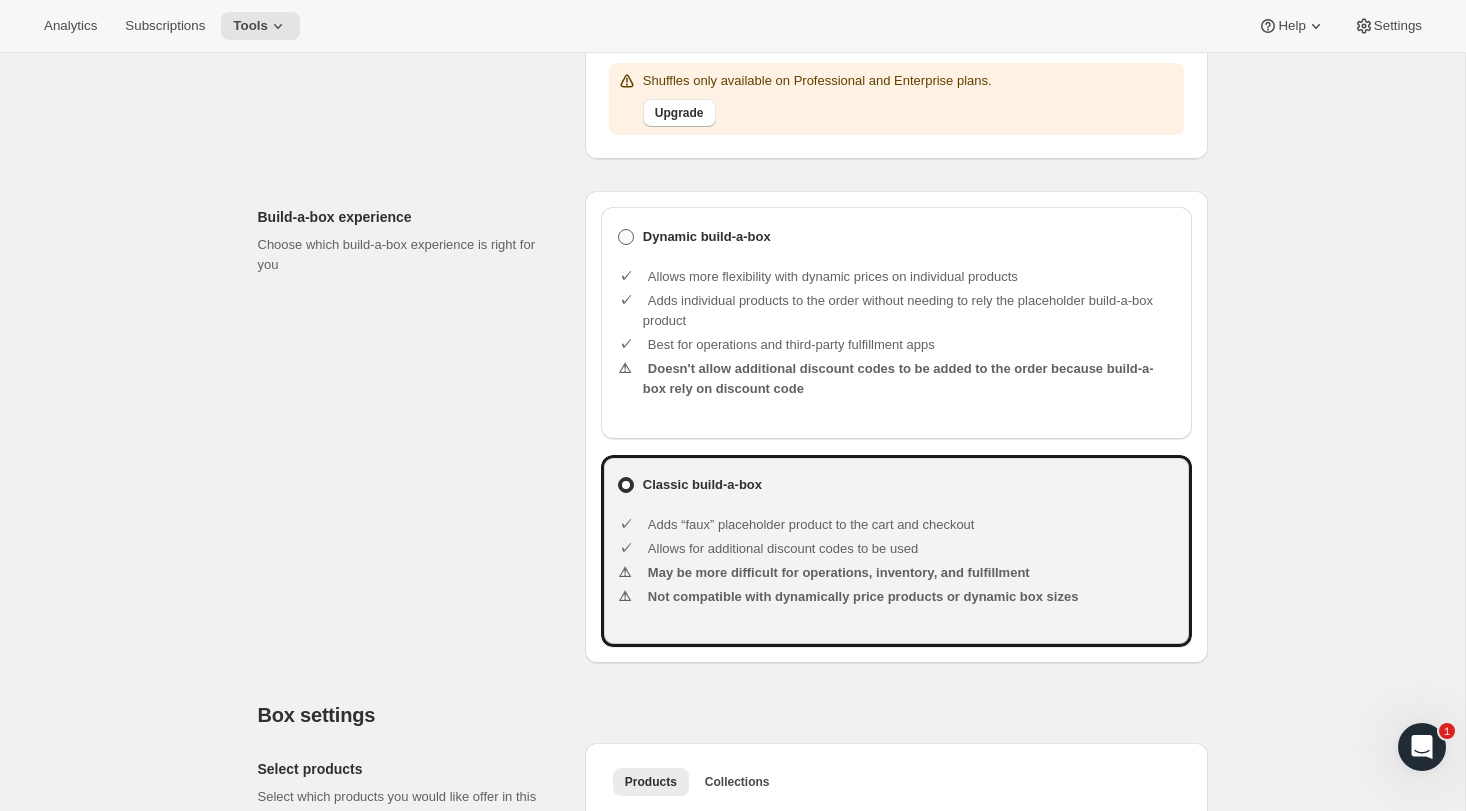 radio on "true" 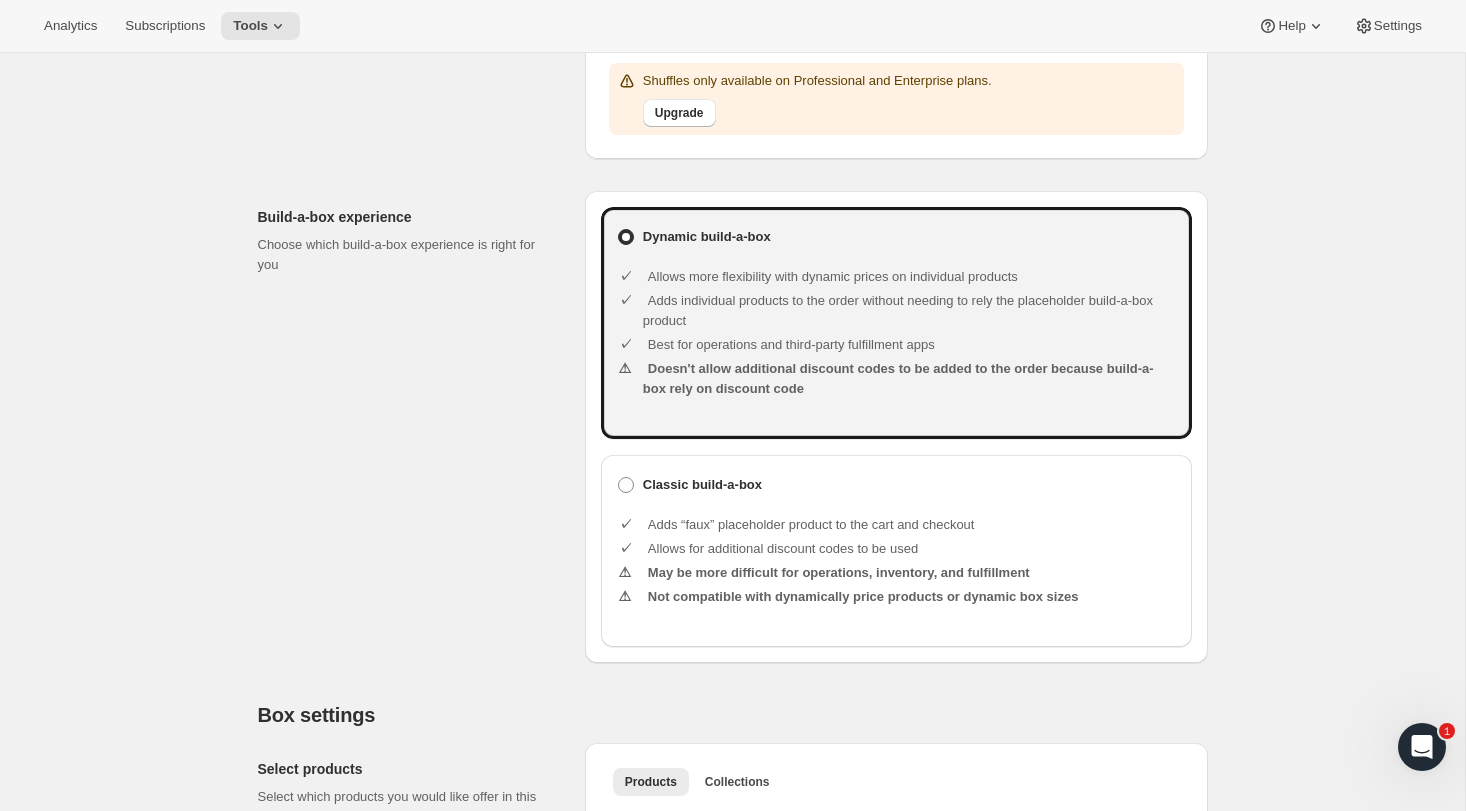 click on "Build-a-box experience Choose which build-a-box experience is right for you" at bounding box center [413, 427] 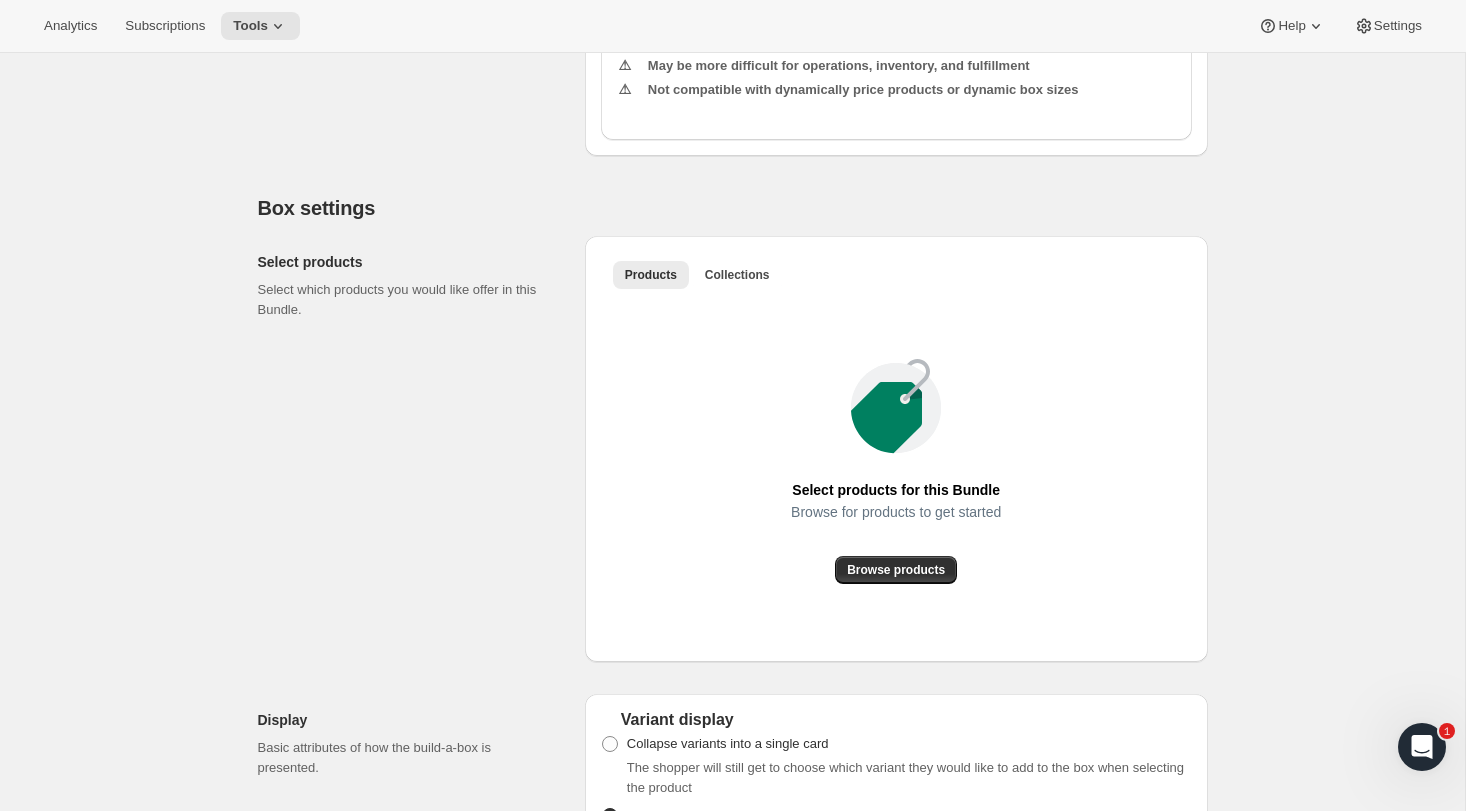 scroll, scrollTop: 994, scrollLeft: 0, axis: vertical 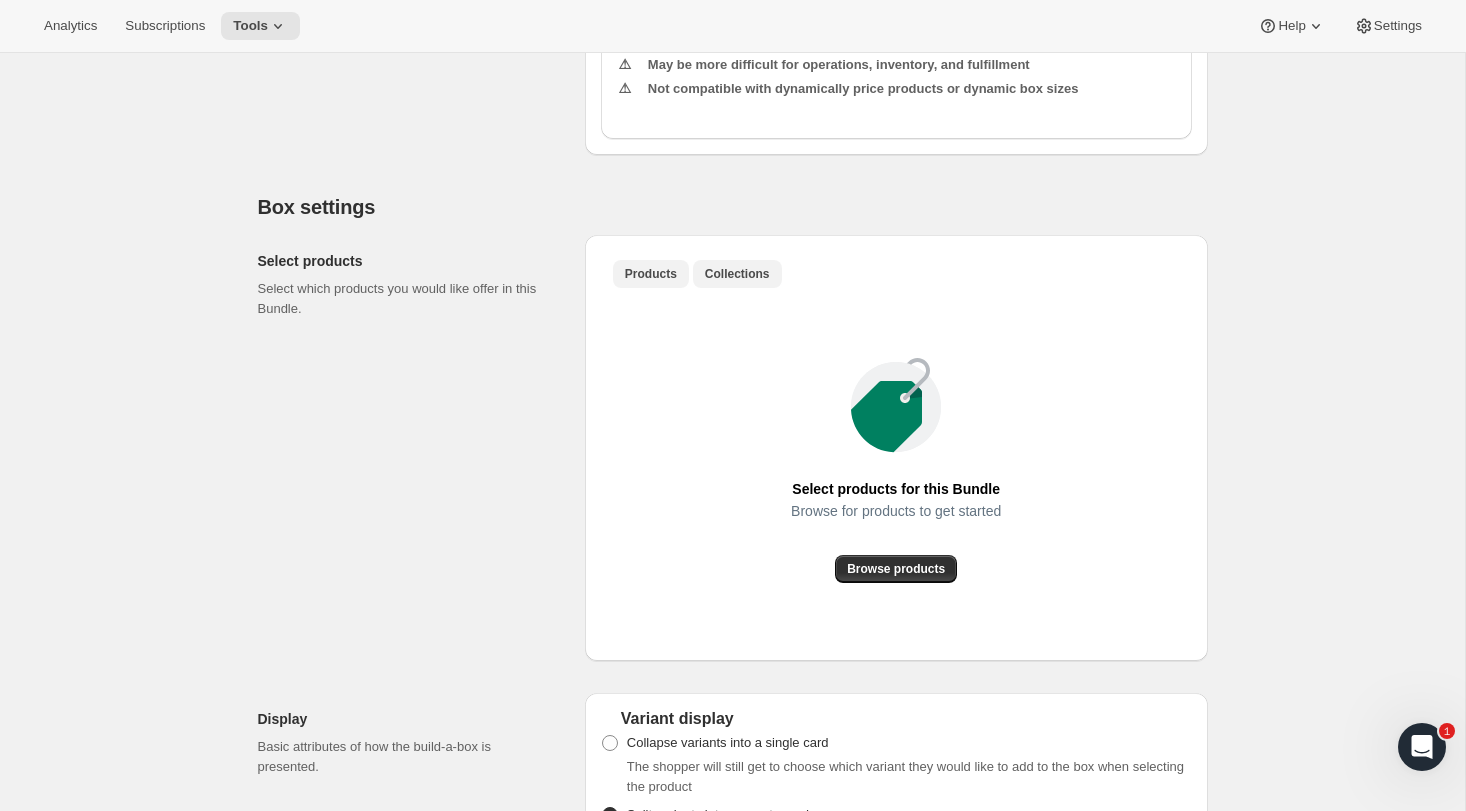 click on "Collections" at bounding box center [737, 274] 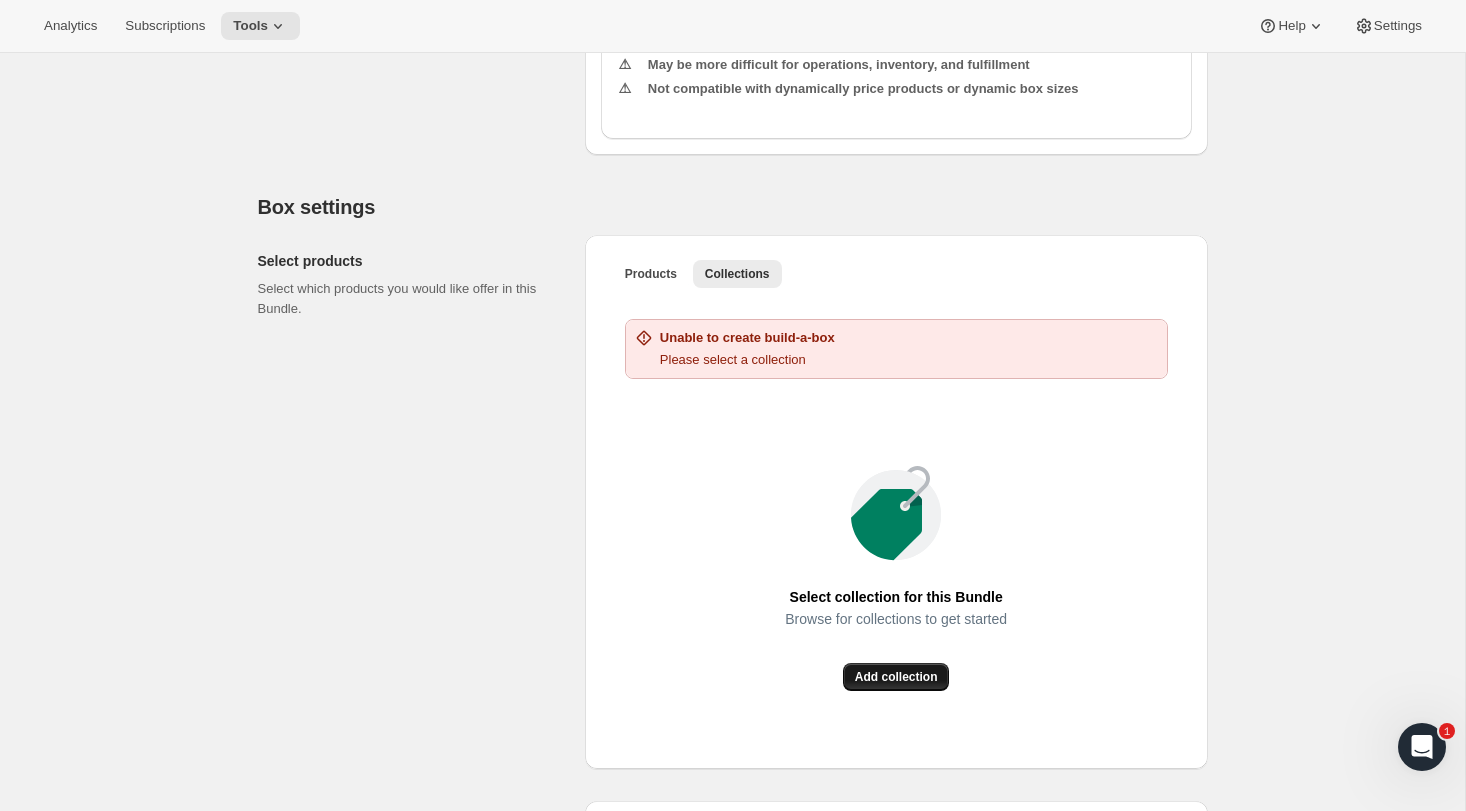click on "Add collection" at bounding box center [896, 677] 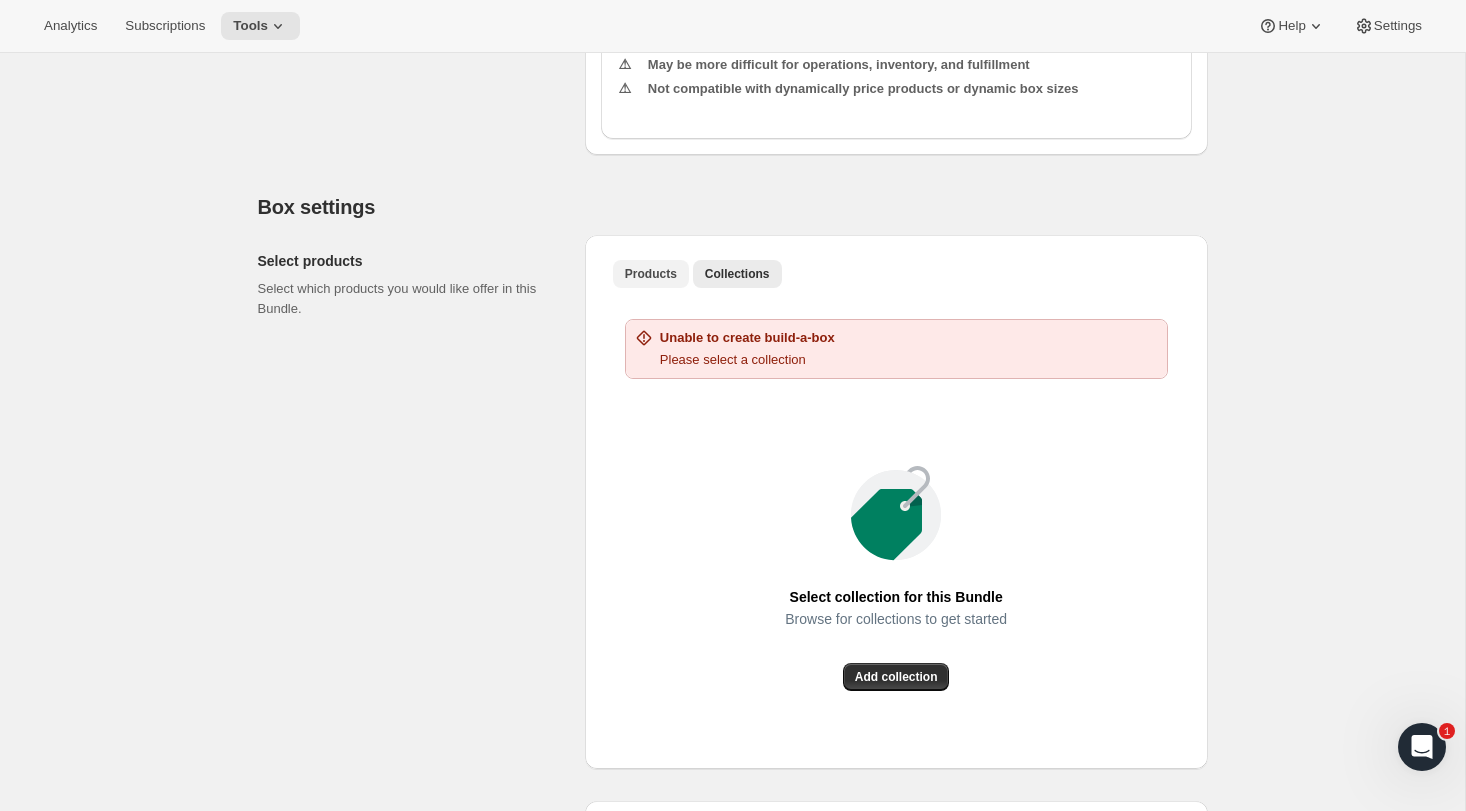 click on "Products" at bounding box center [651, 274] 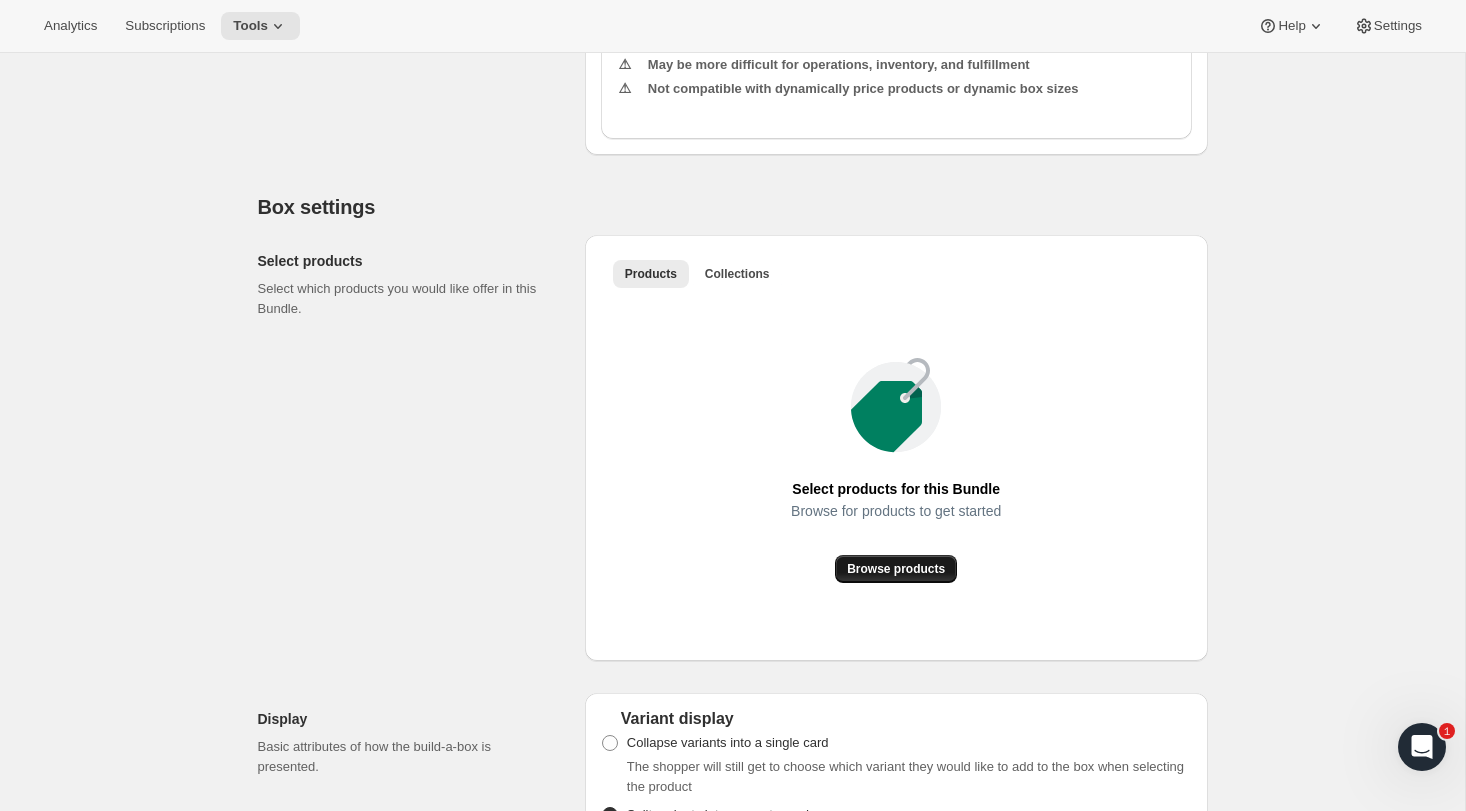 click on "Browse products" at bounding box center (896, 569) 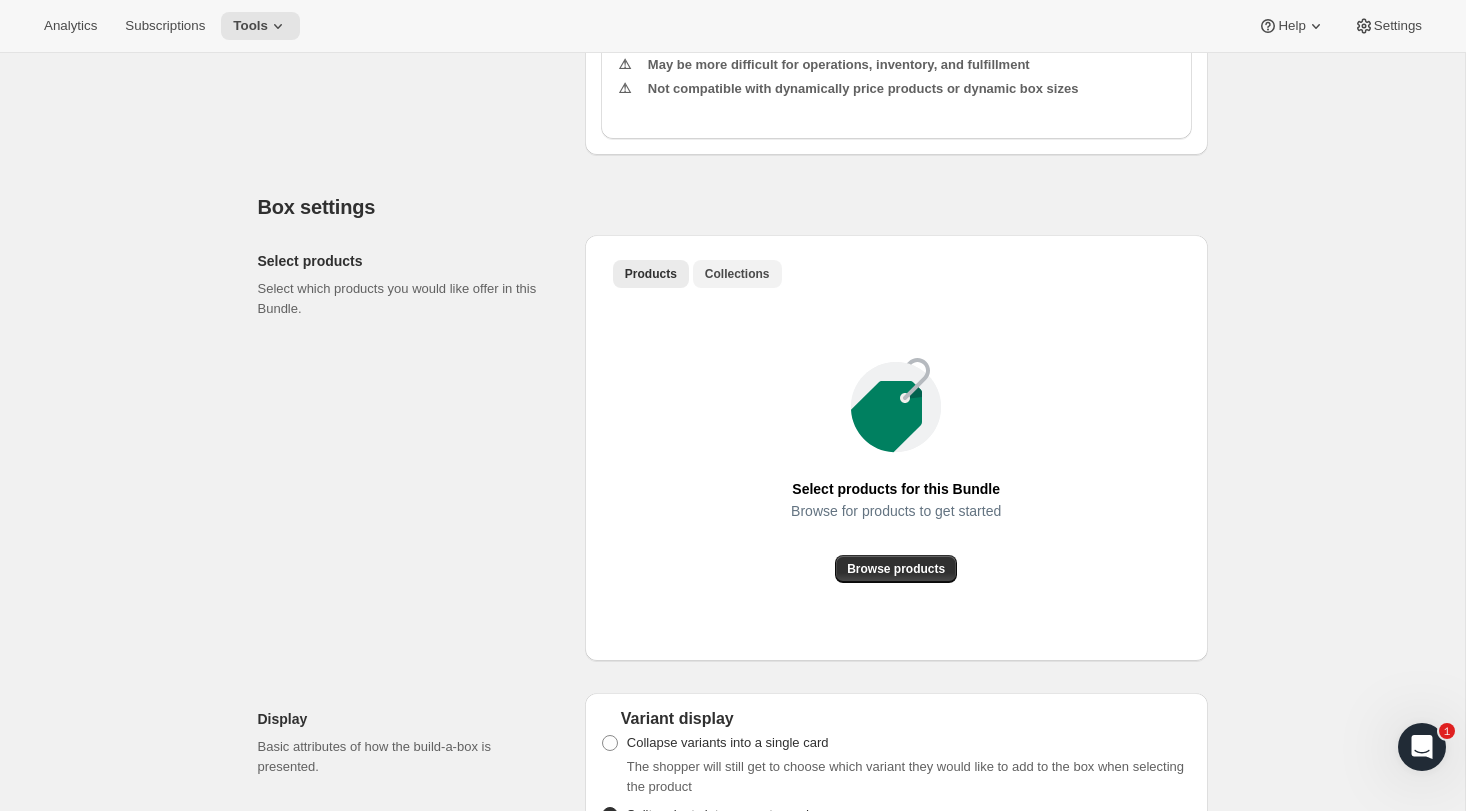 click on "Collections" at bounding box center [737, 274] 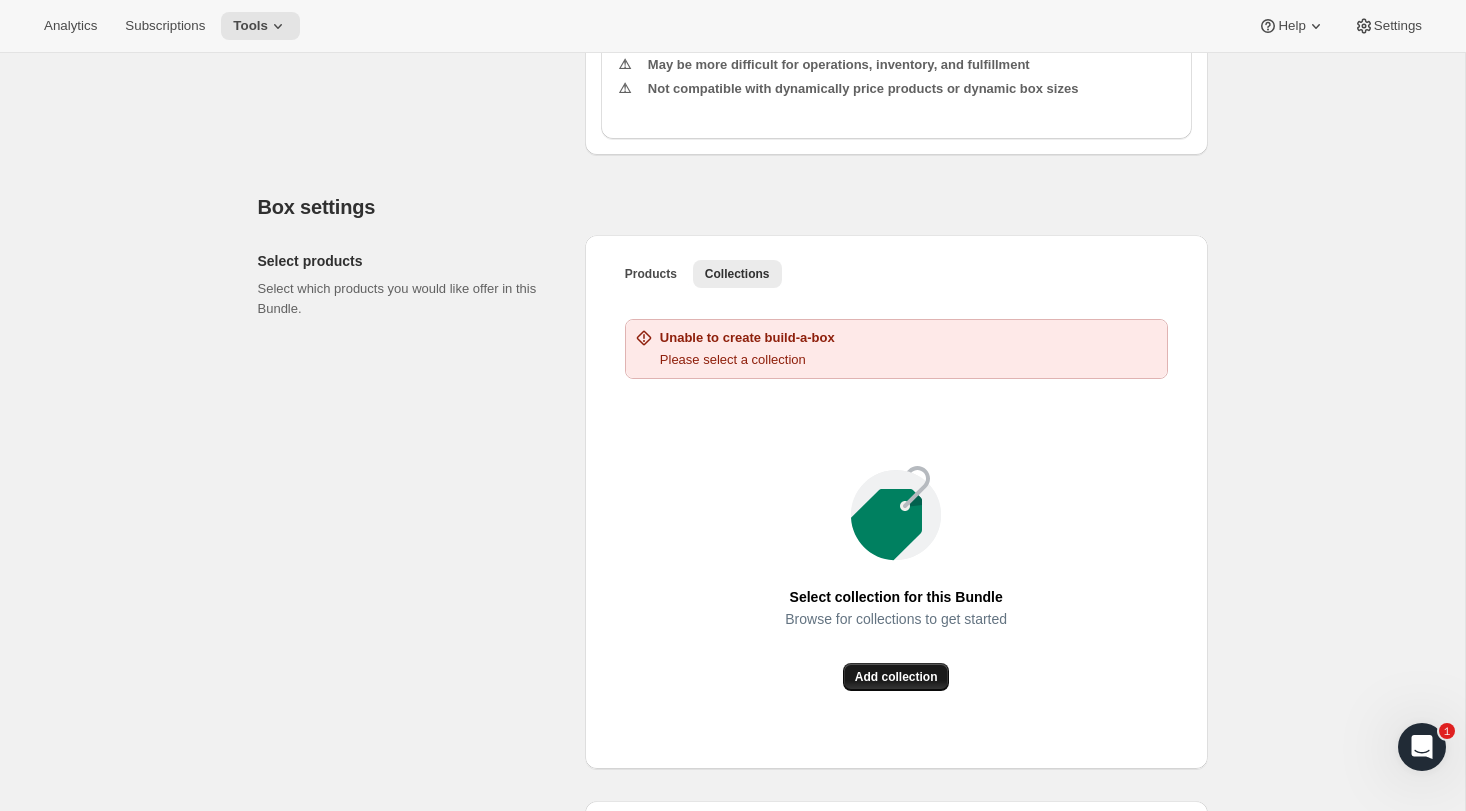 click on "Add collection" at bounding box center (896, 677) 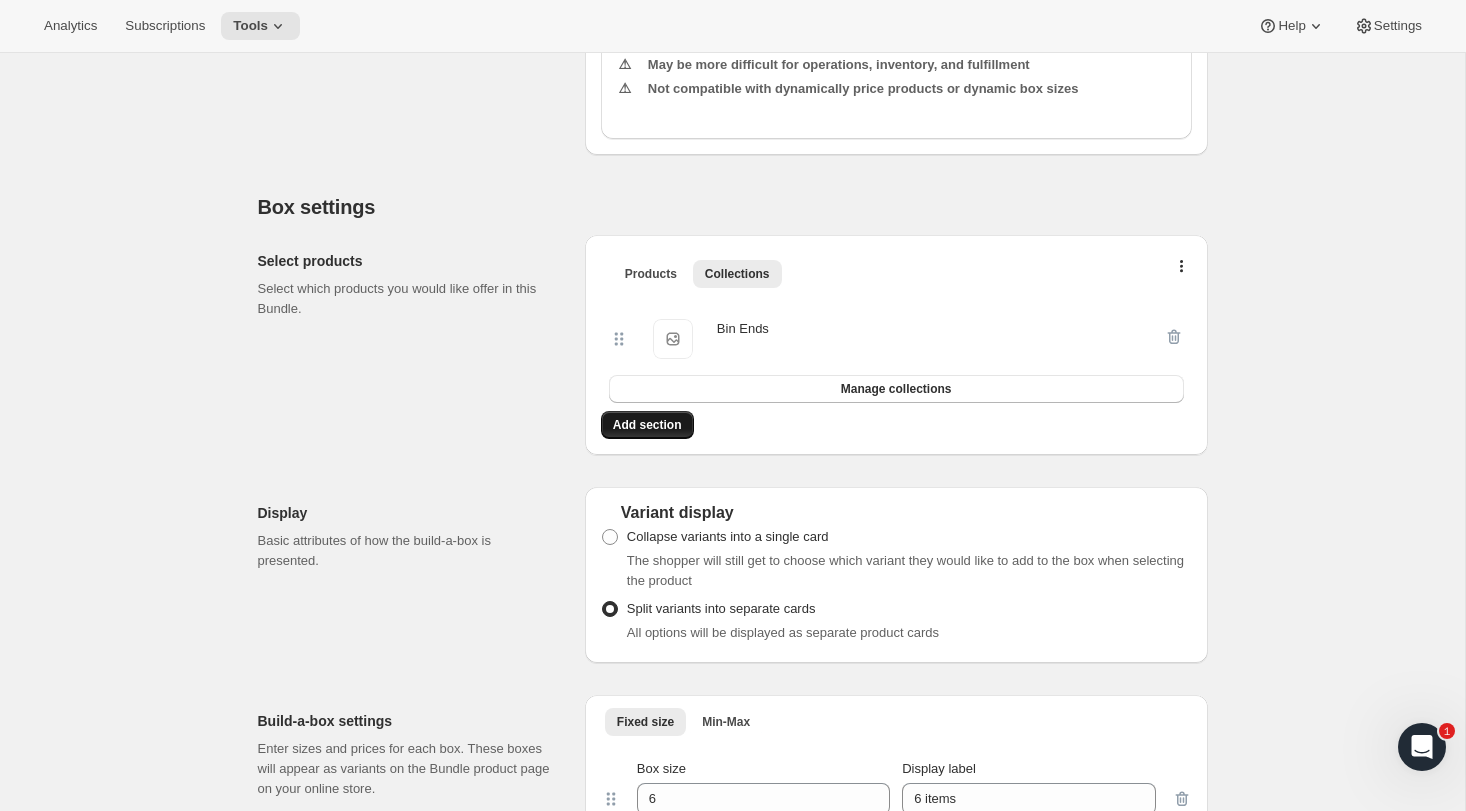 click on "Add section" at bounding box center [647, 425] 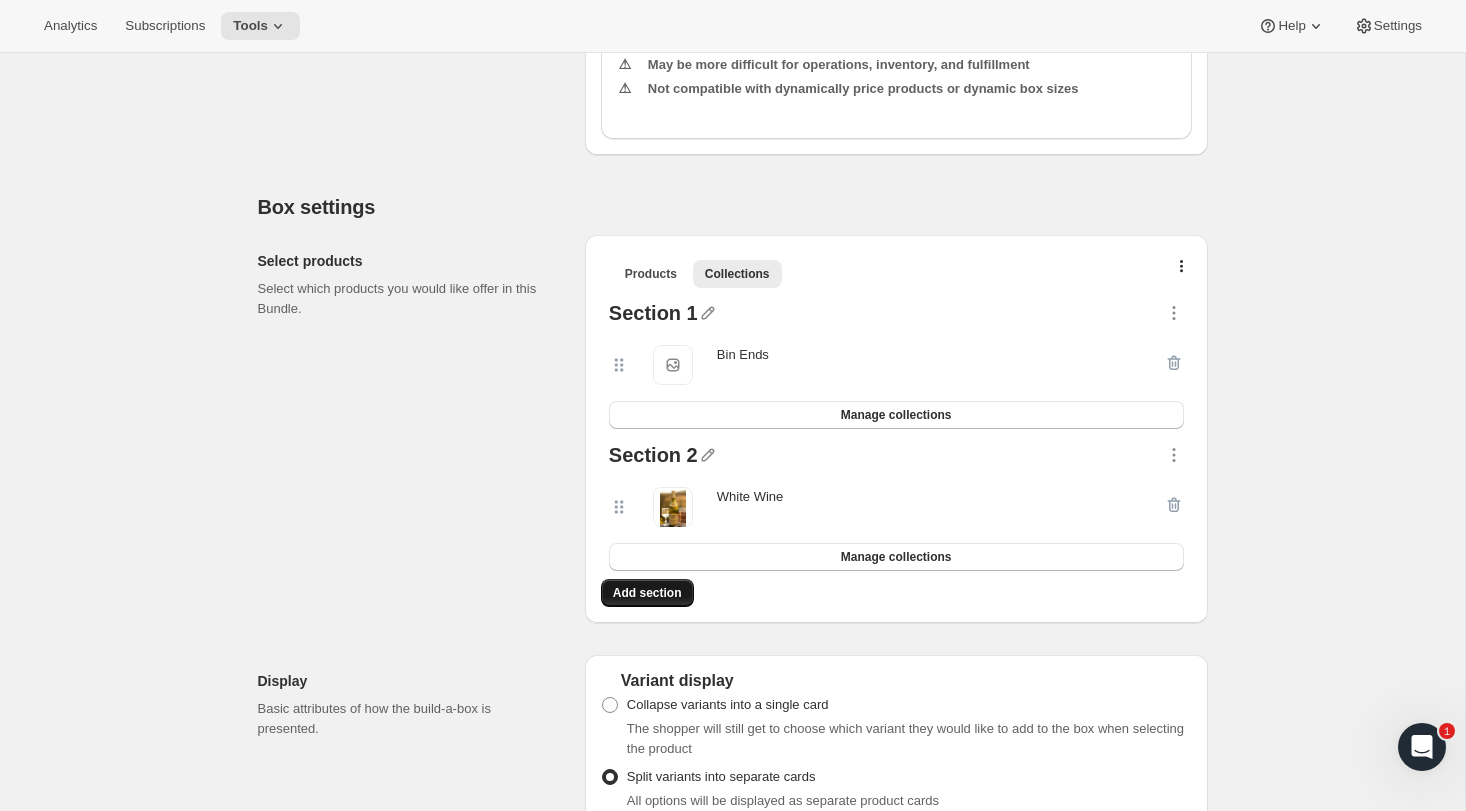 click on "Add section" at bounding box center [647, 593] 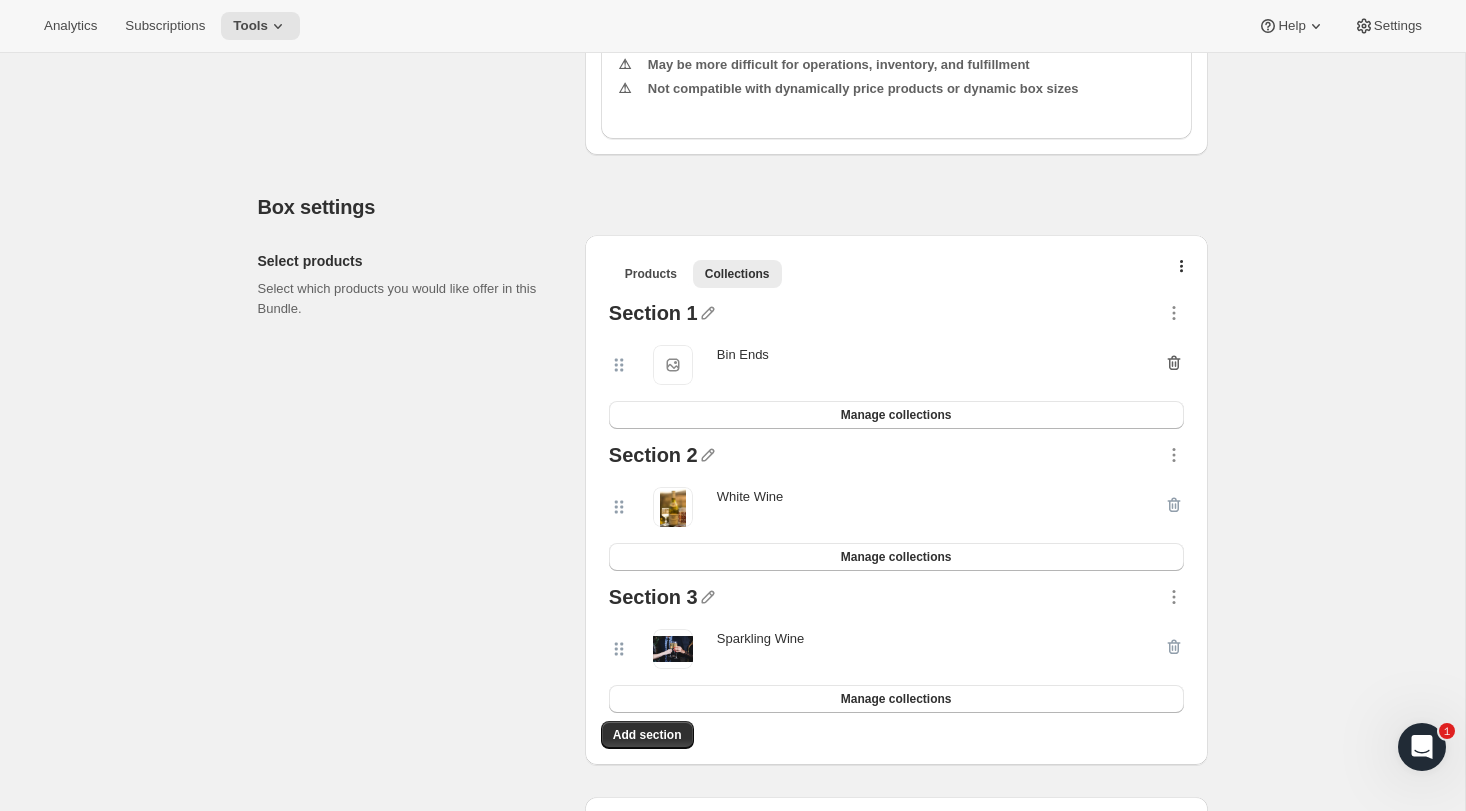click 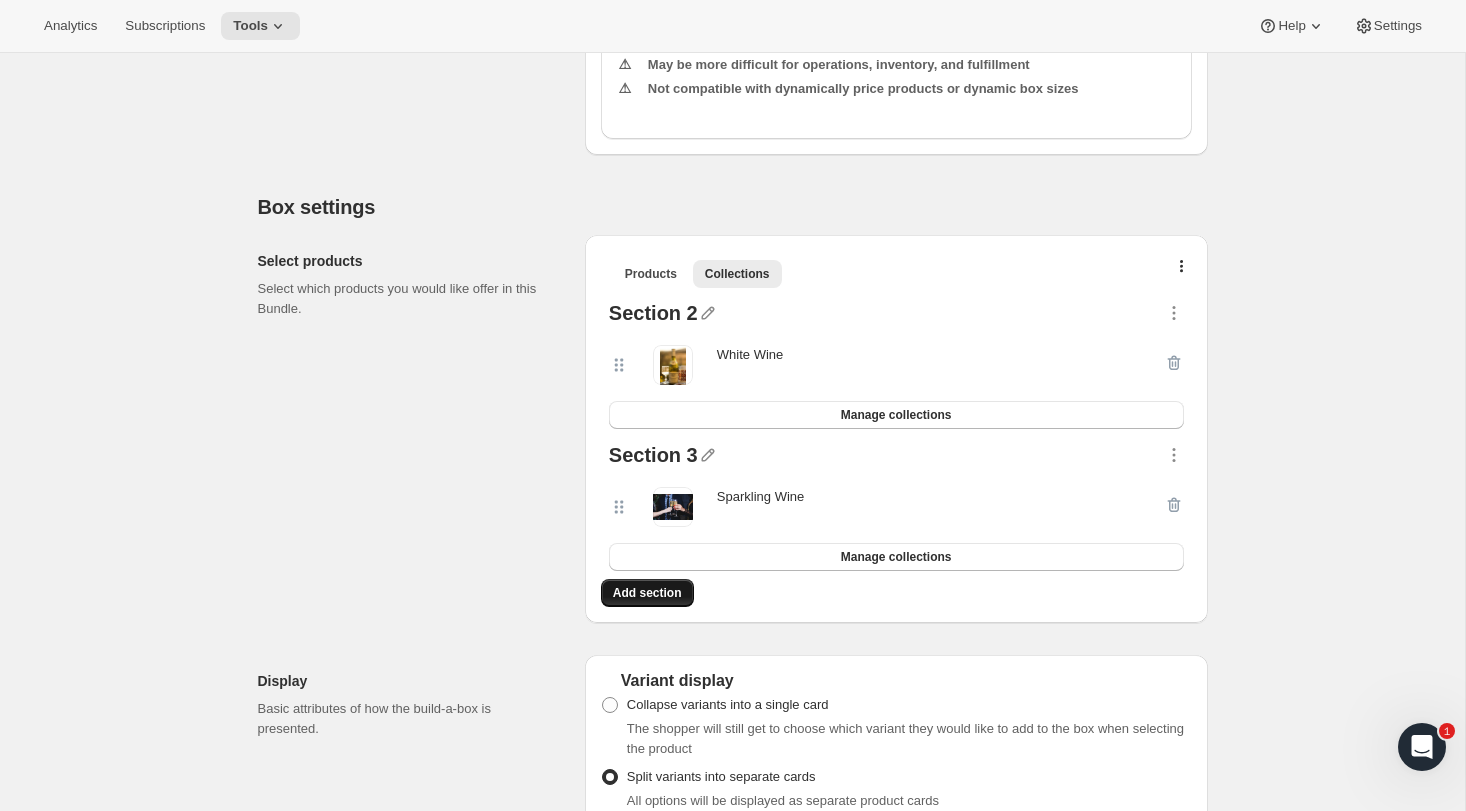 click on "Add section" at bounding box center (647, 593) 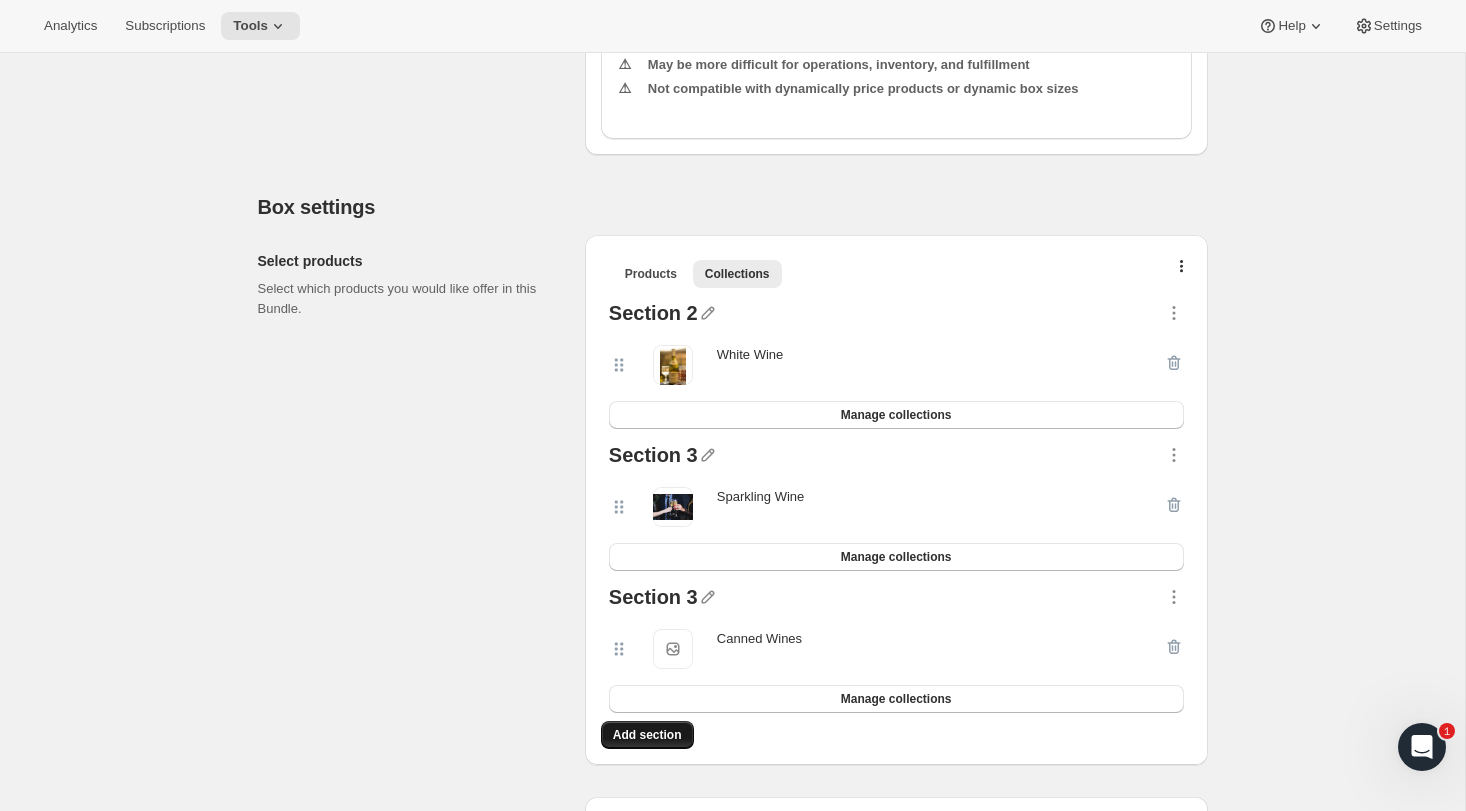 click on "Add section" at bounding box center (647, 735) 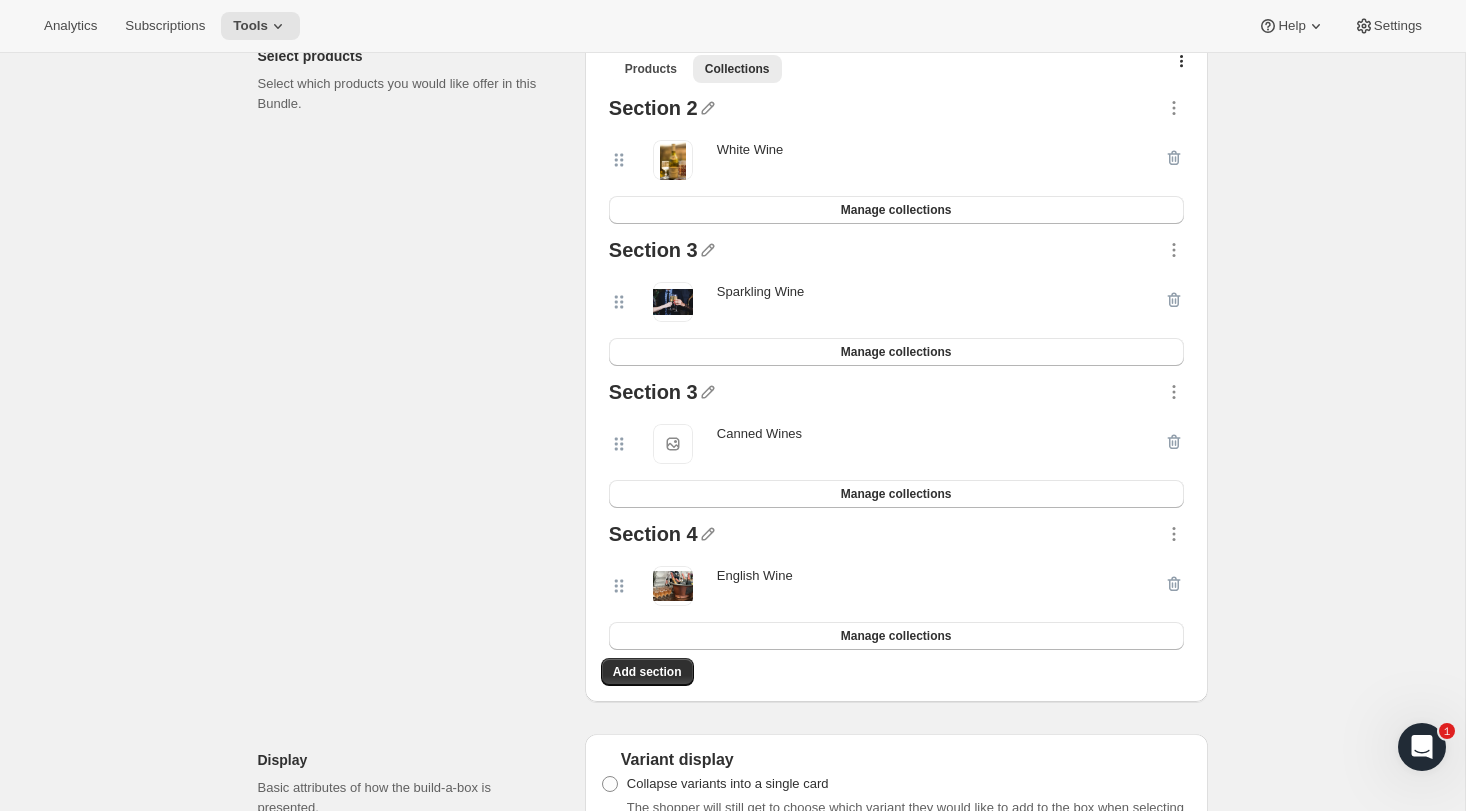 scroll, scrollTop: 1365, scrollLeft: 0, axis: vertical 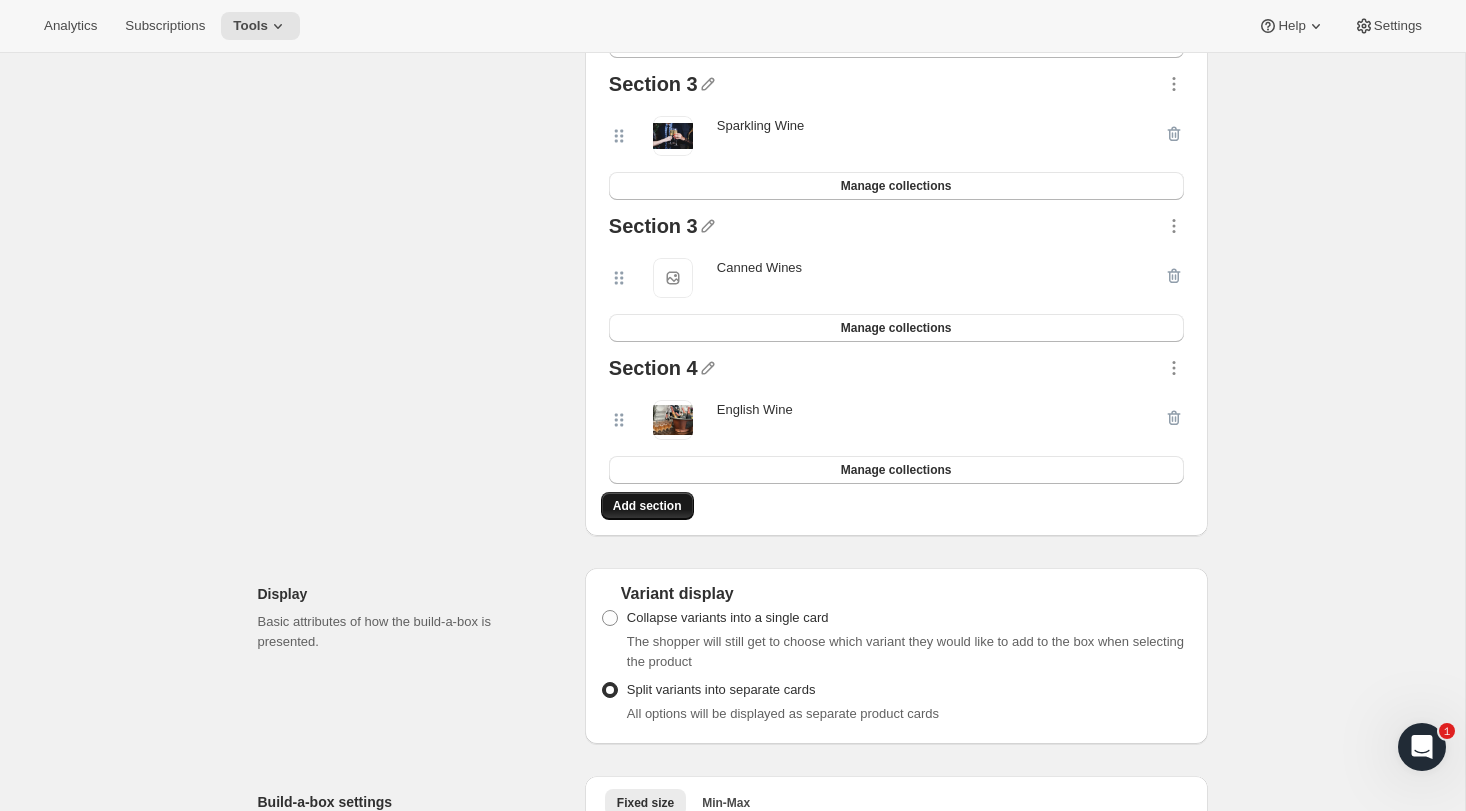 click on "Add section" at bounding box center [647, 506] 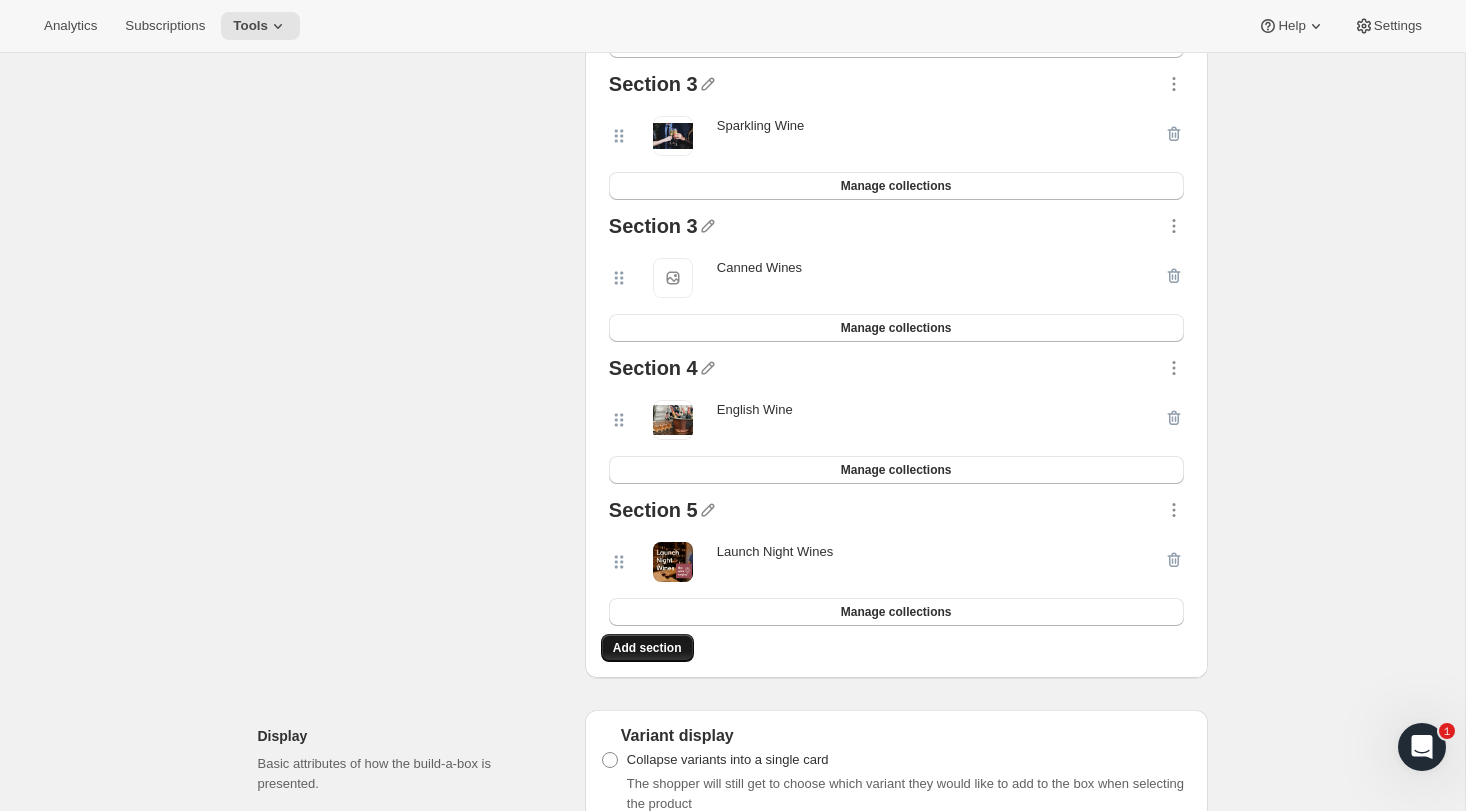click on "Add section" at bounding box center (647, 648) 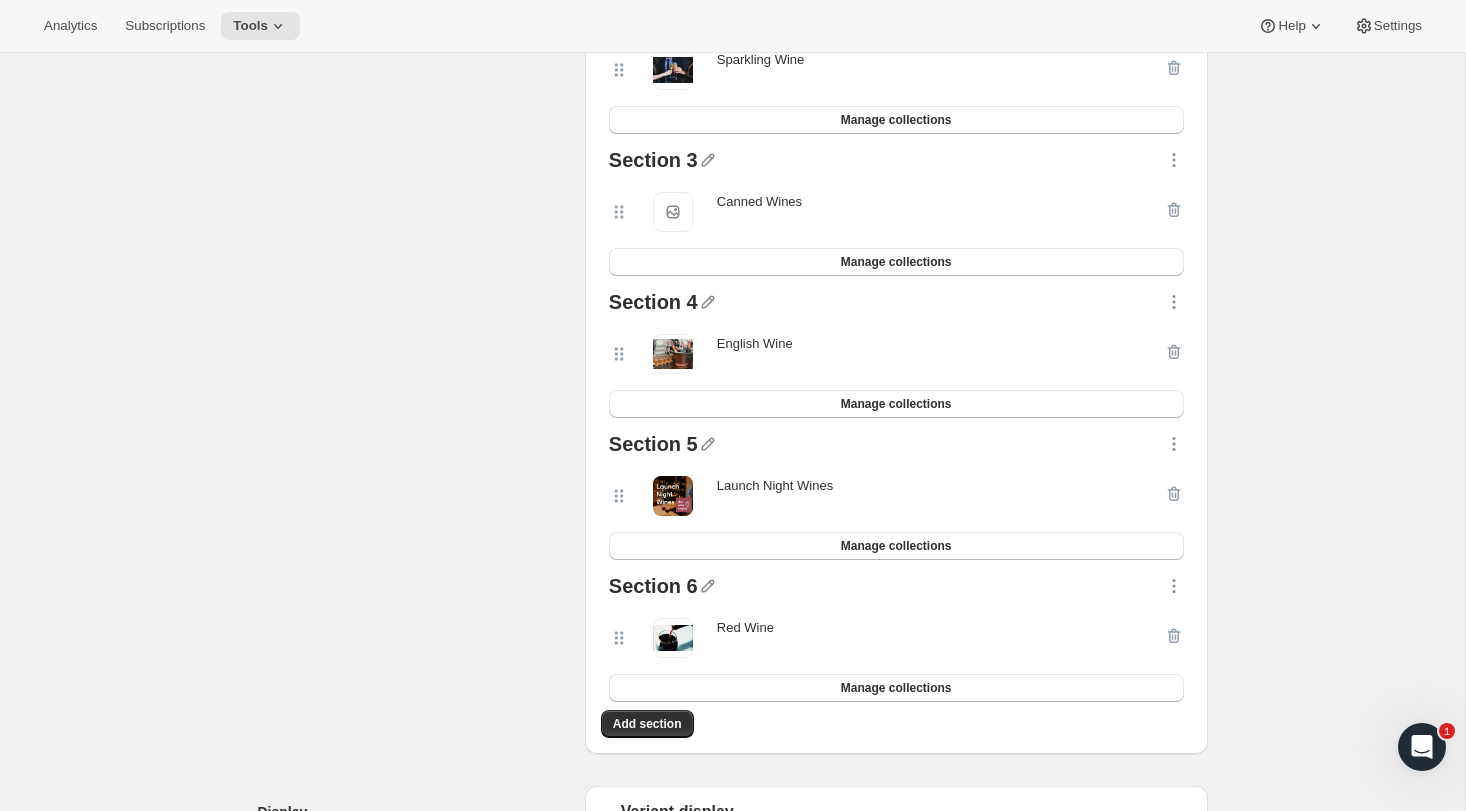 scroll, scrollTop: 1442, scrollLeft: 0, axis: vertical 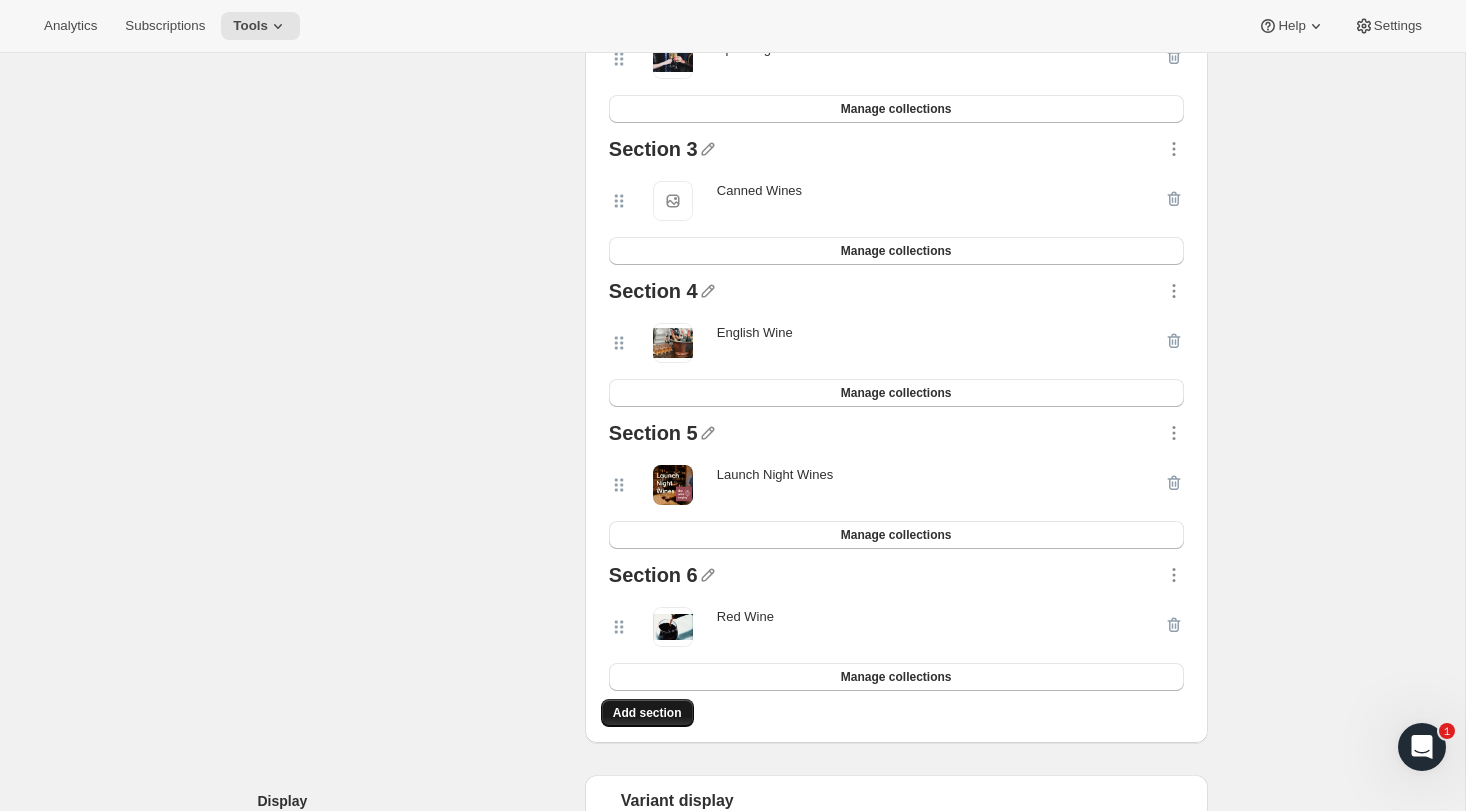 click on "Add section" at bounding box center (647, 713) 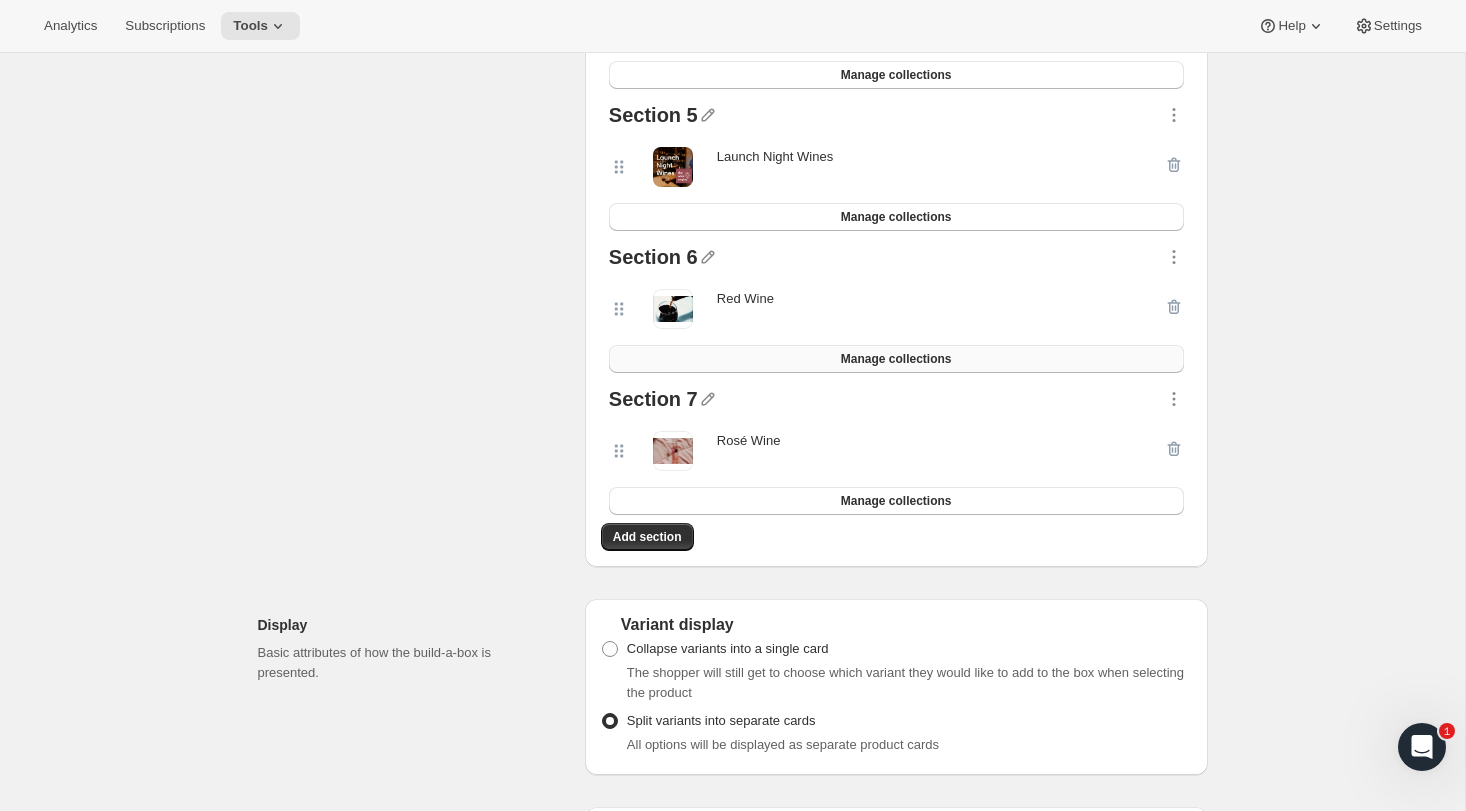 scroll, scrollTop: 1820, scrollLeft: 0, axis: vertical 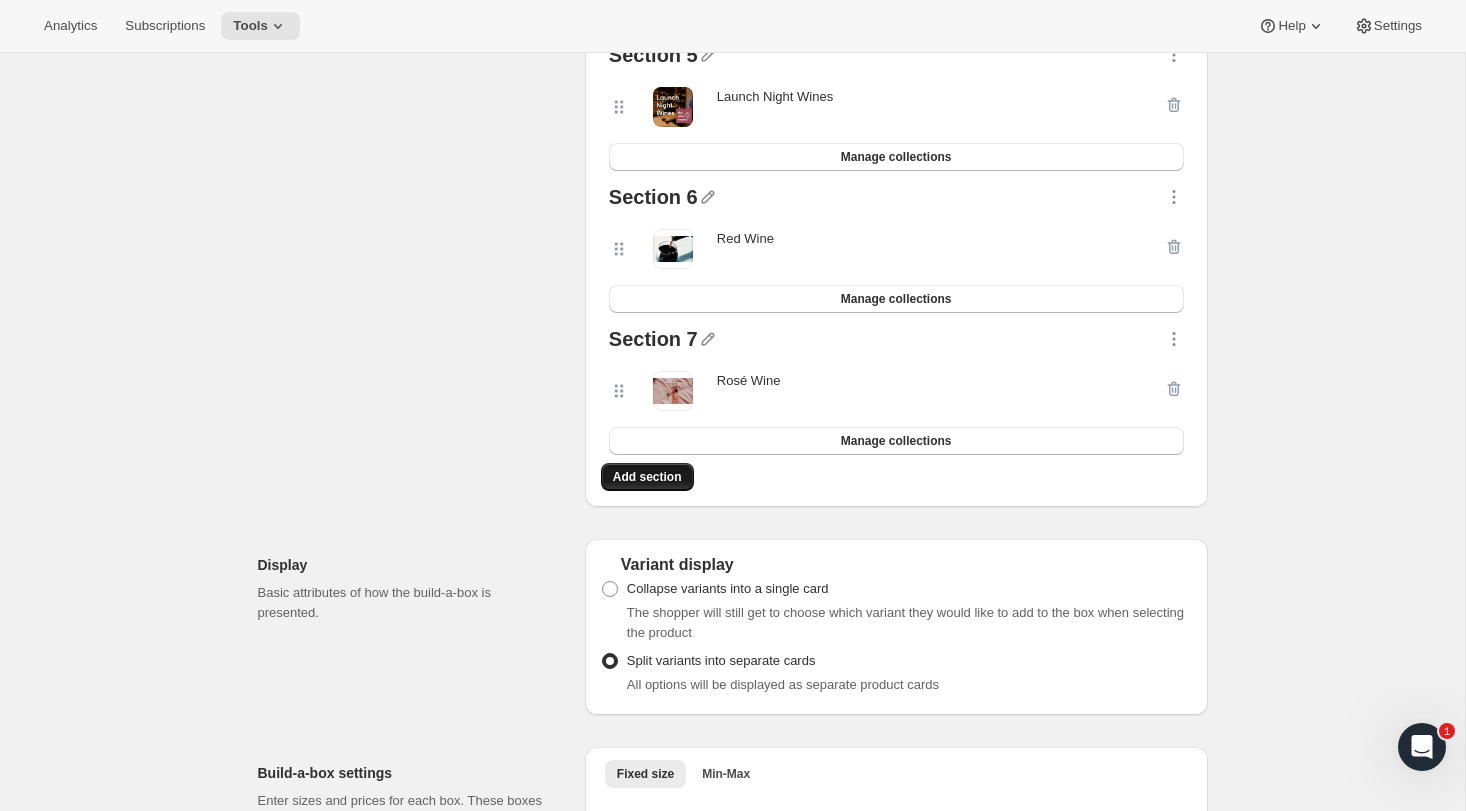 click on "Add section" at bounding box center (647, 477) 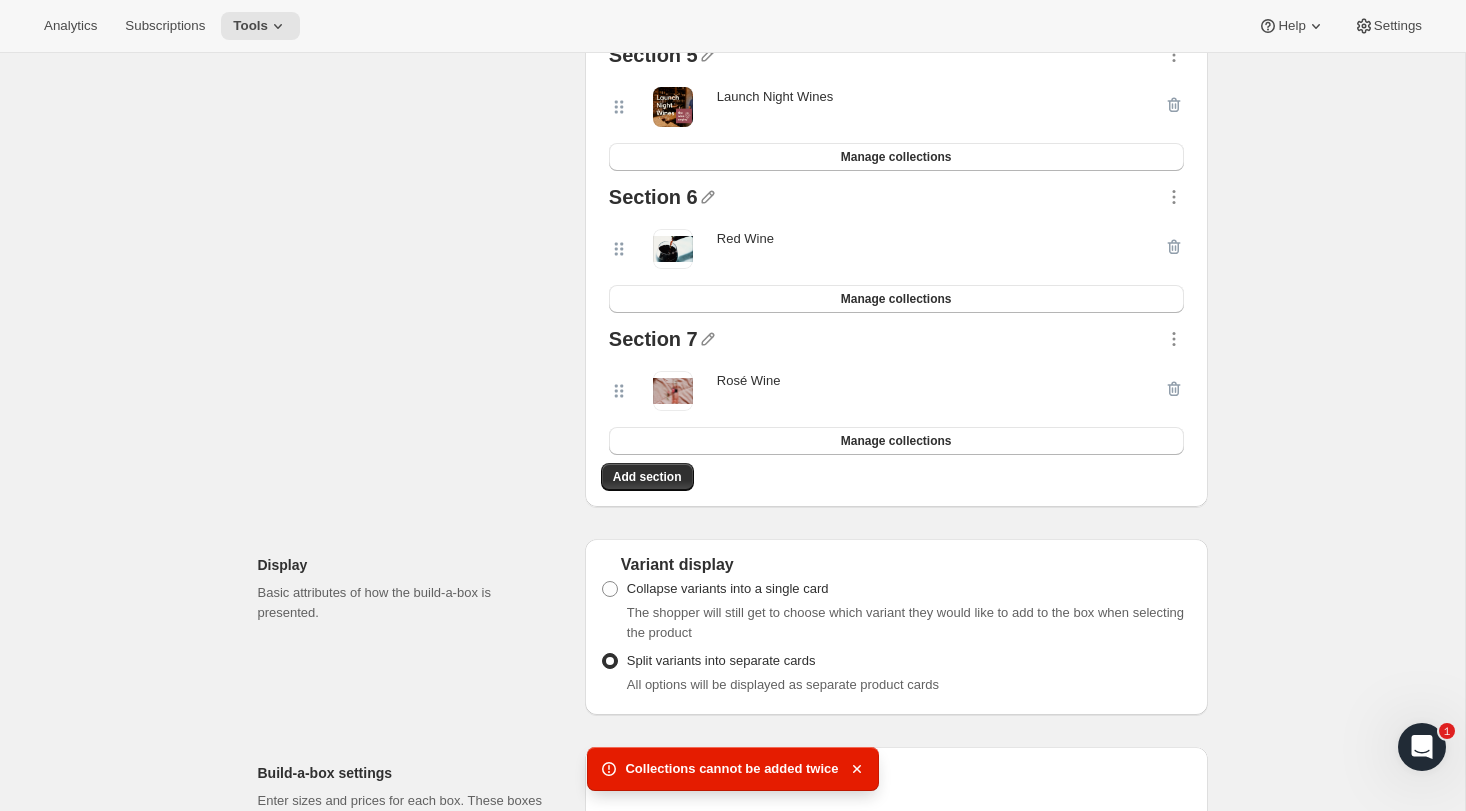 scroll, scrollTop: 1793, scrollLeft: 0, axis: vertical 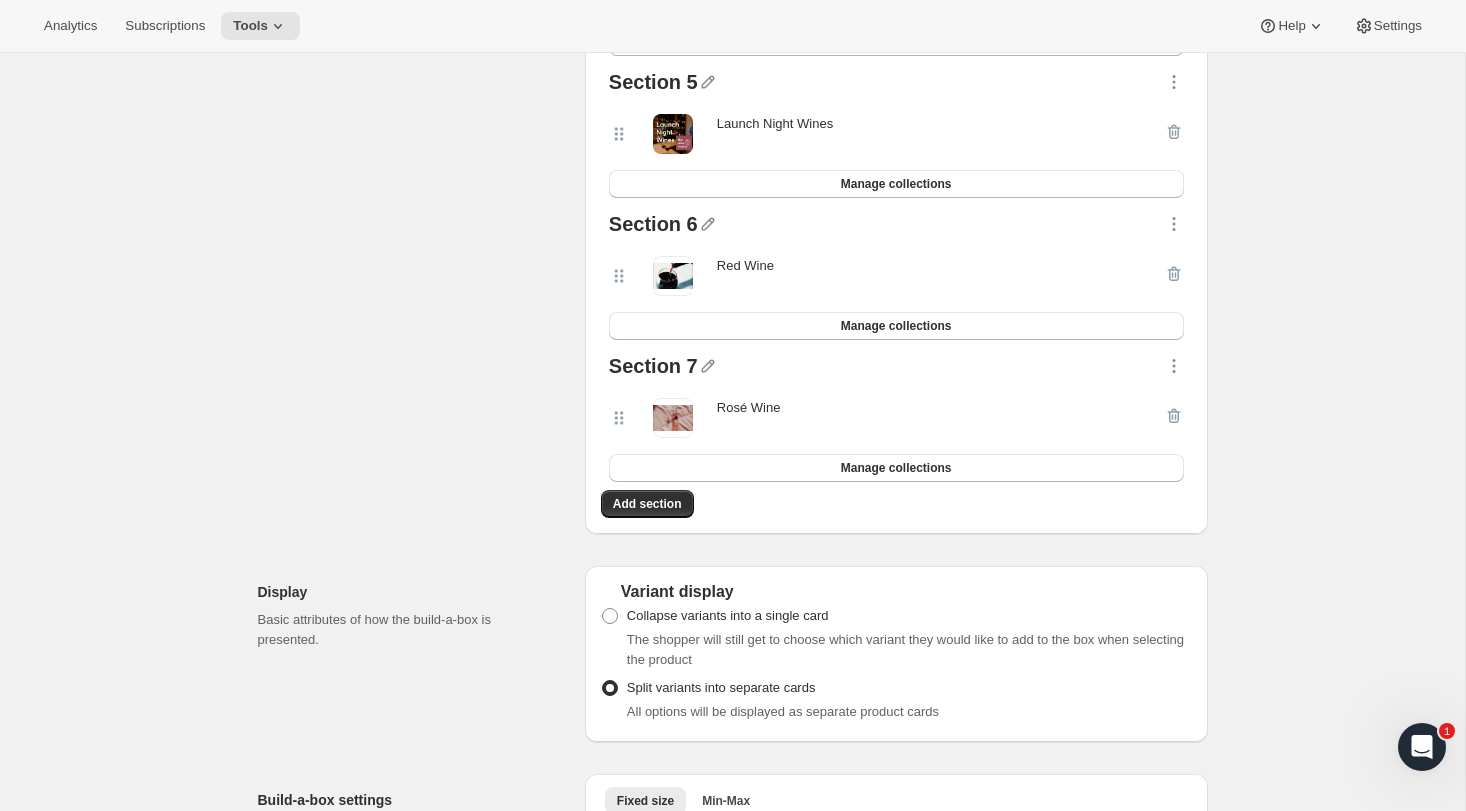 click on "Select products Select which products you would like offer in this Bundle." at bounding box center (413, -15) 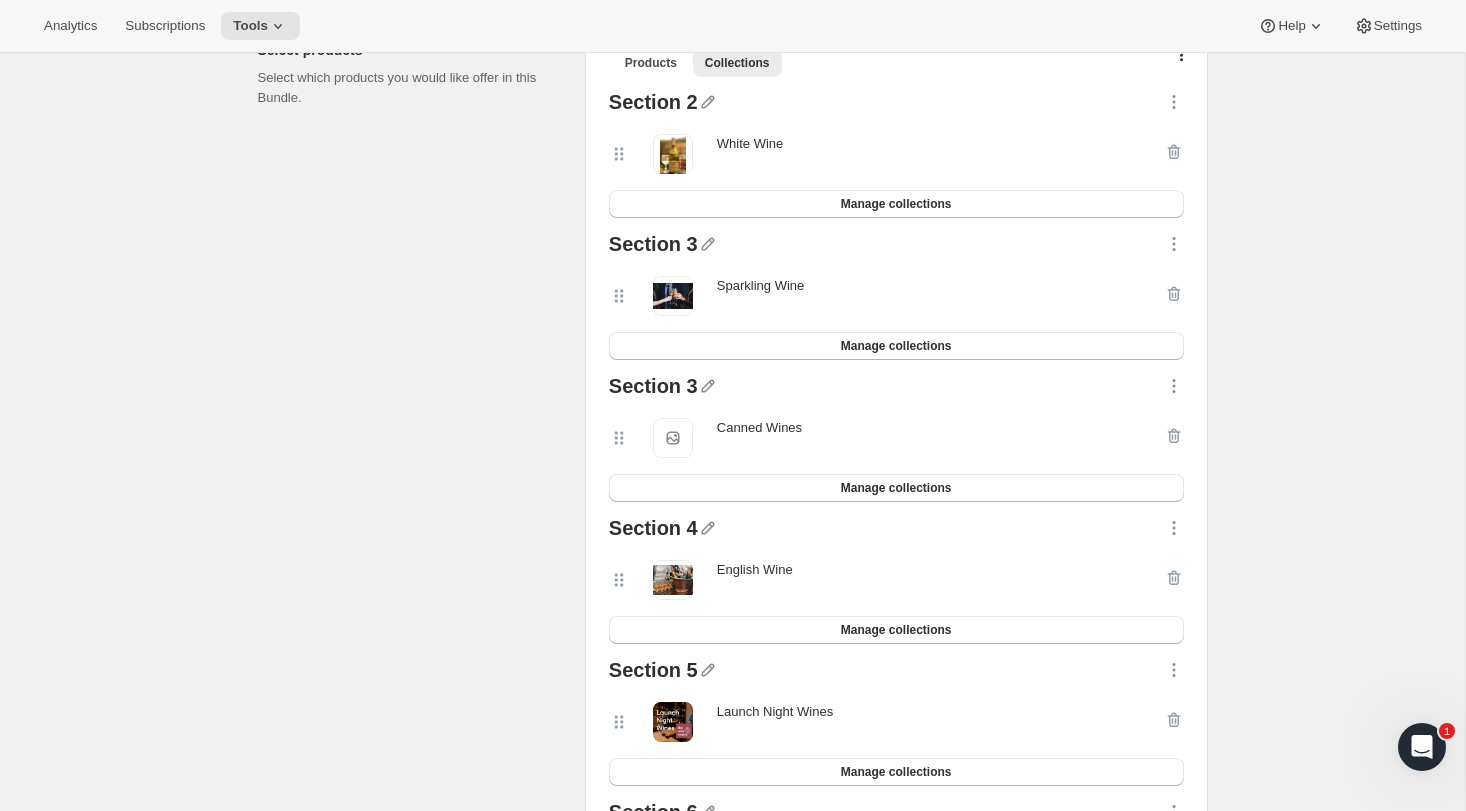 scroll, scrollTop: 1165, scrollLeft: 0, axis: vertical 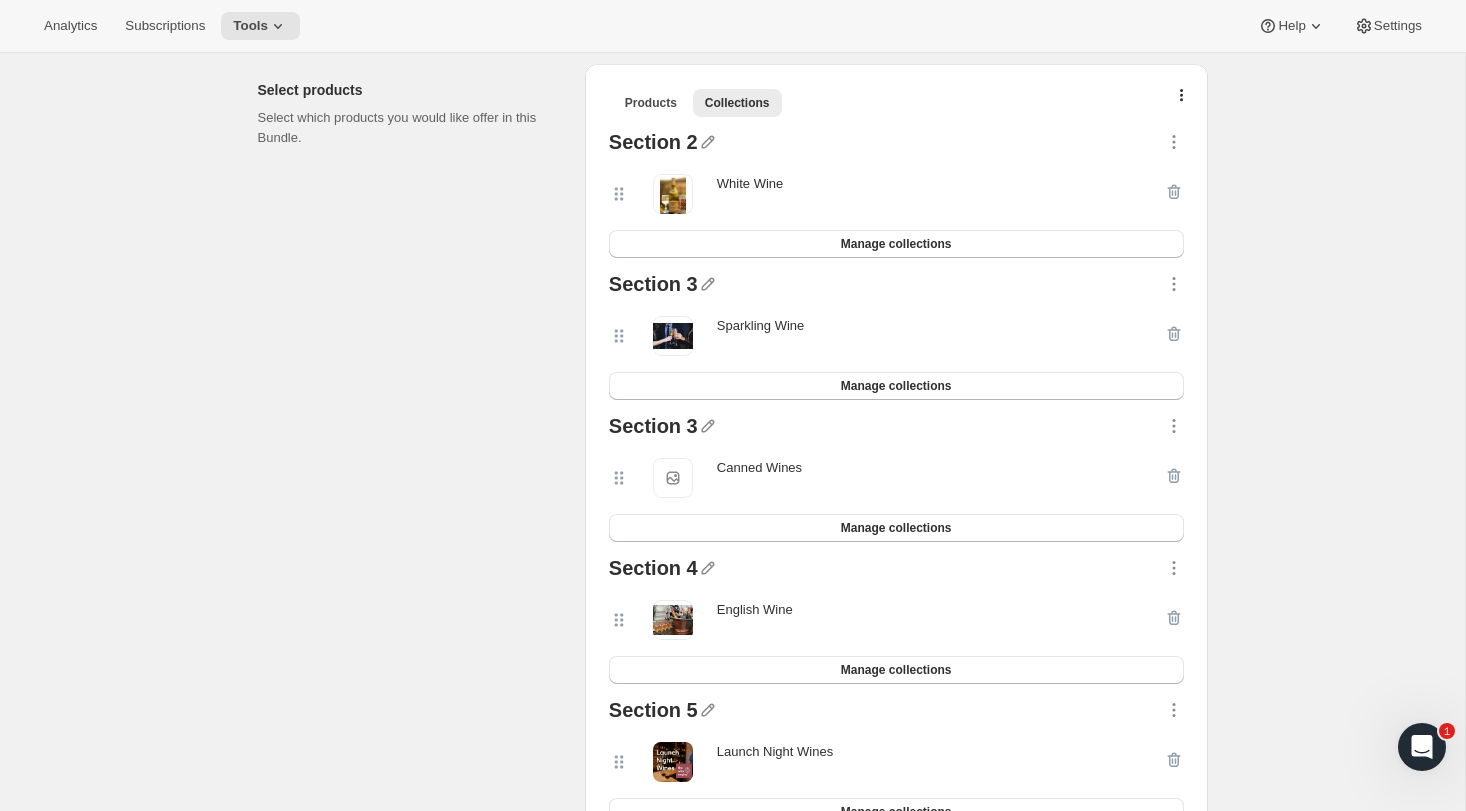 click on "Products Collections More views Products Collections More views Section 2 White Wine Manage collections Section 3 Sparkling Wine Manage collections Section 3 Canned Wines Canned Wines Manage collections Section 4 English Wine Manage collections Section 5 Launch Night Wines Manage collections Section 6 Red Wine Manage collections Section 7 Rosé Wine Manage collections Add section" at bounding box center (896, 613) 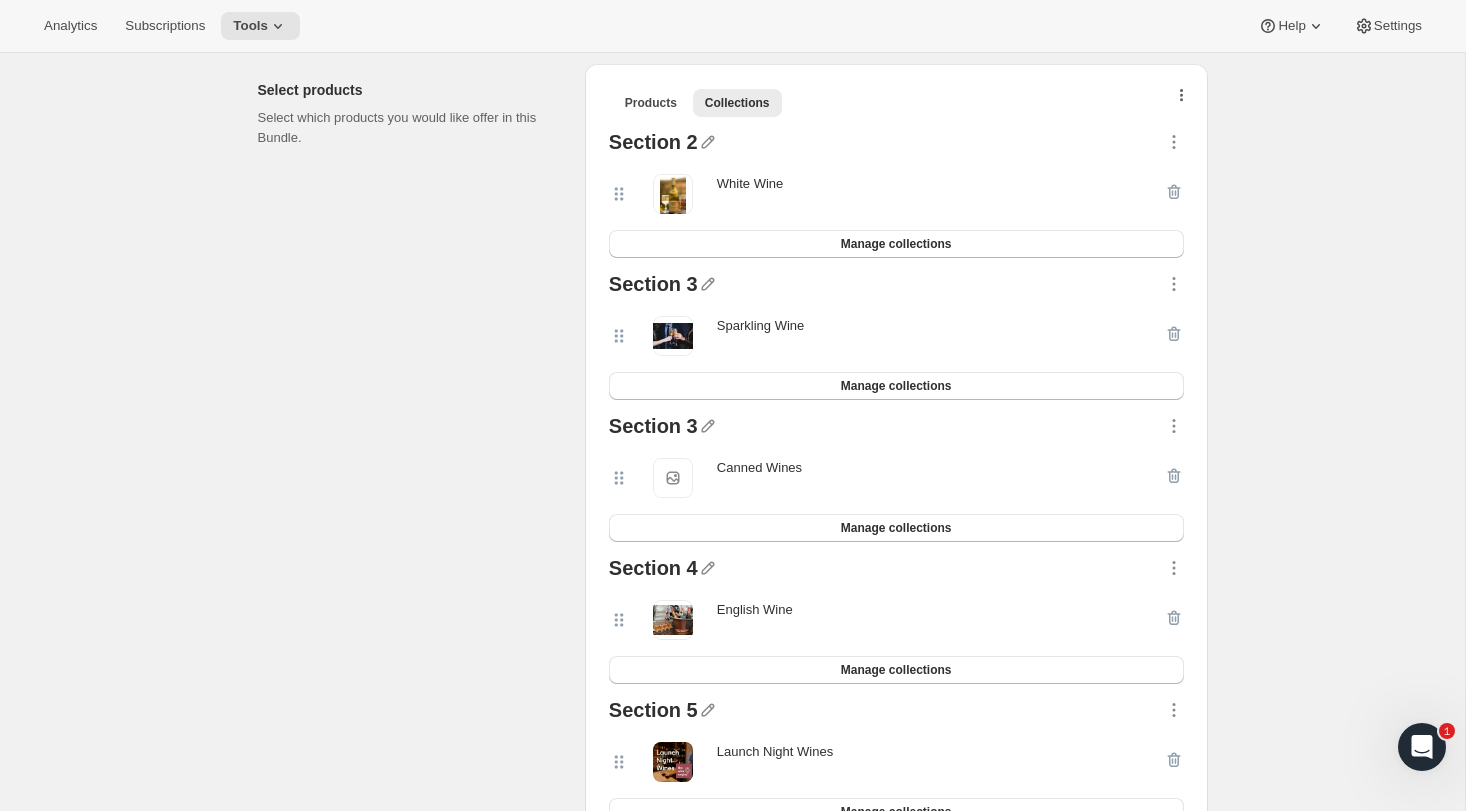 click at bounding box center (1182, 100) 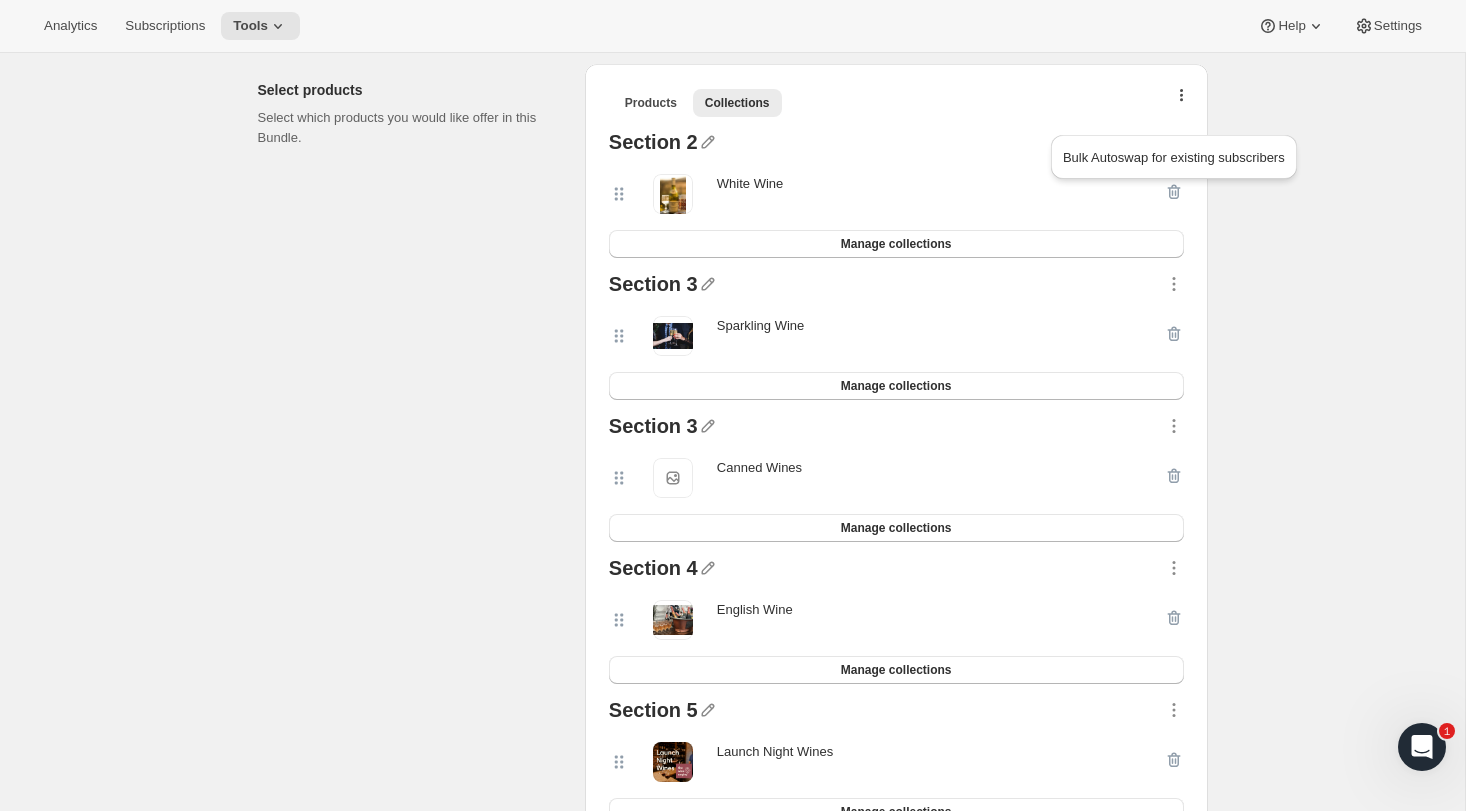 click at bounding box center [1182, 100] 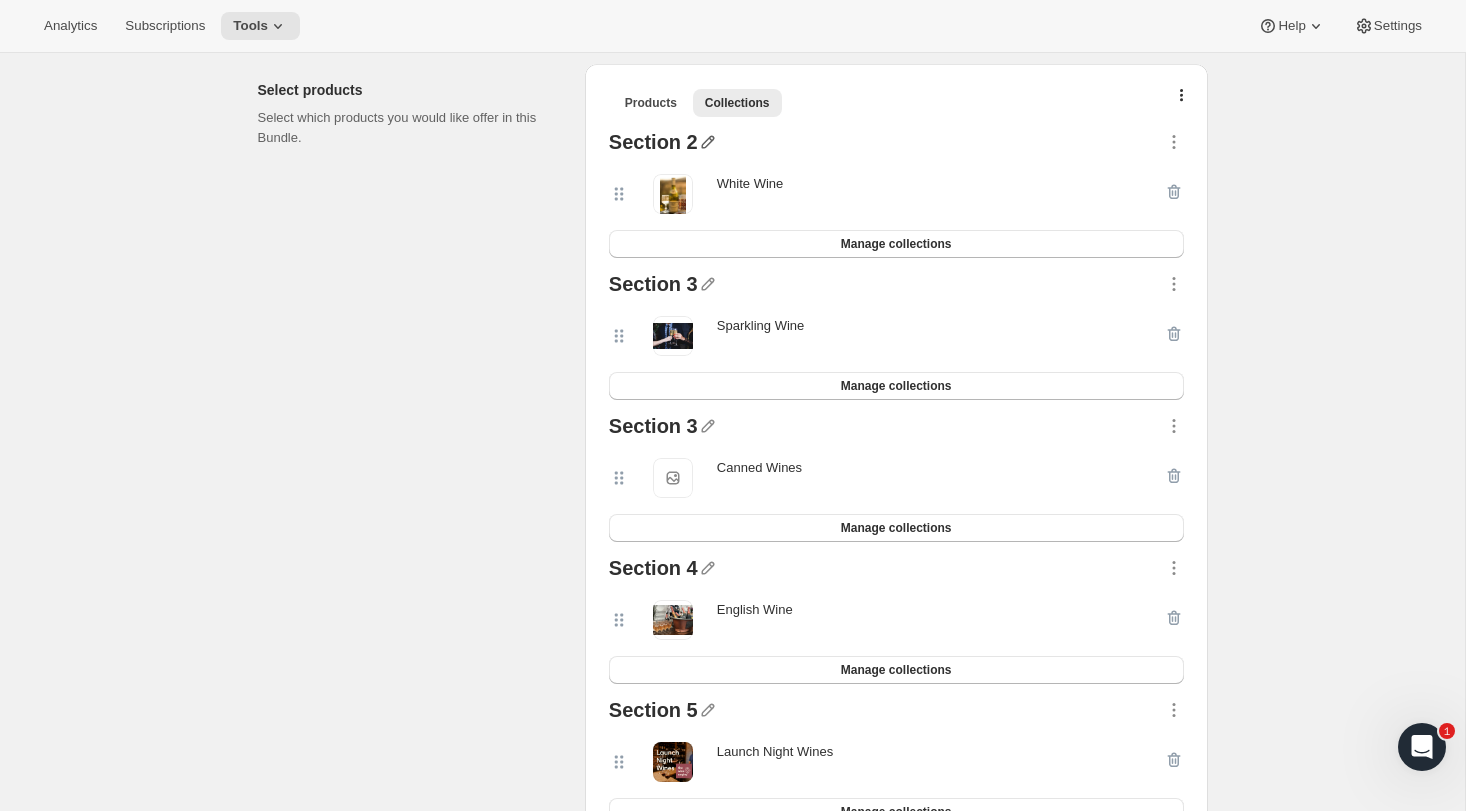 click 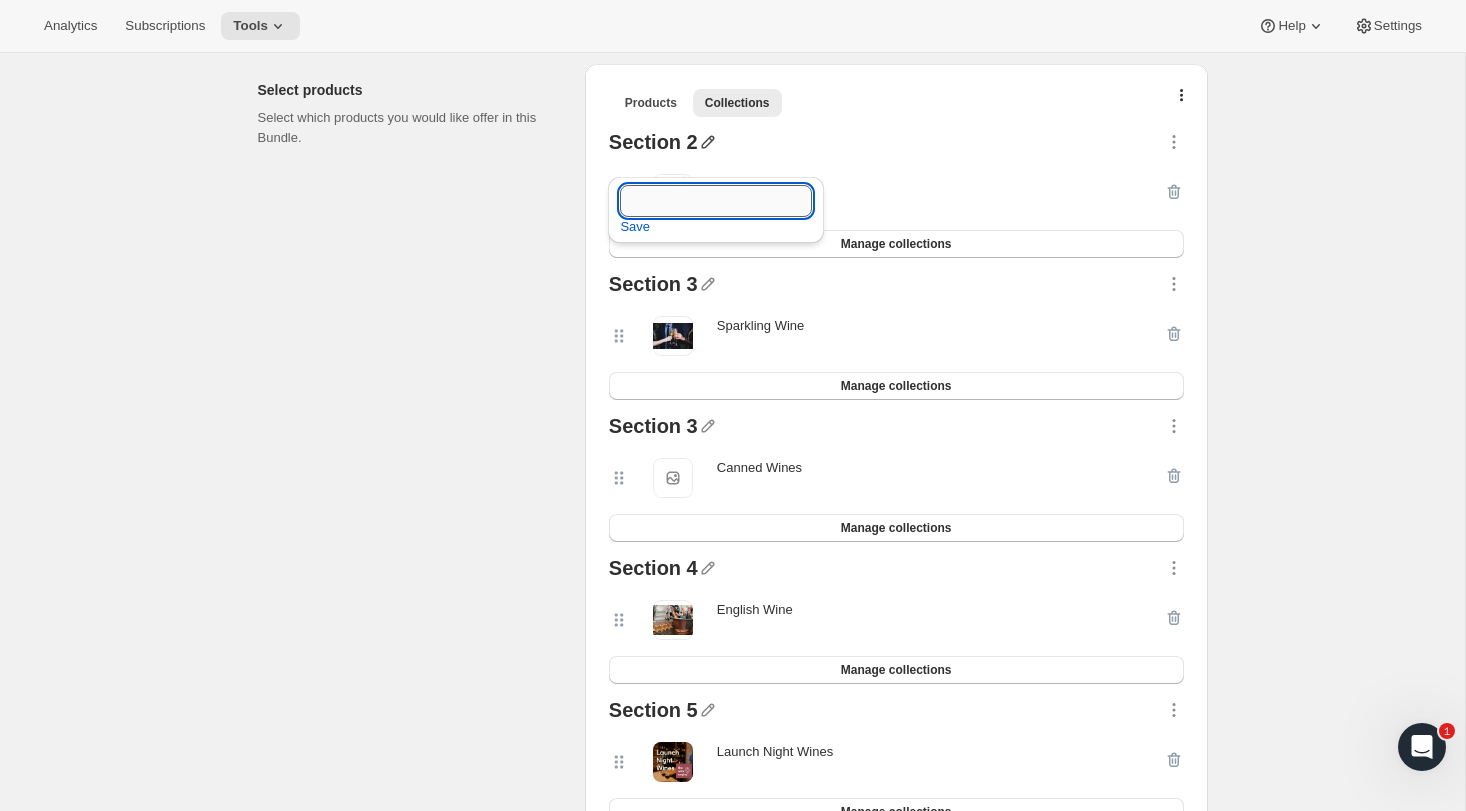 click at bounding box center (716, 201) 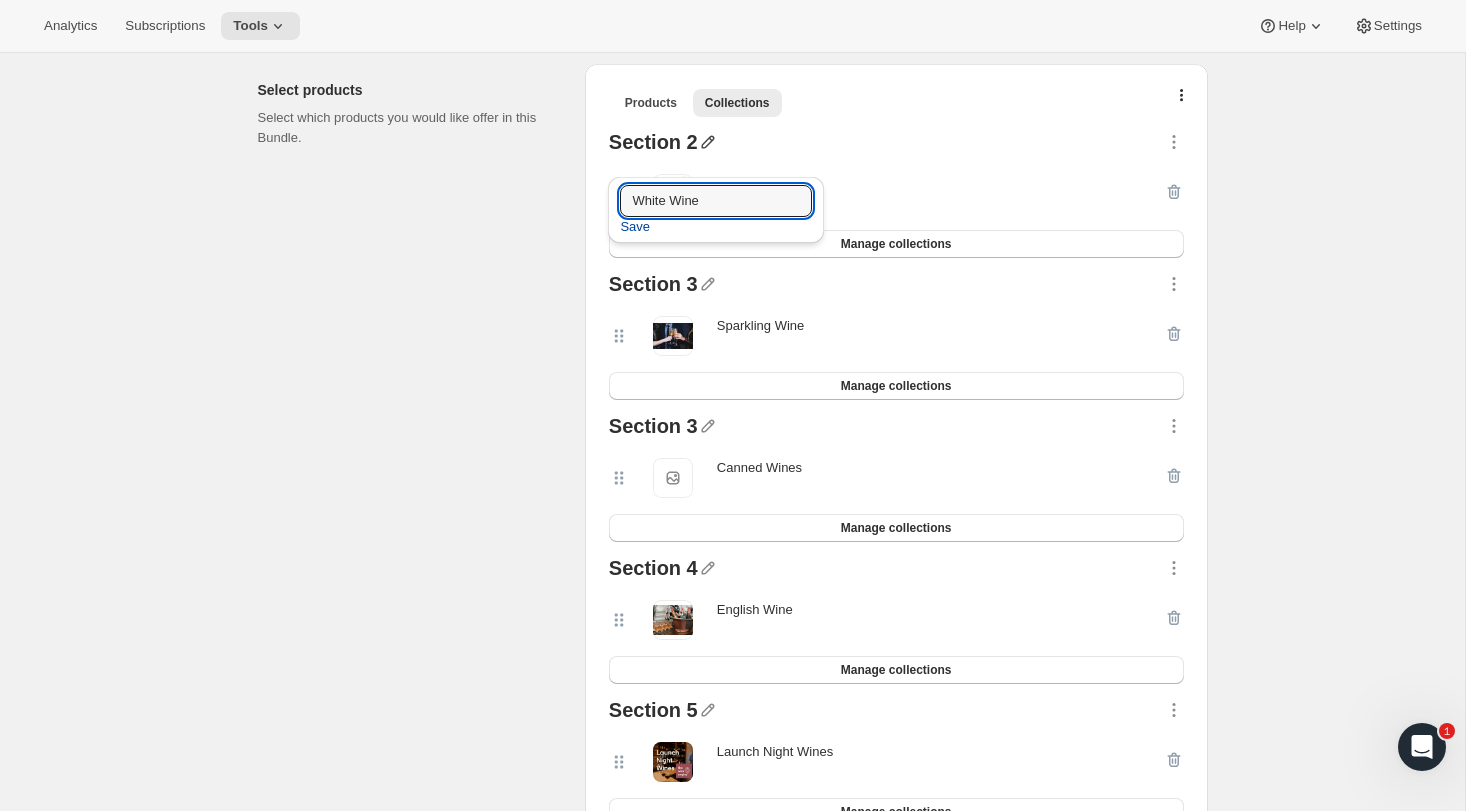 type on "White Wine" 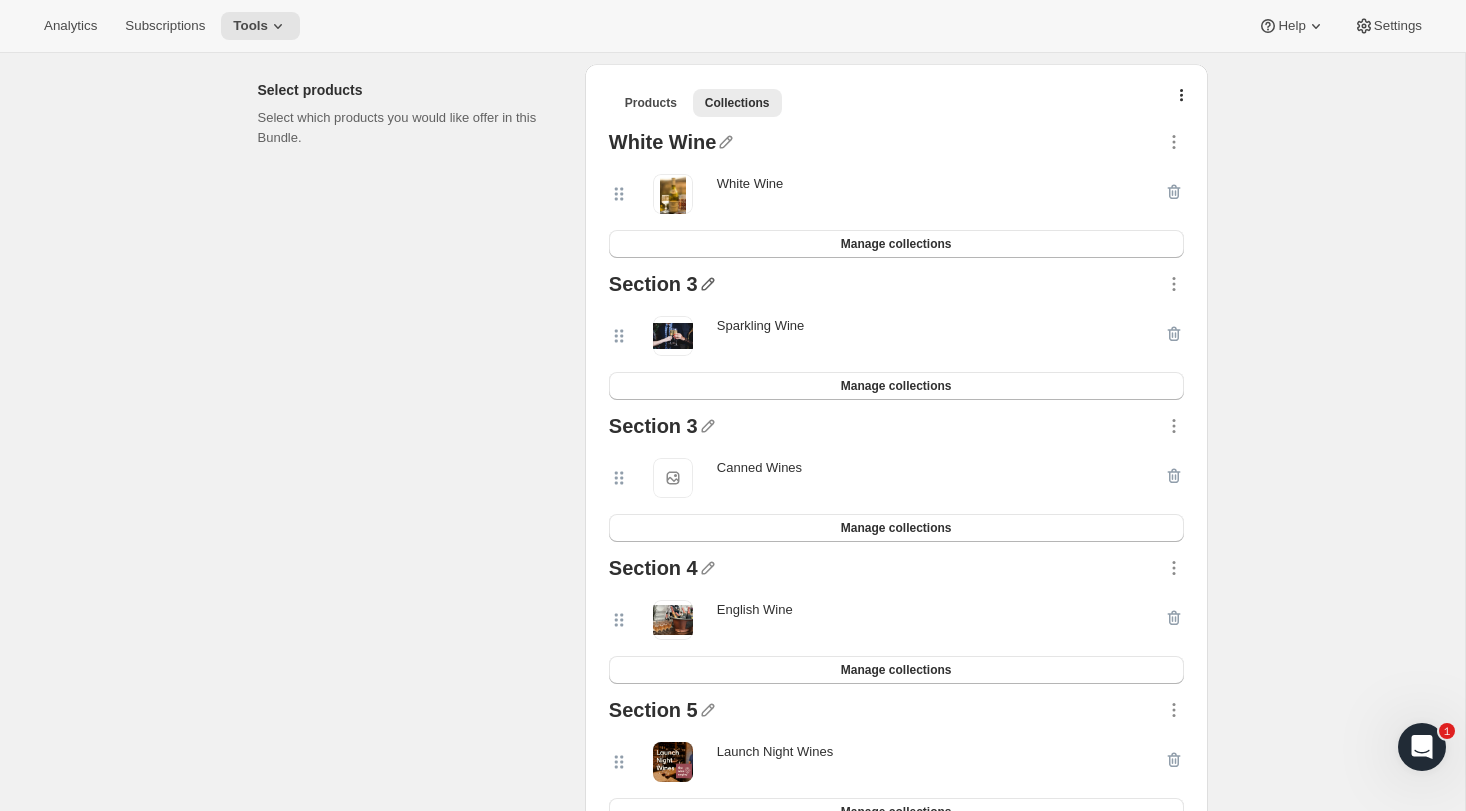 click 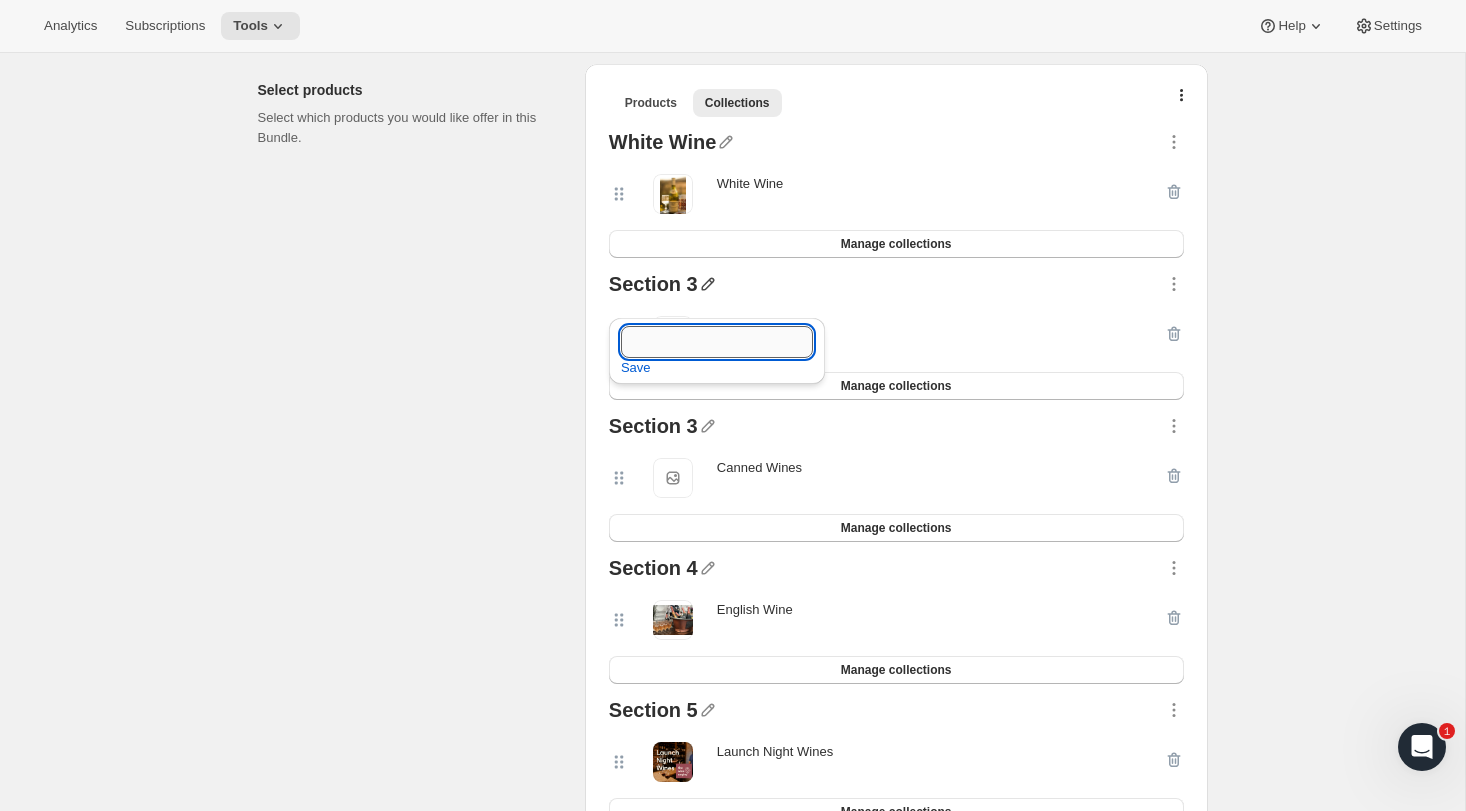 click at bounding box center [717, 342] 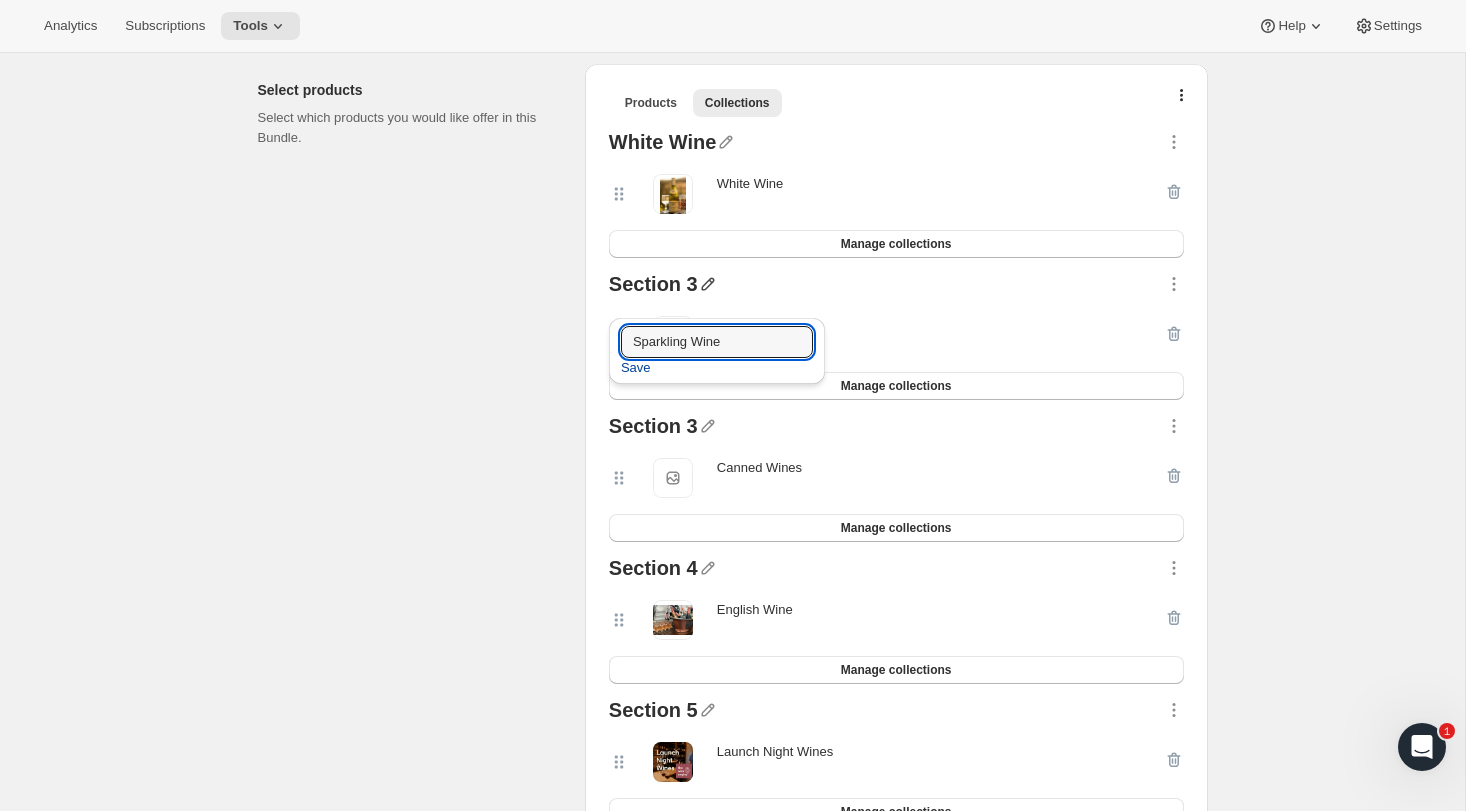 type on "Sparkling Wine" 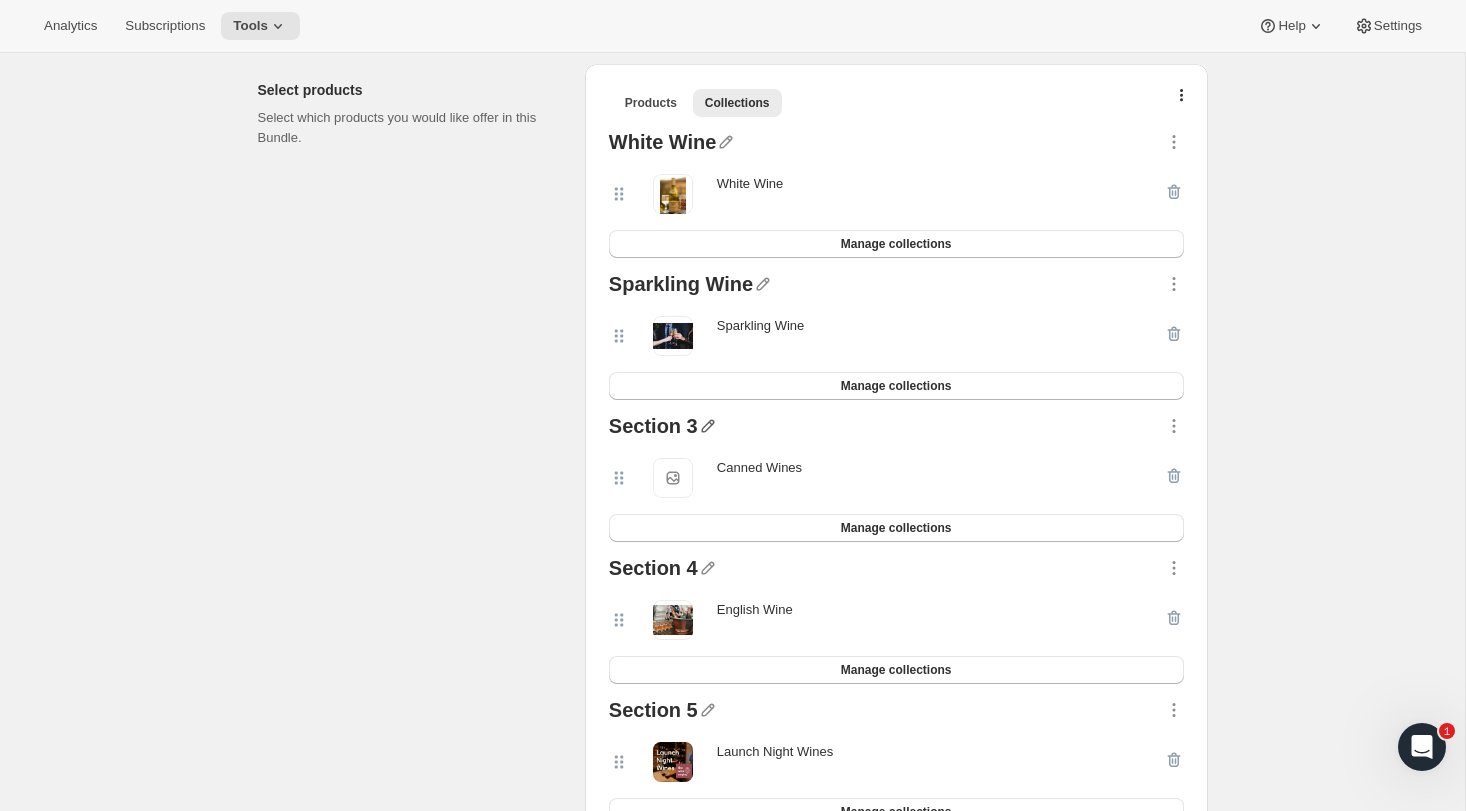 click 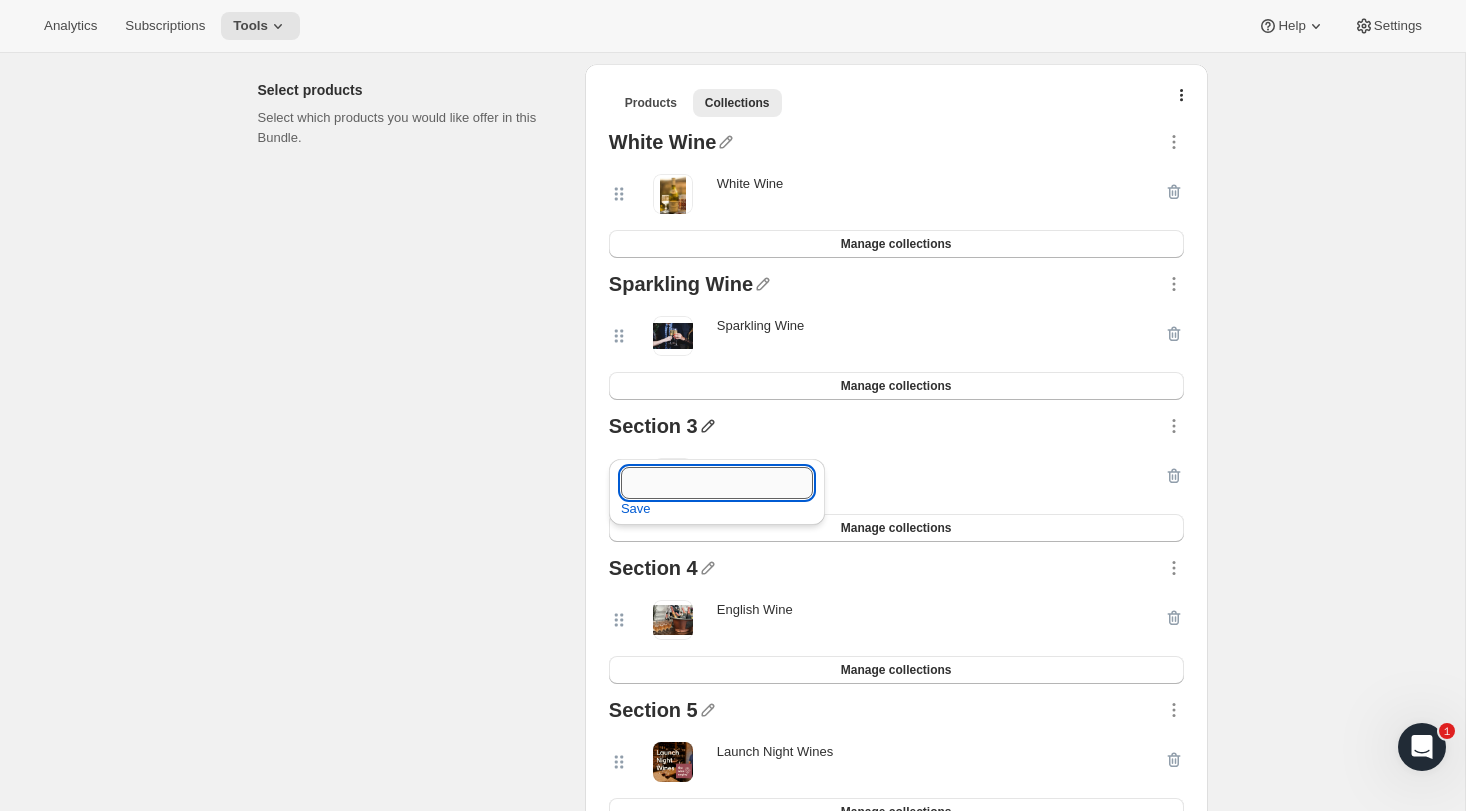 click at bounding box center [717, 483] 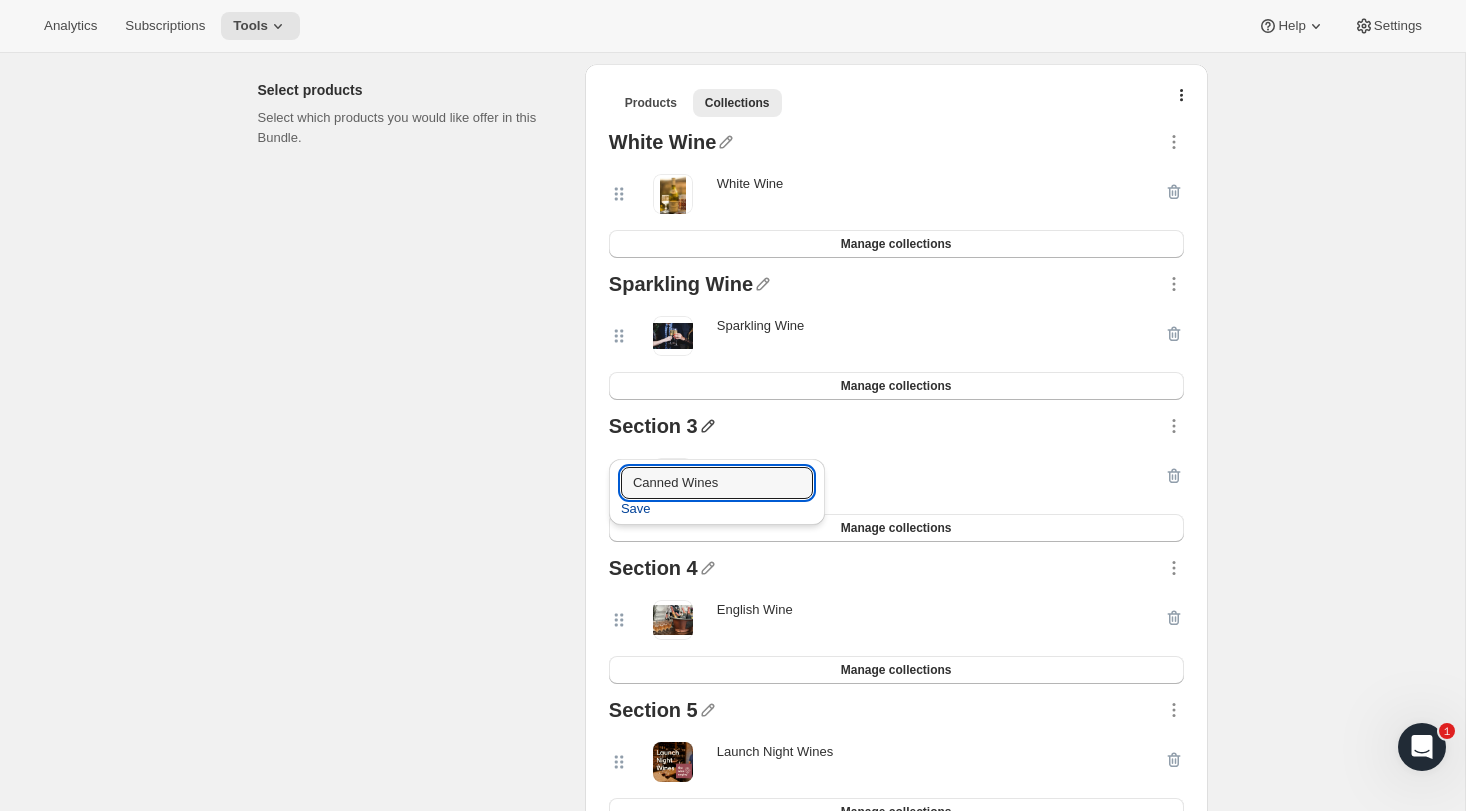 type on "Canned Wines" 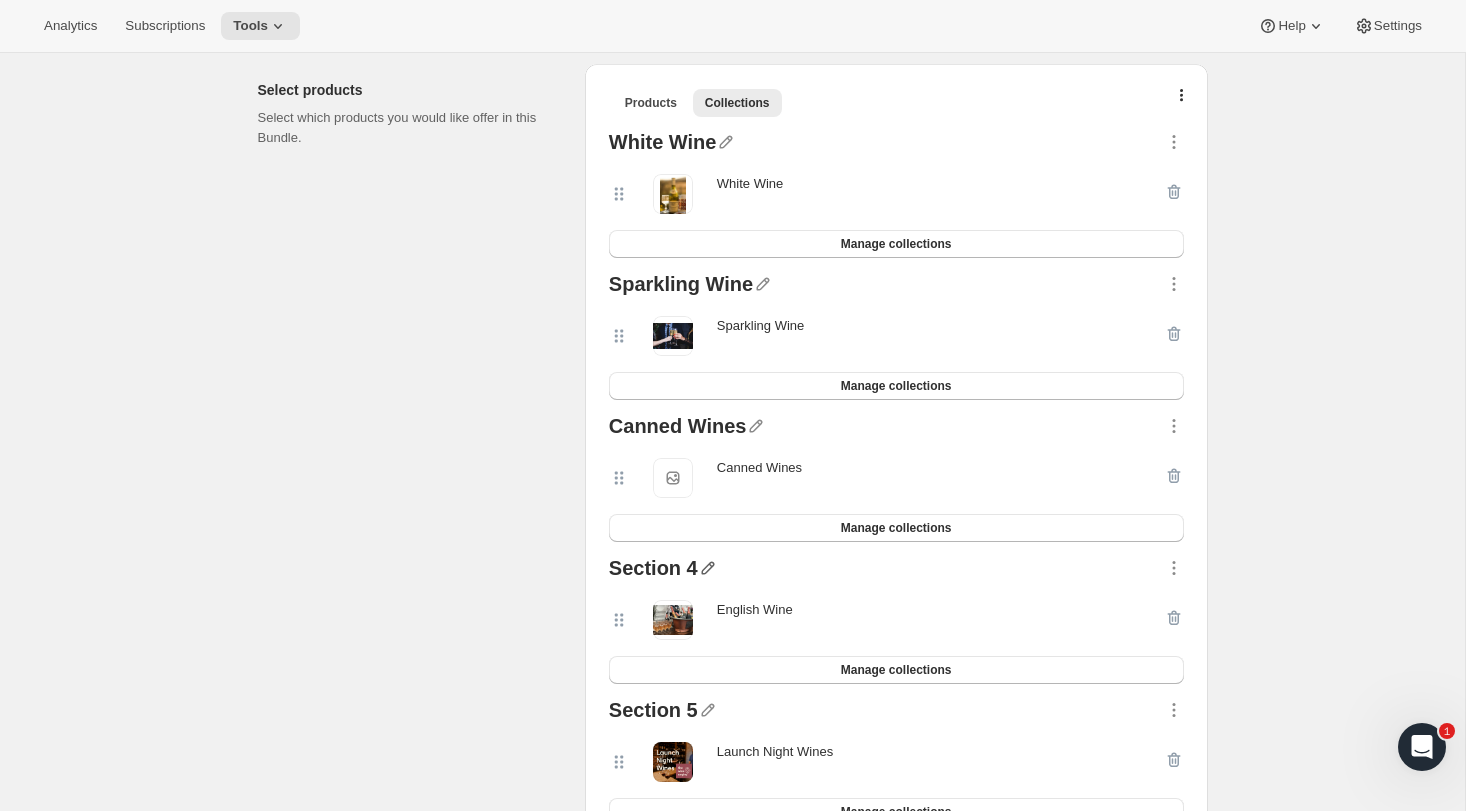 click 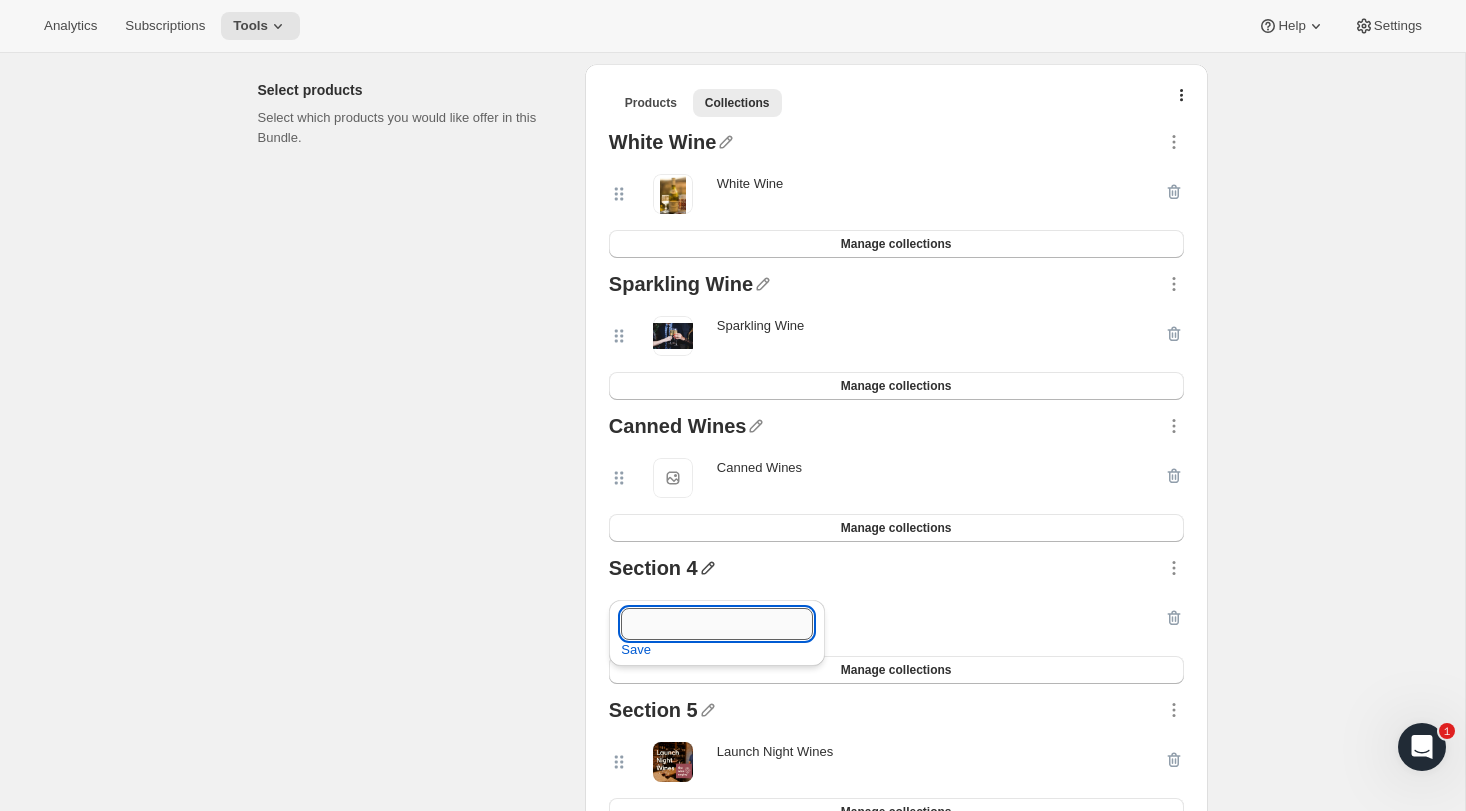 click at bounding box center (717, 624) 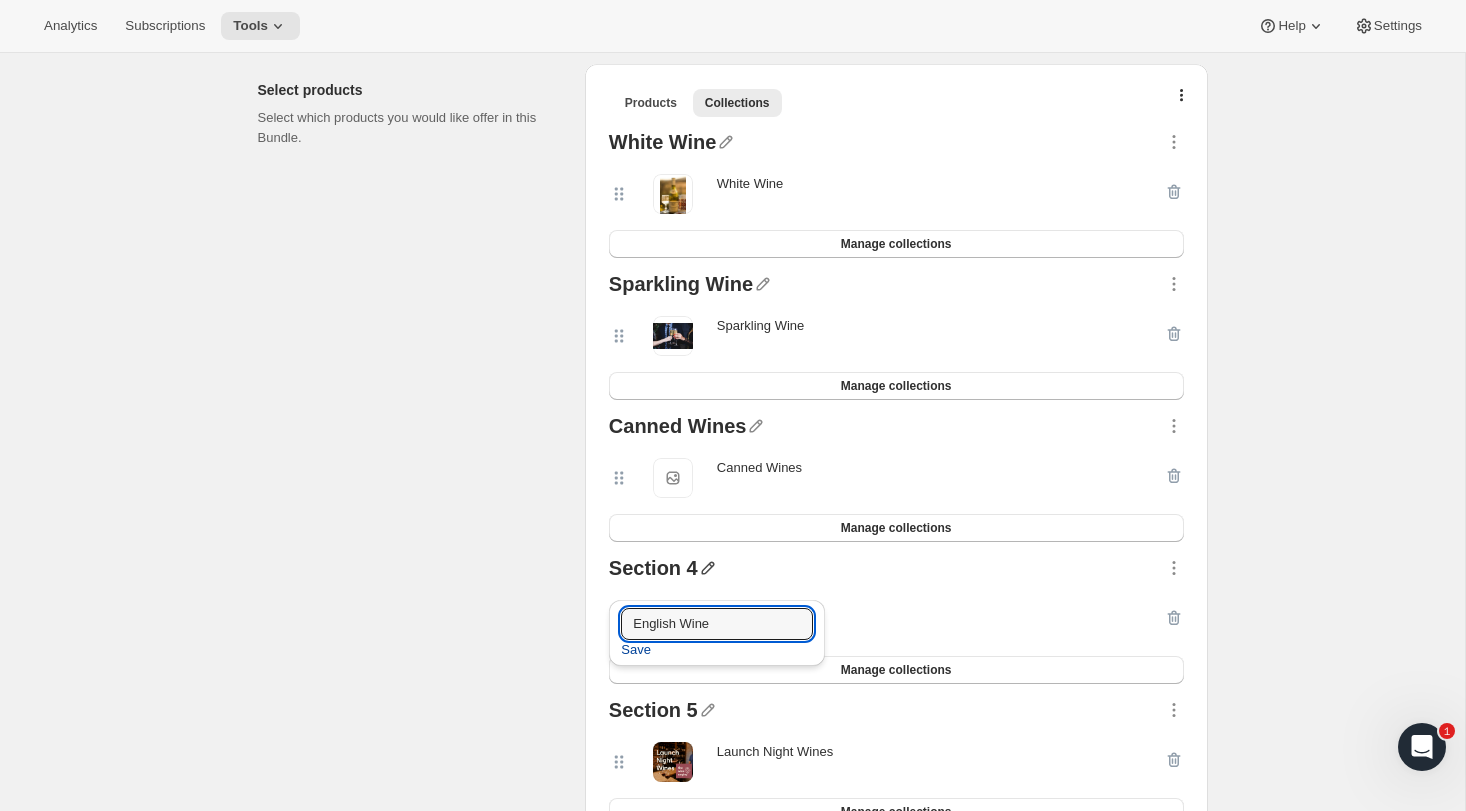 type on "English Wine" 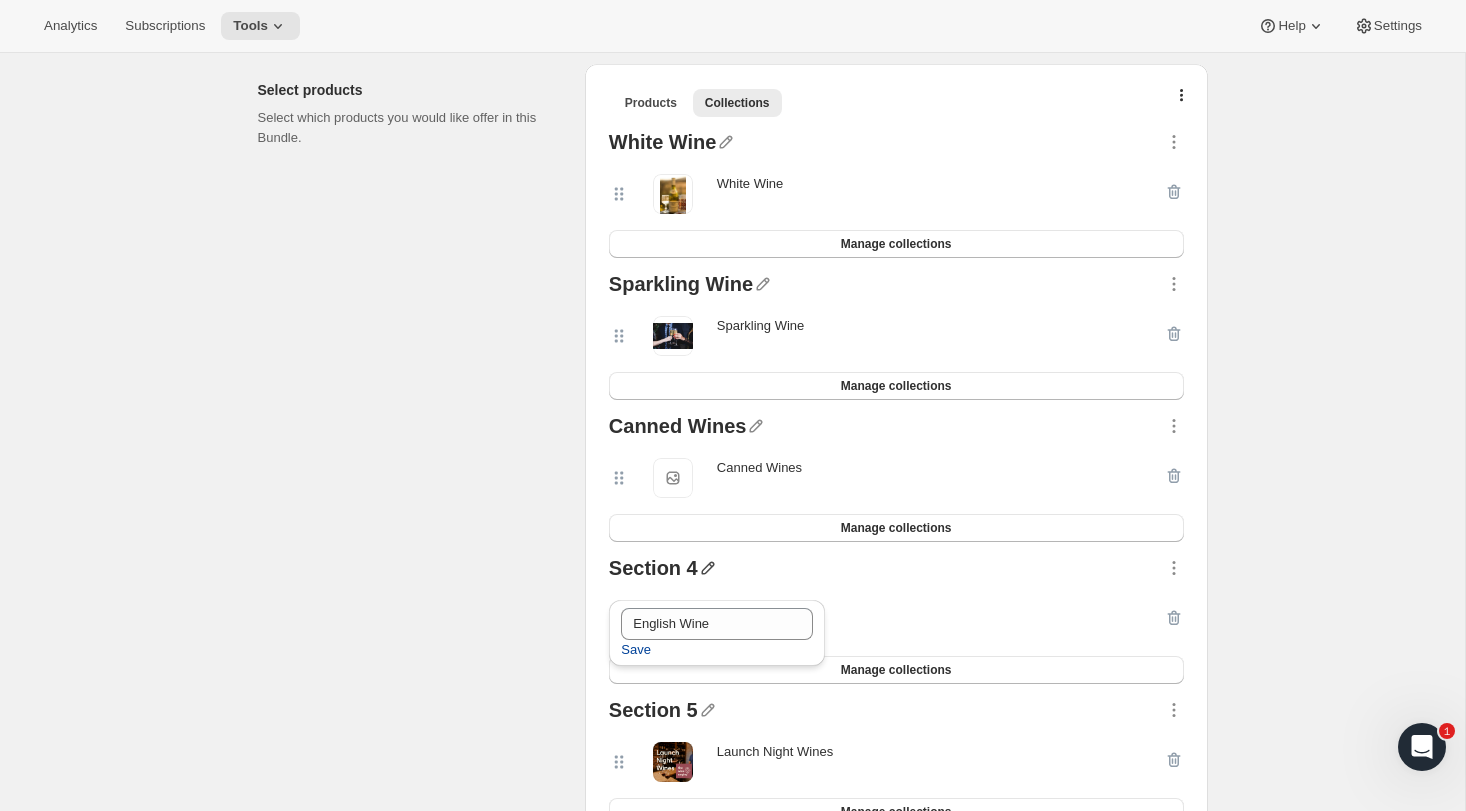 click on "Save" at bounding box center [636, 650] 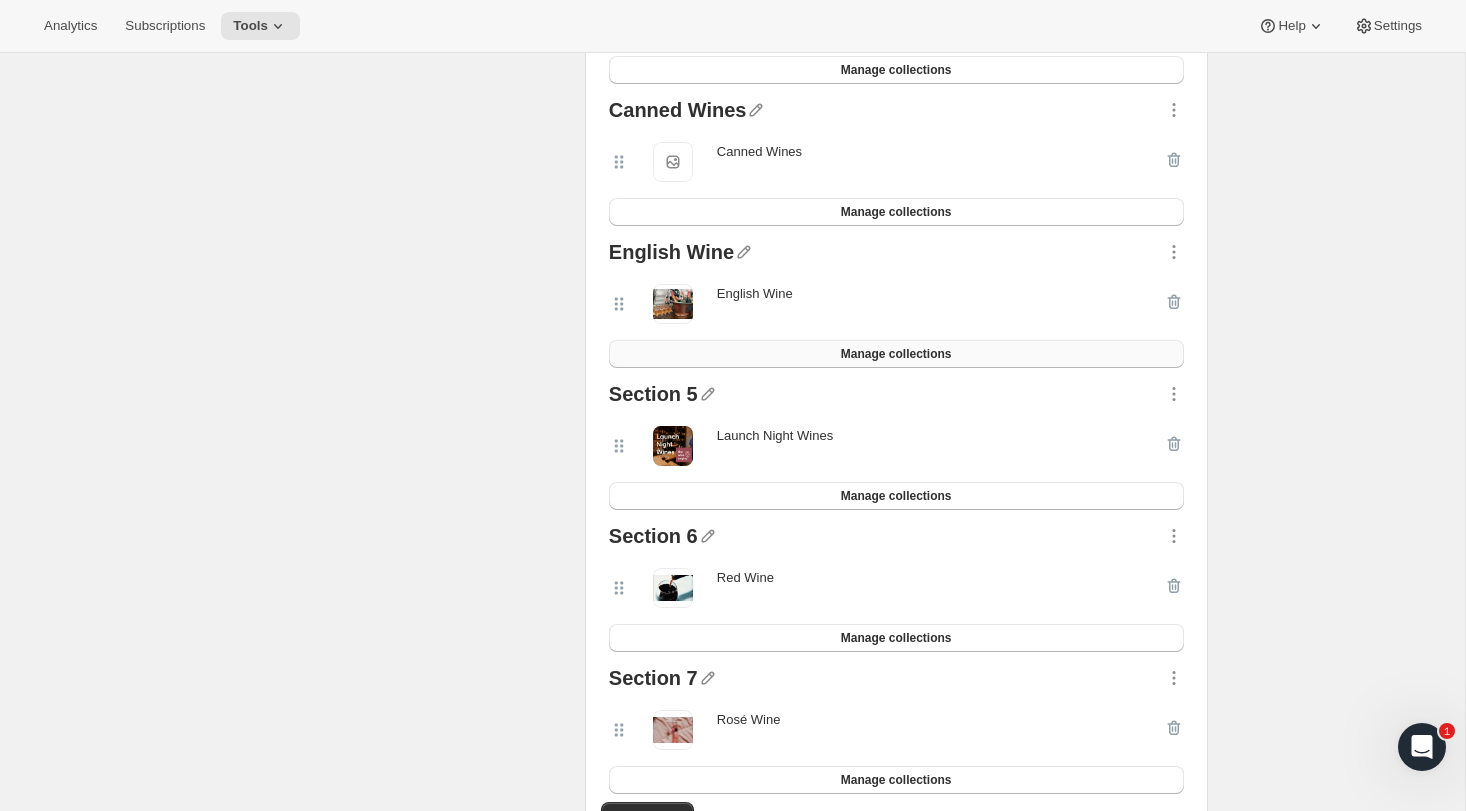 scroll, scrollTop: 1606, scrollLeft: 0, axis: vertical 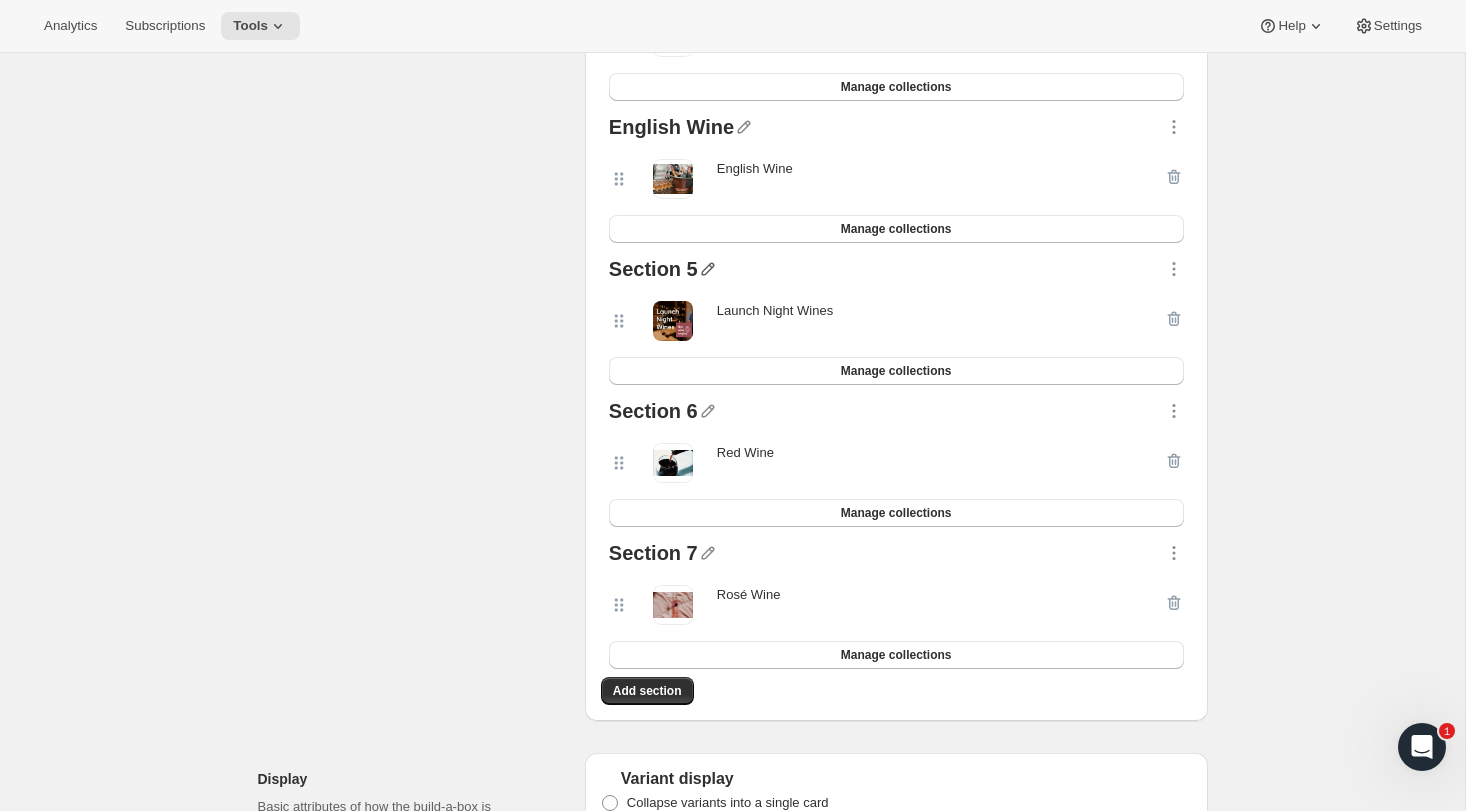 click 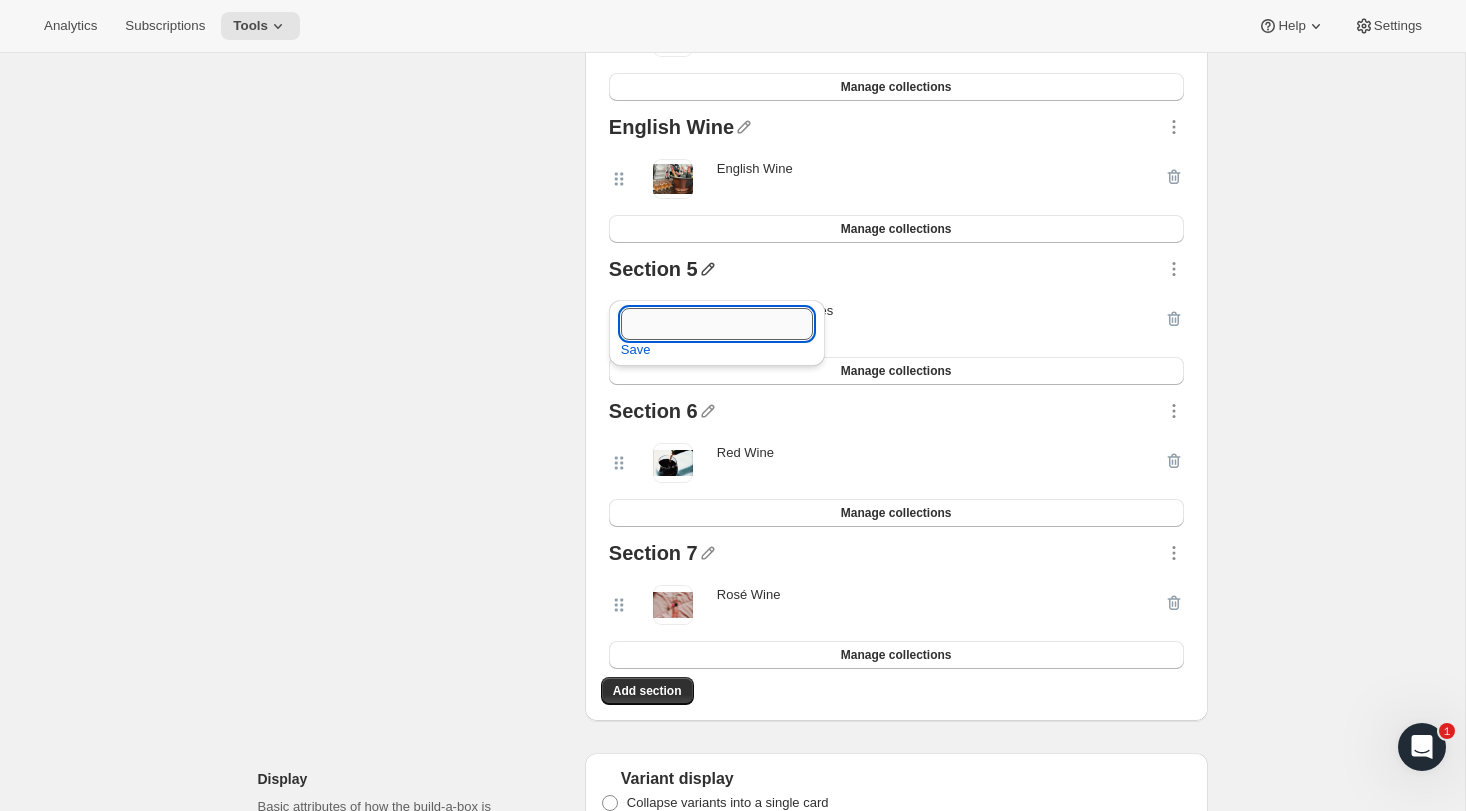click at bounding box center [717, 324] 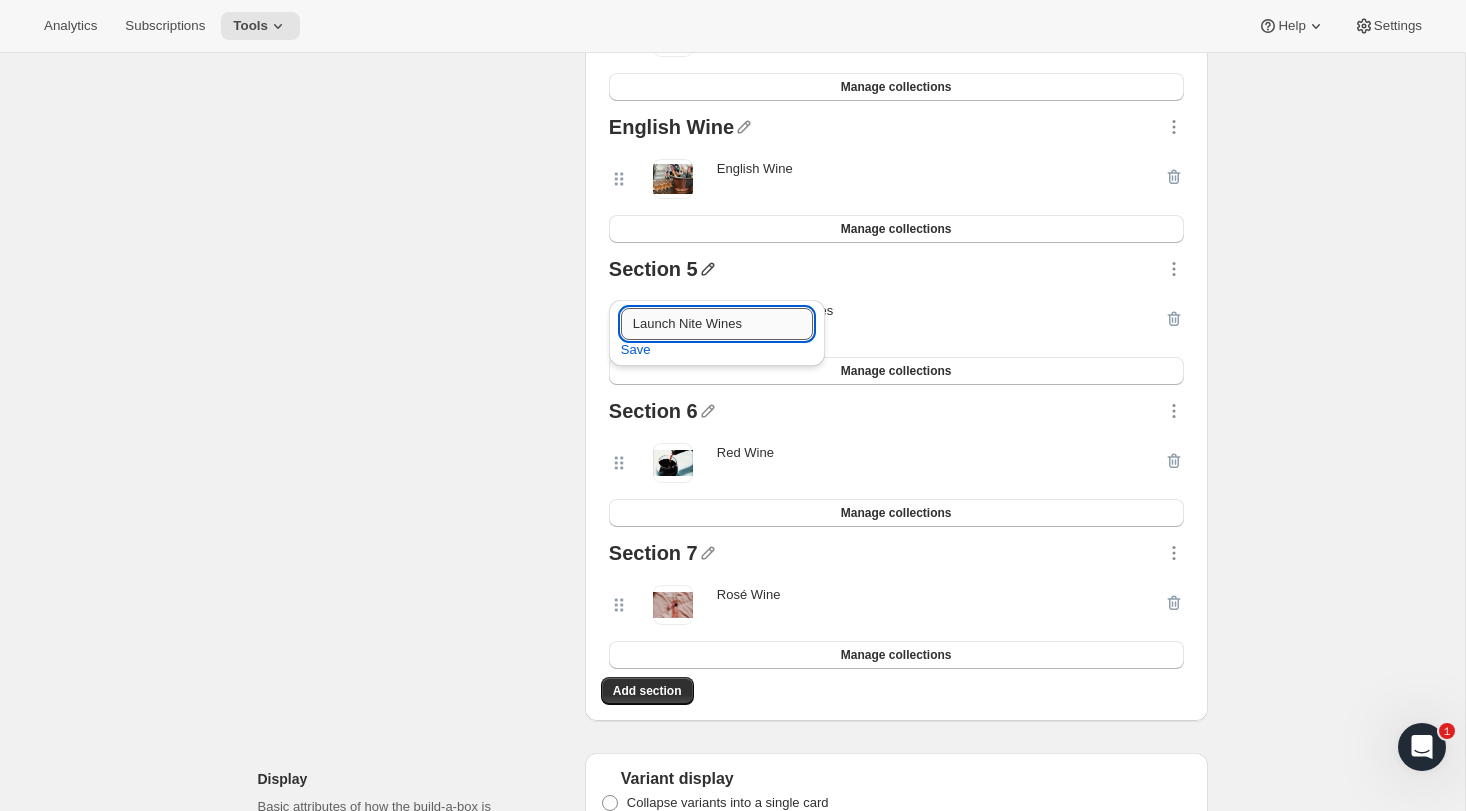 click on "Launch Nite Wines" at bounding box center (717, 324) 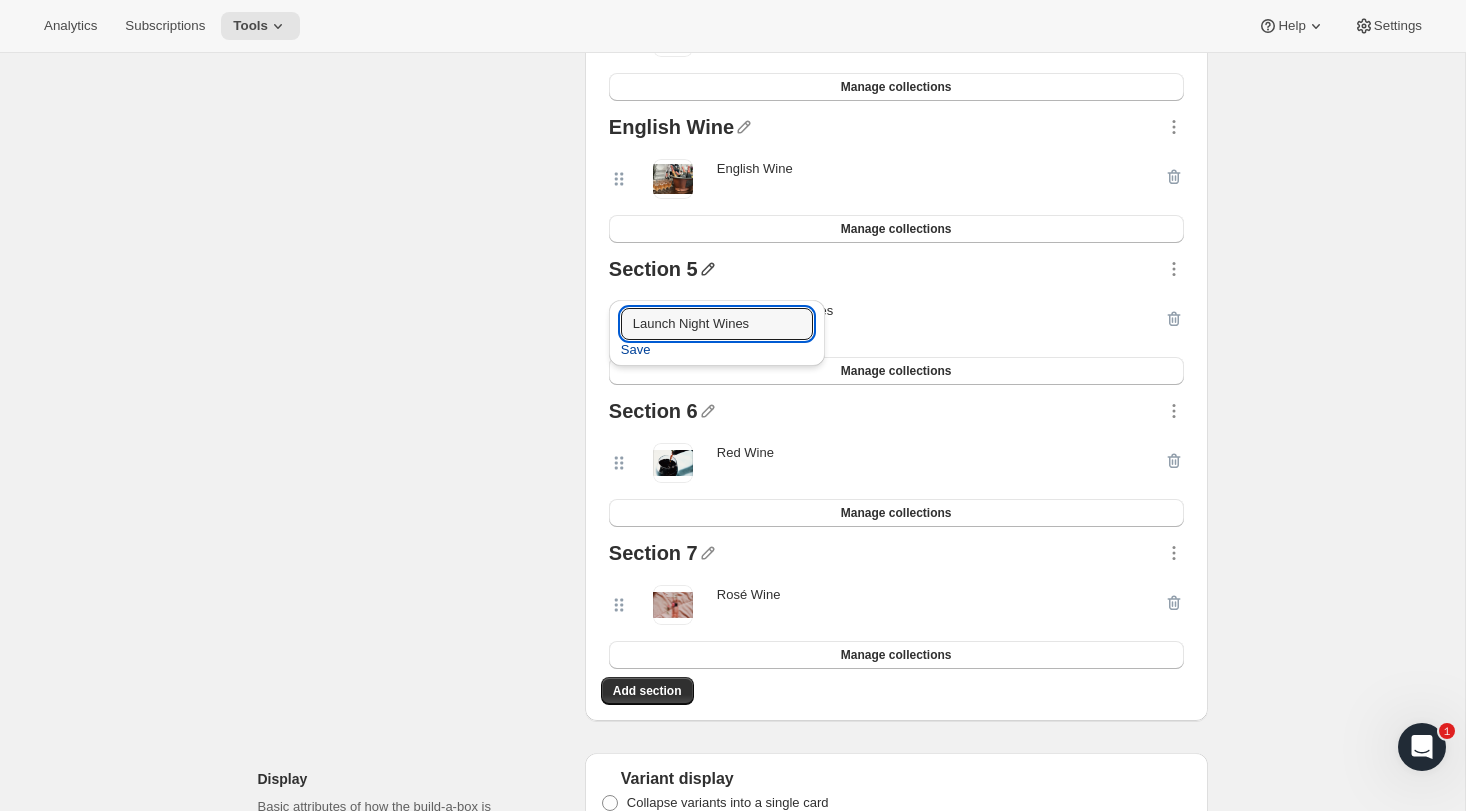 type on "Launch Night Wines" 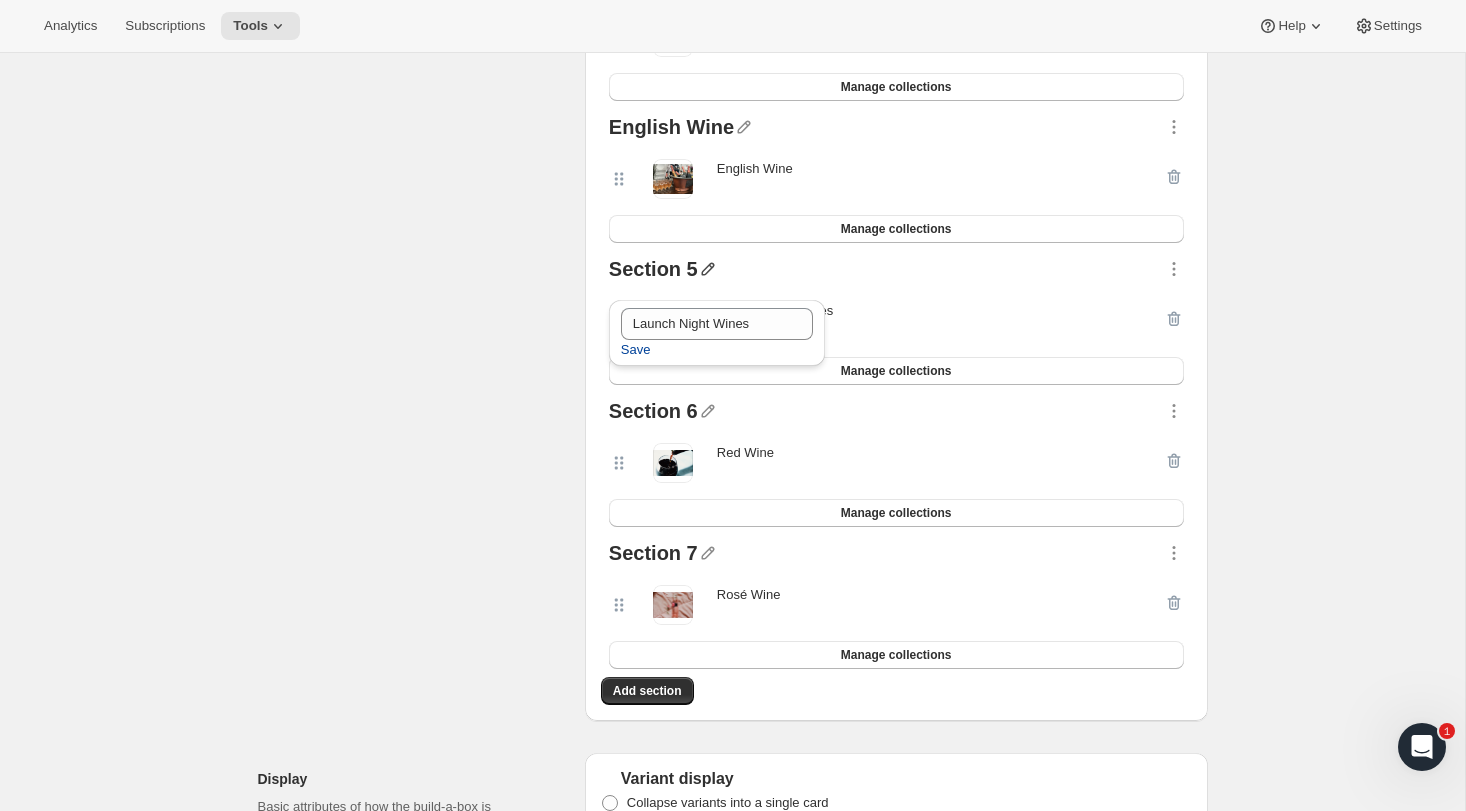 click on "Save" at bounding box center [636, 350] 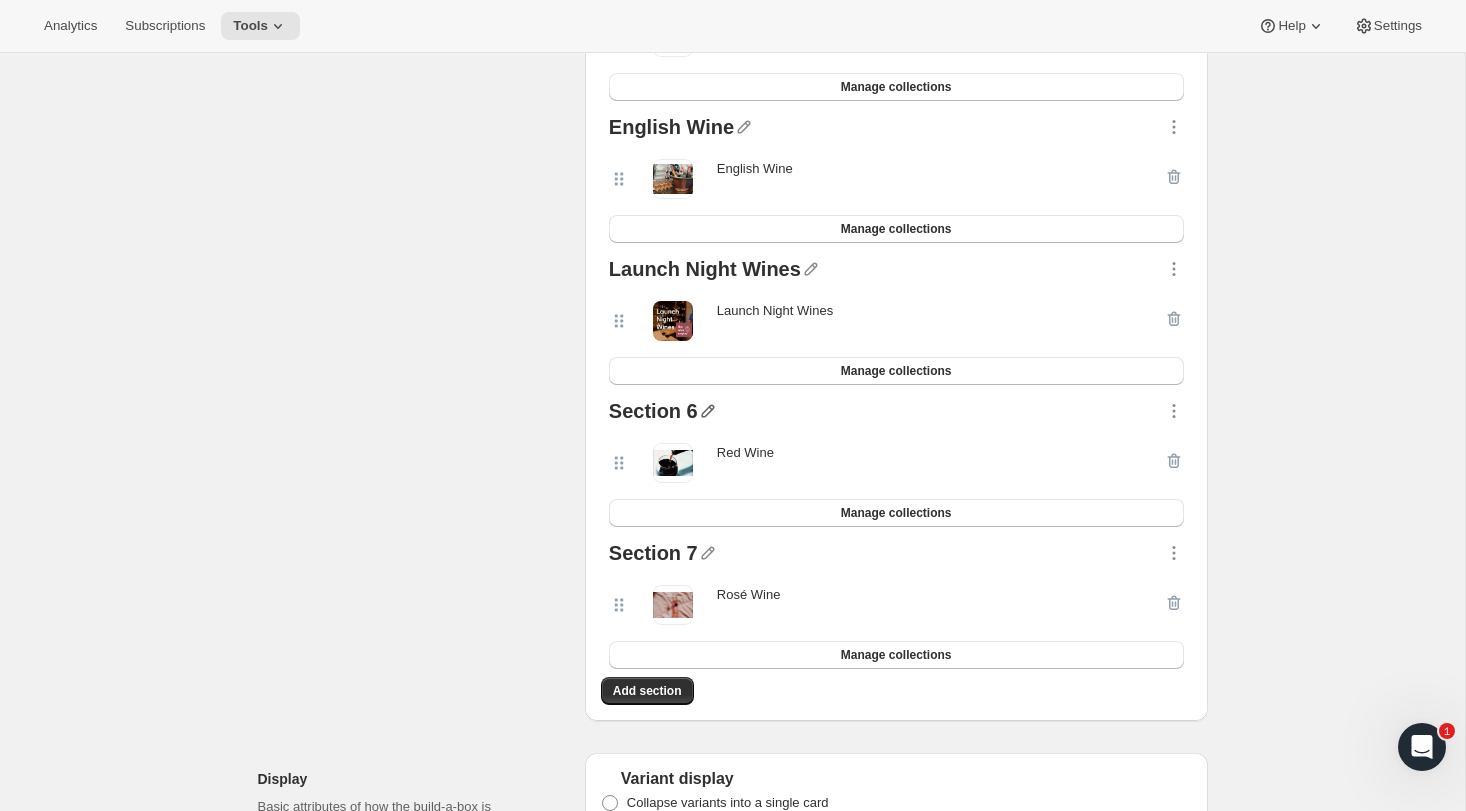 click 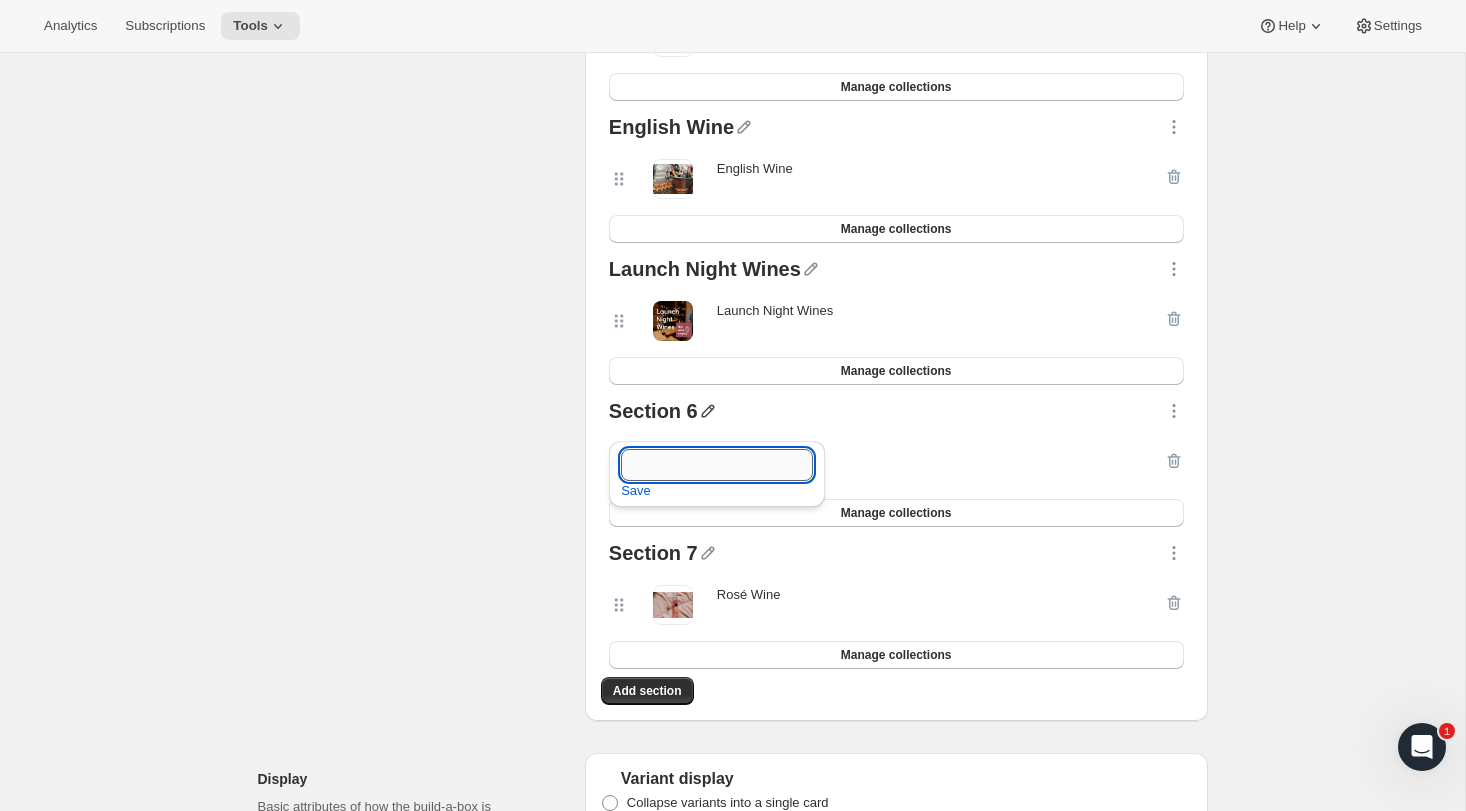 click at bounding box center (717, 465) 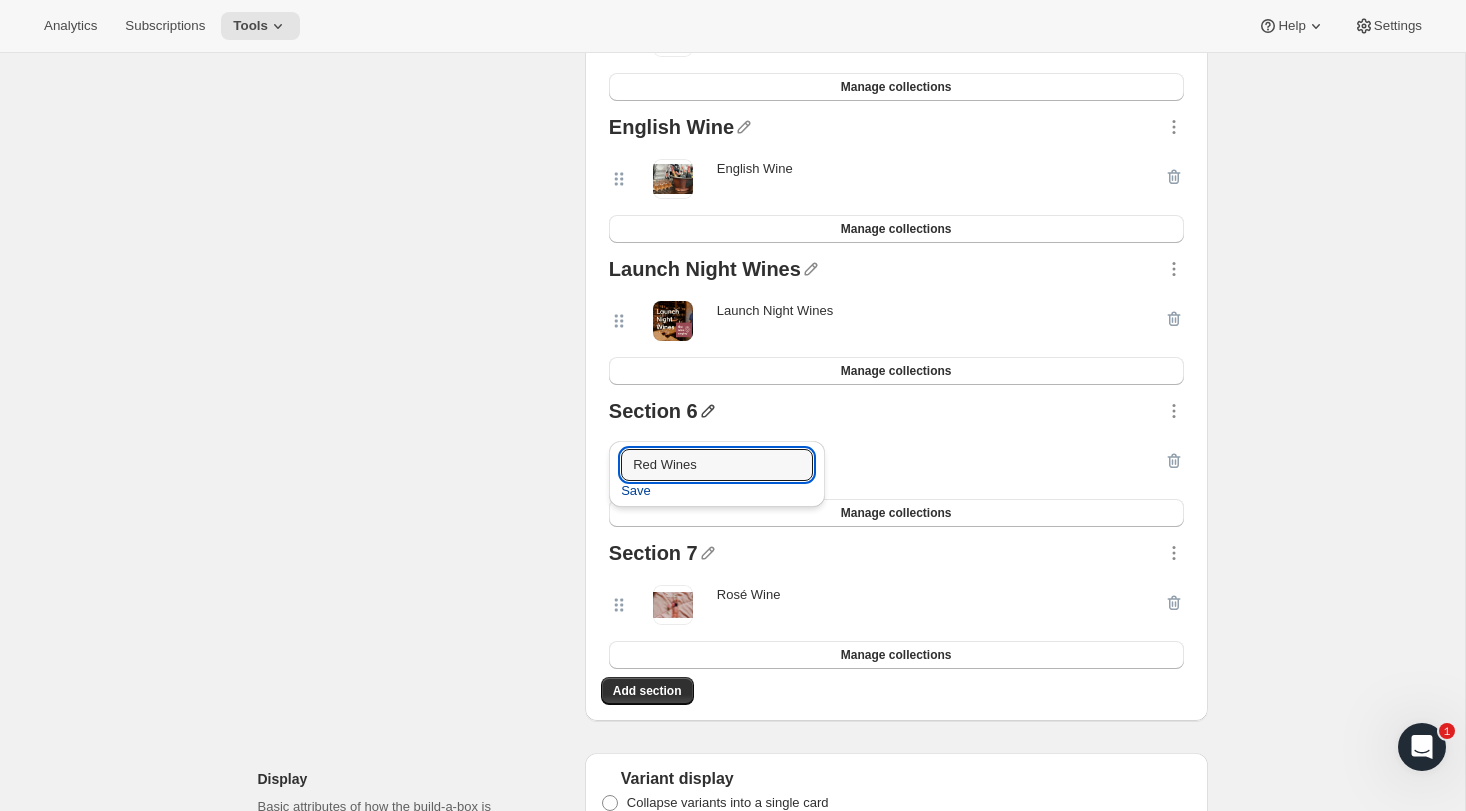 type on "Red Wines" 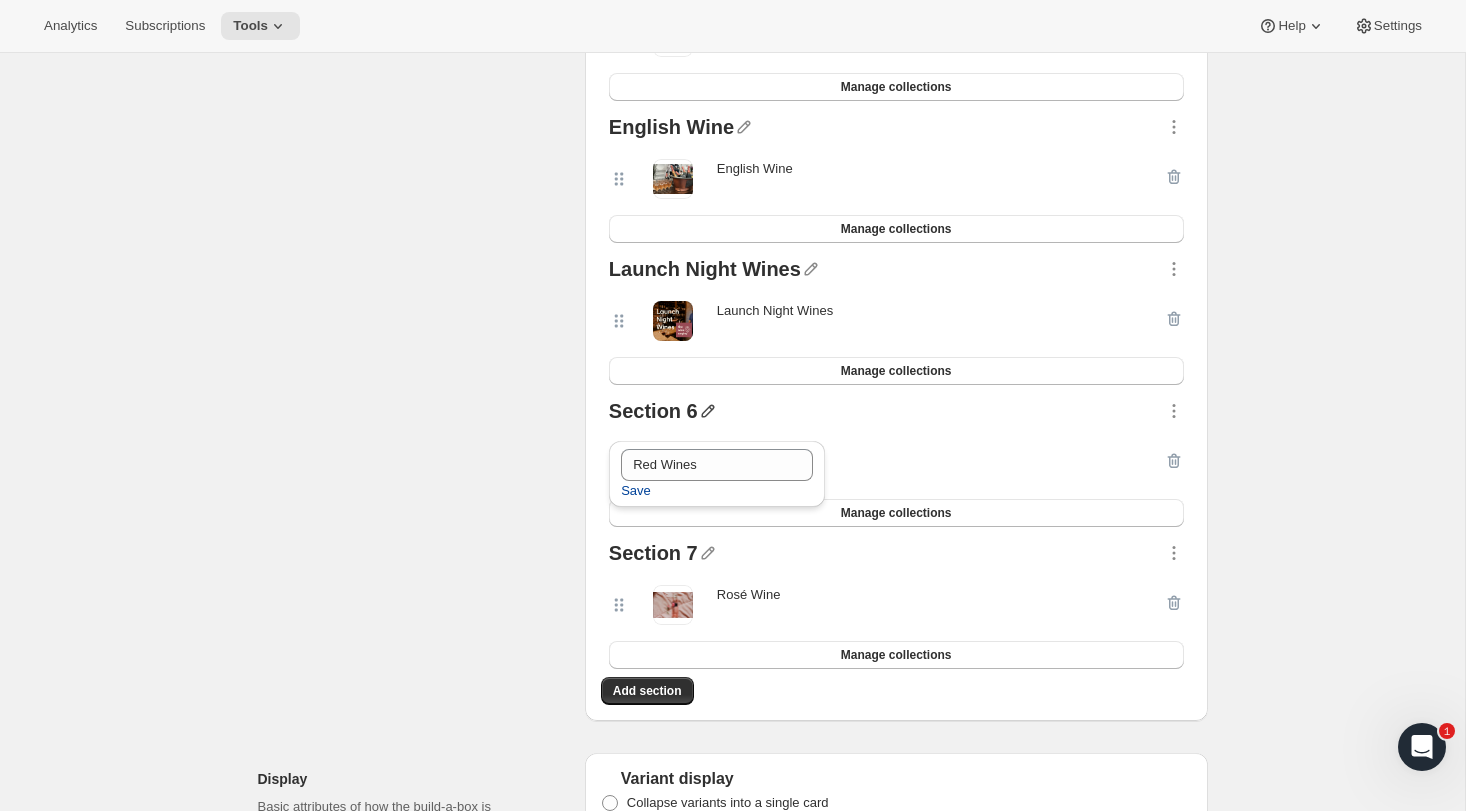 click on "Save" at bounding box center [636, 491] 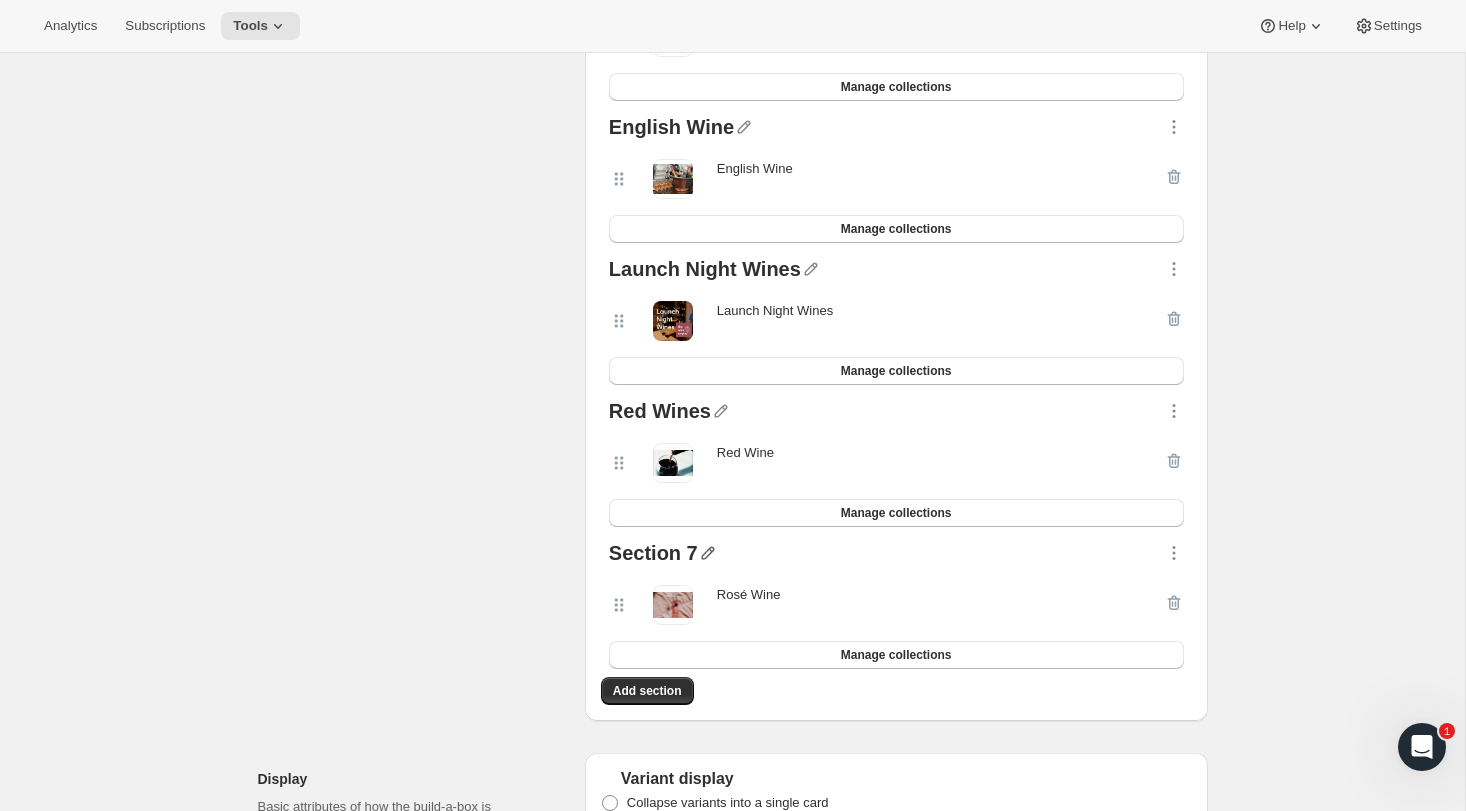 click 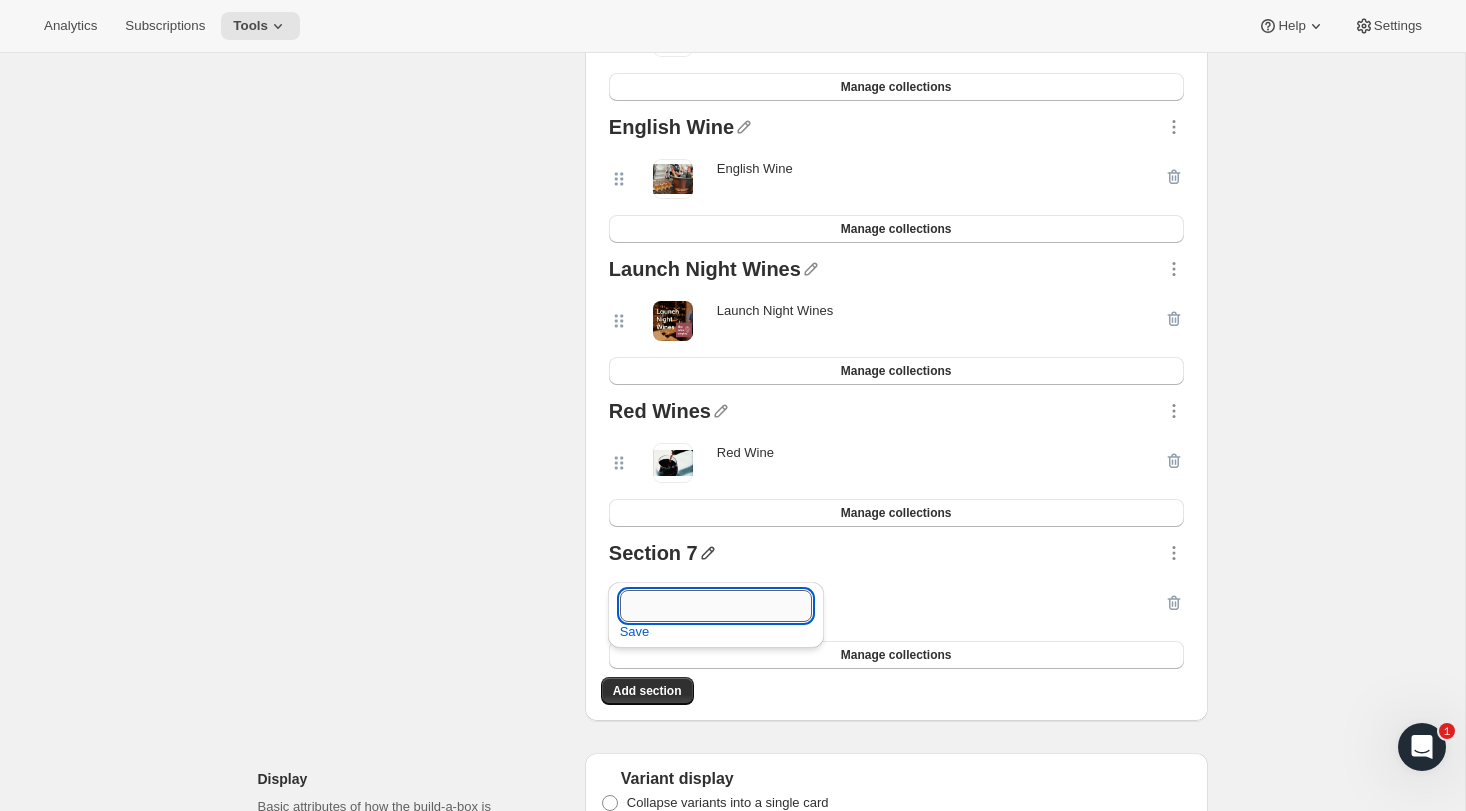click at bounding box center (716, 606) 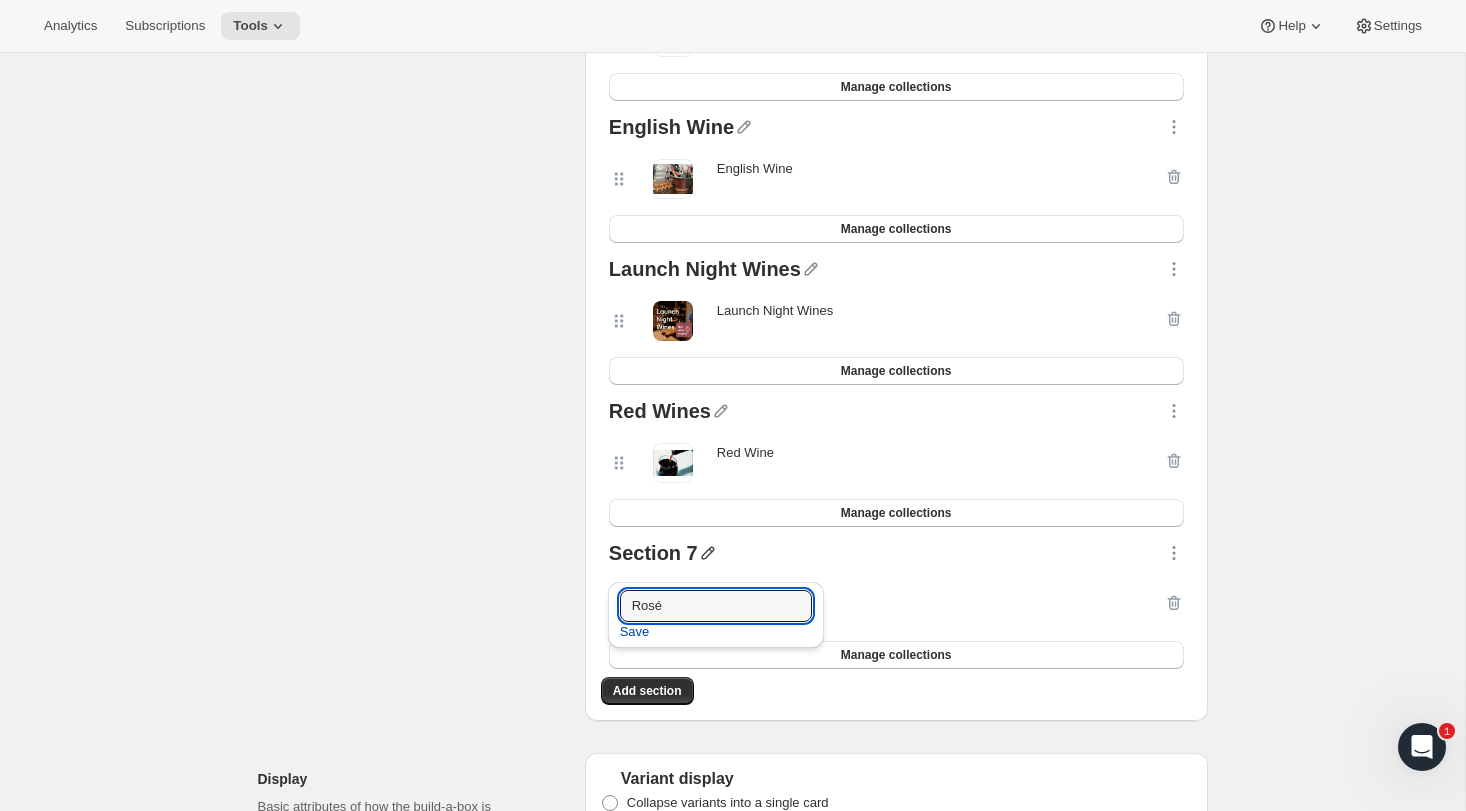 type on "Rosé" 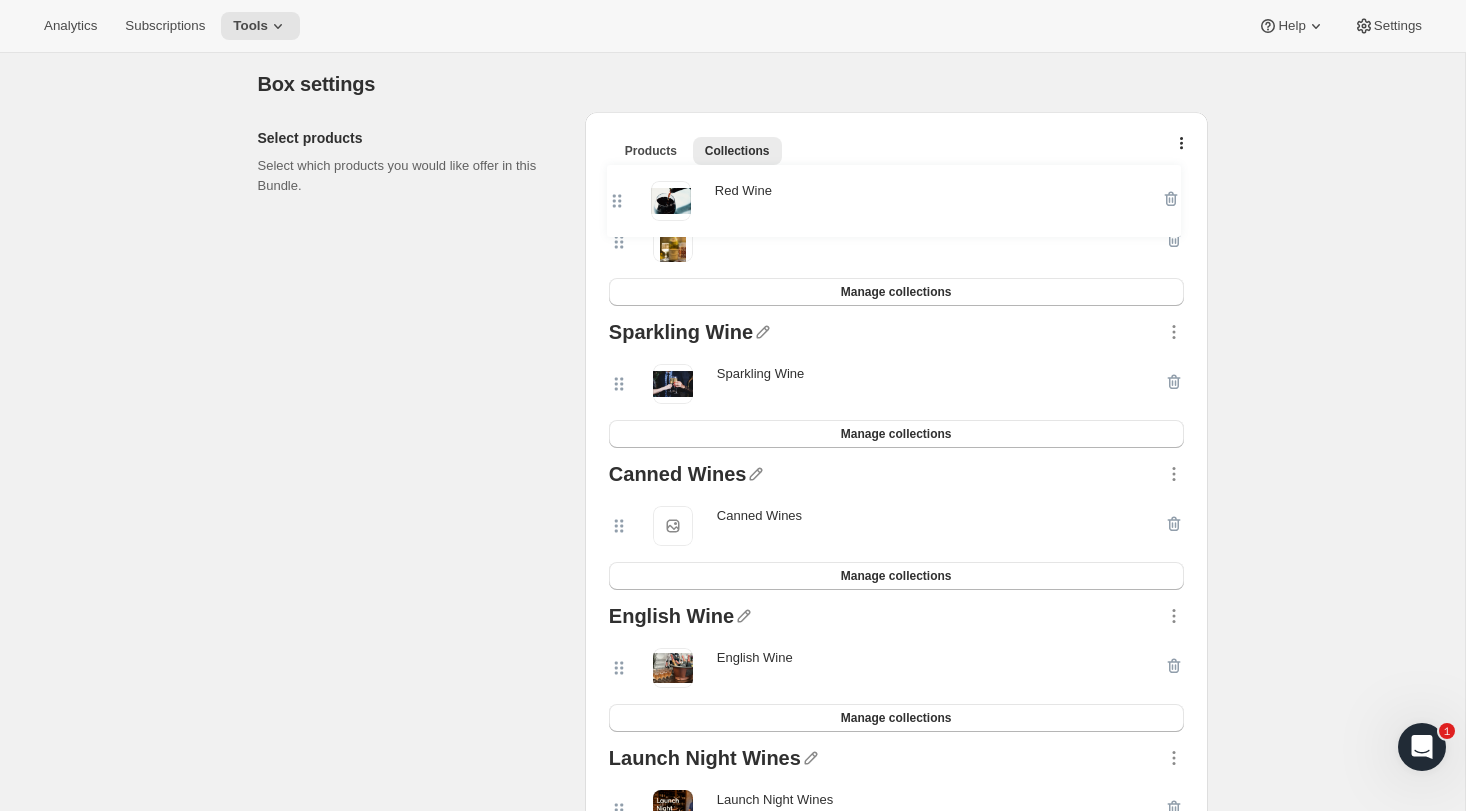scroll, scrollTop: 1105, scrollLeft: 0, axis: vertical 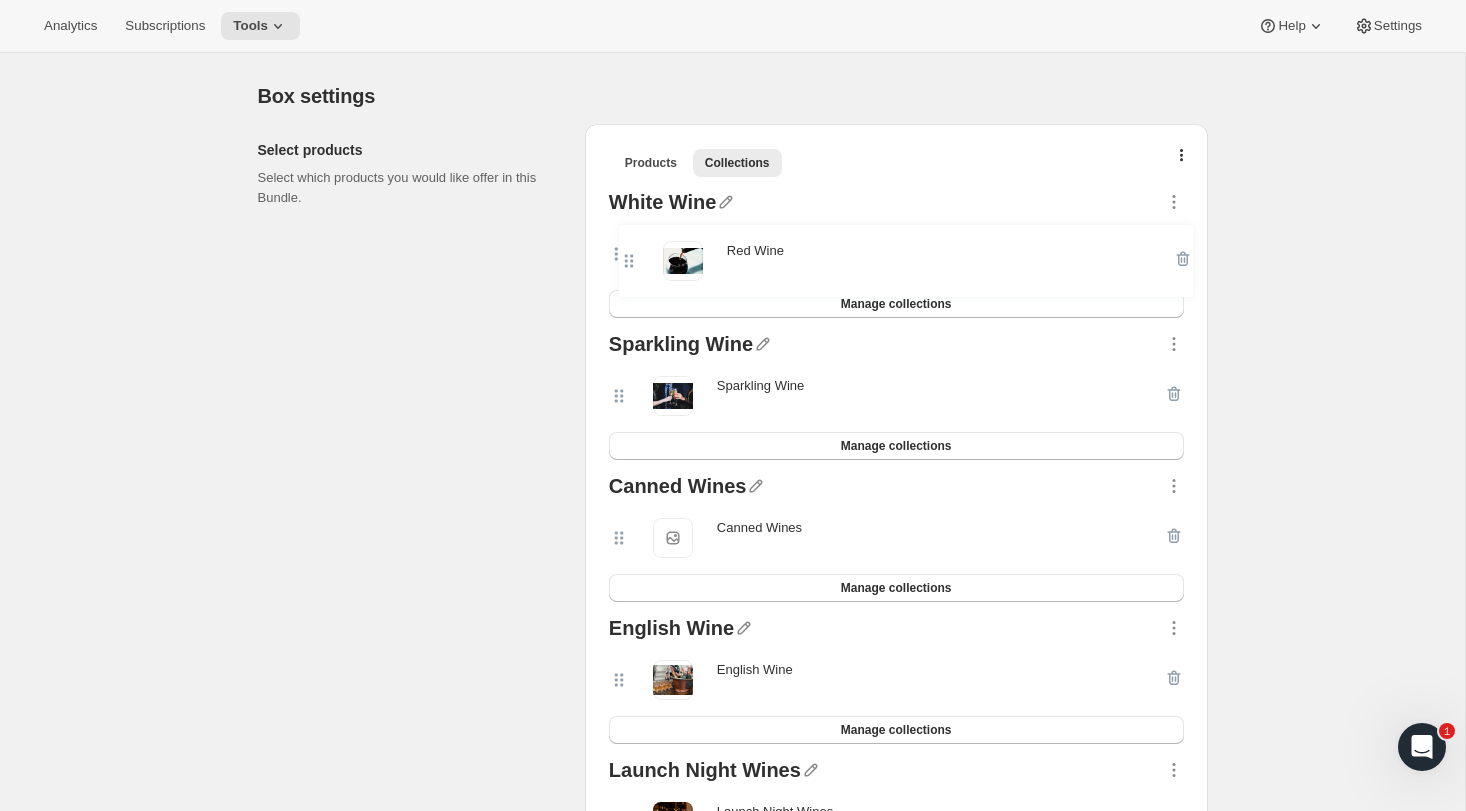 drag, startPoint x: 625, startPoint y: 548, endPoint x: 635, endPoint y: 241, distance: 307.1628 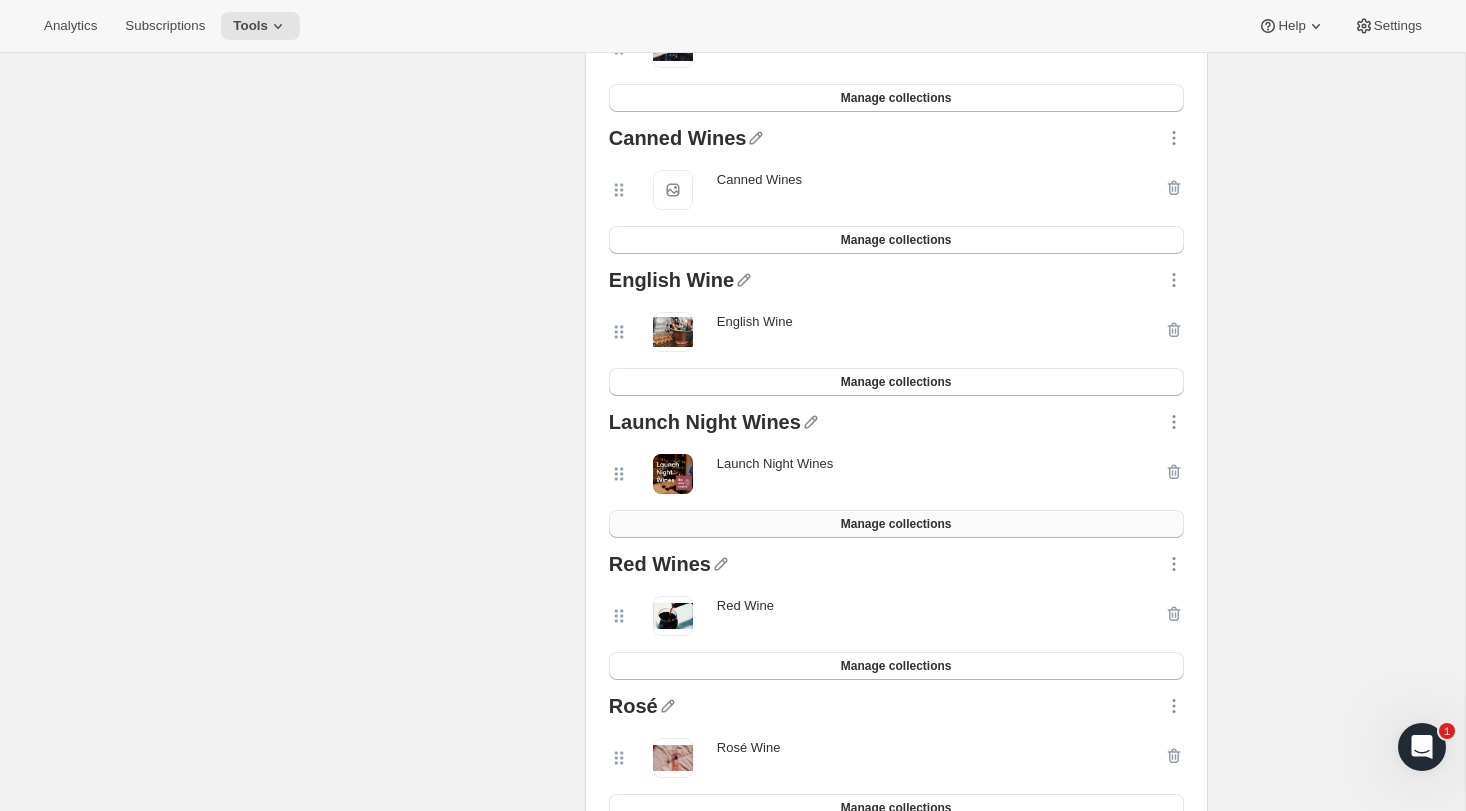 scroll, scrollTop: 1457, scrollLeft: 0, axis: vertical 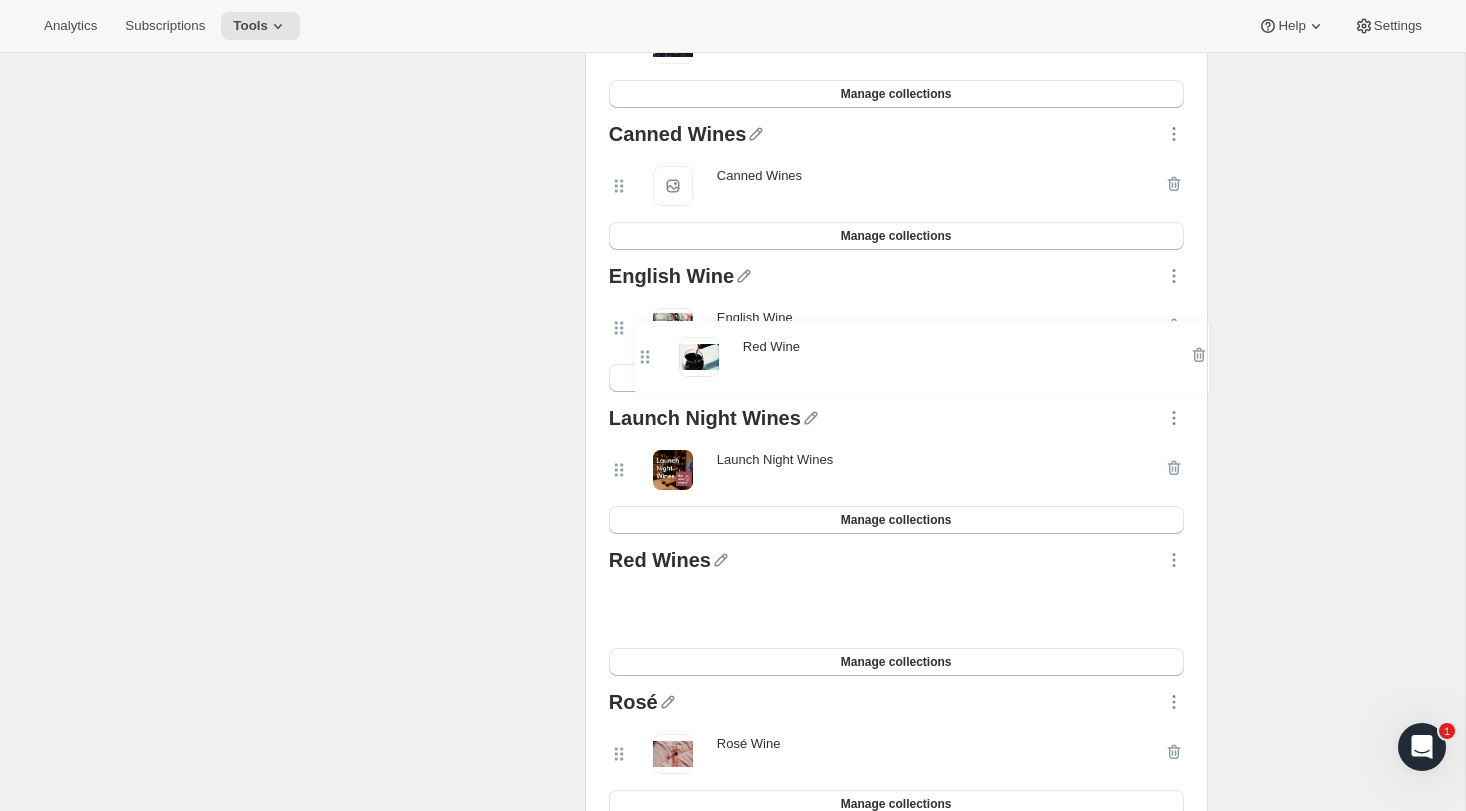 drag, startPoint x: 621, startPoint y: 630, endPoint x: 647, endPoint y: 345, distance: 286.1835 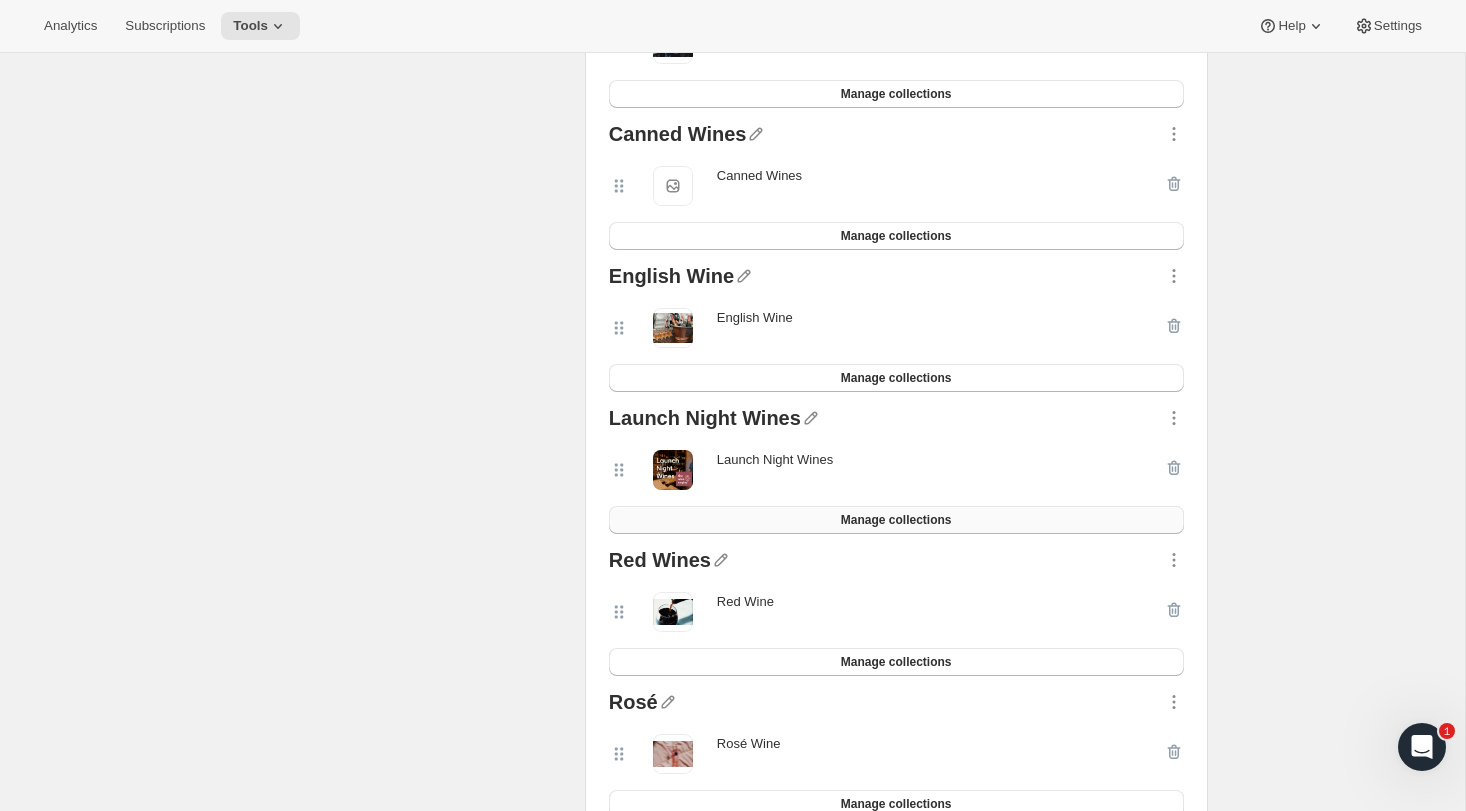 scroll, scrollTop: 1460, scrollLeft: 0, axis: vertical 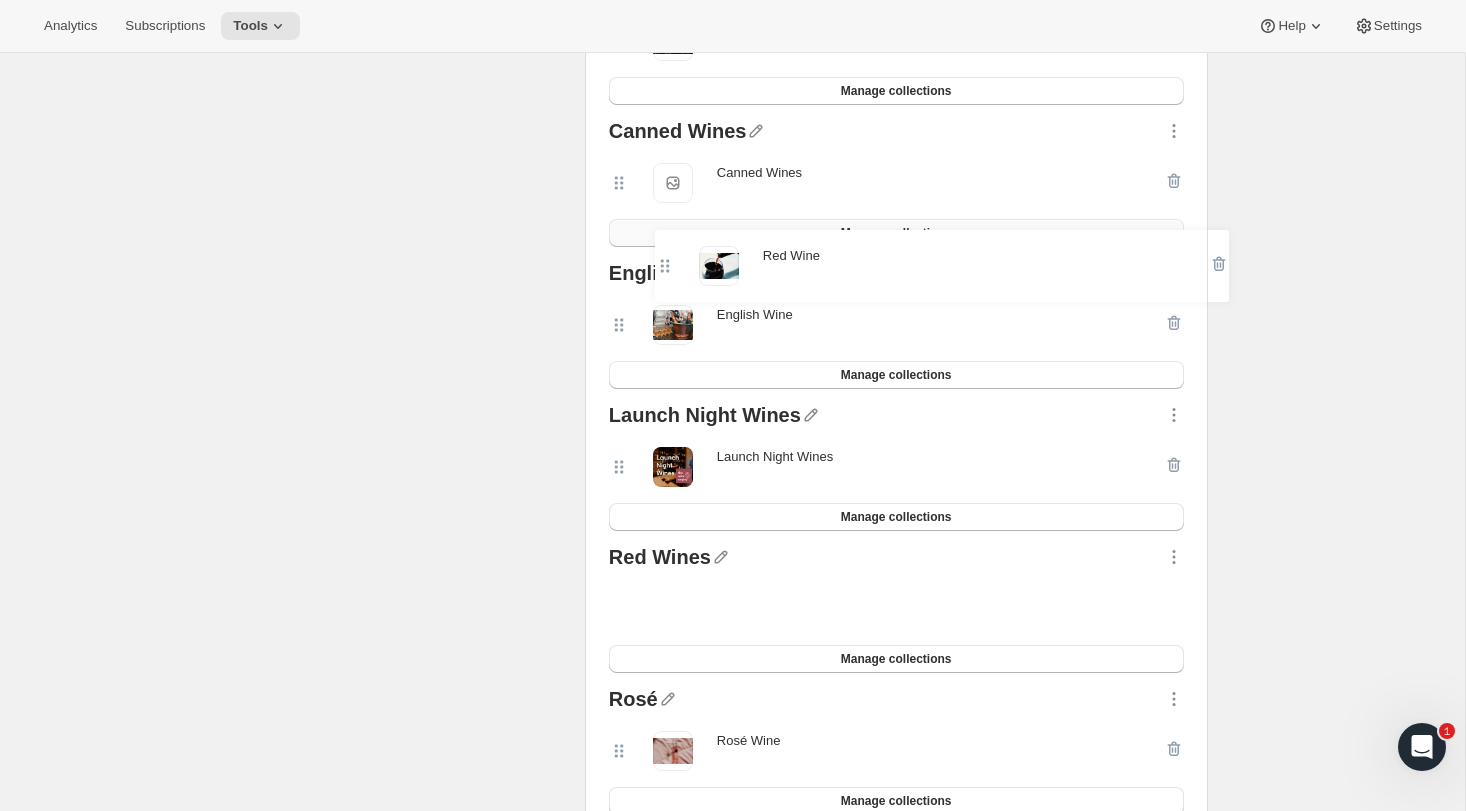 drag, startPoint x: 610, startPoint y: 611, endPoint x: 656, endPoint y: 243, distance: 370.86386 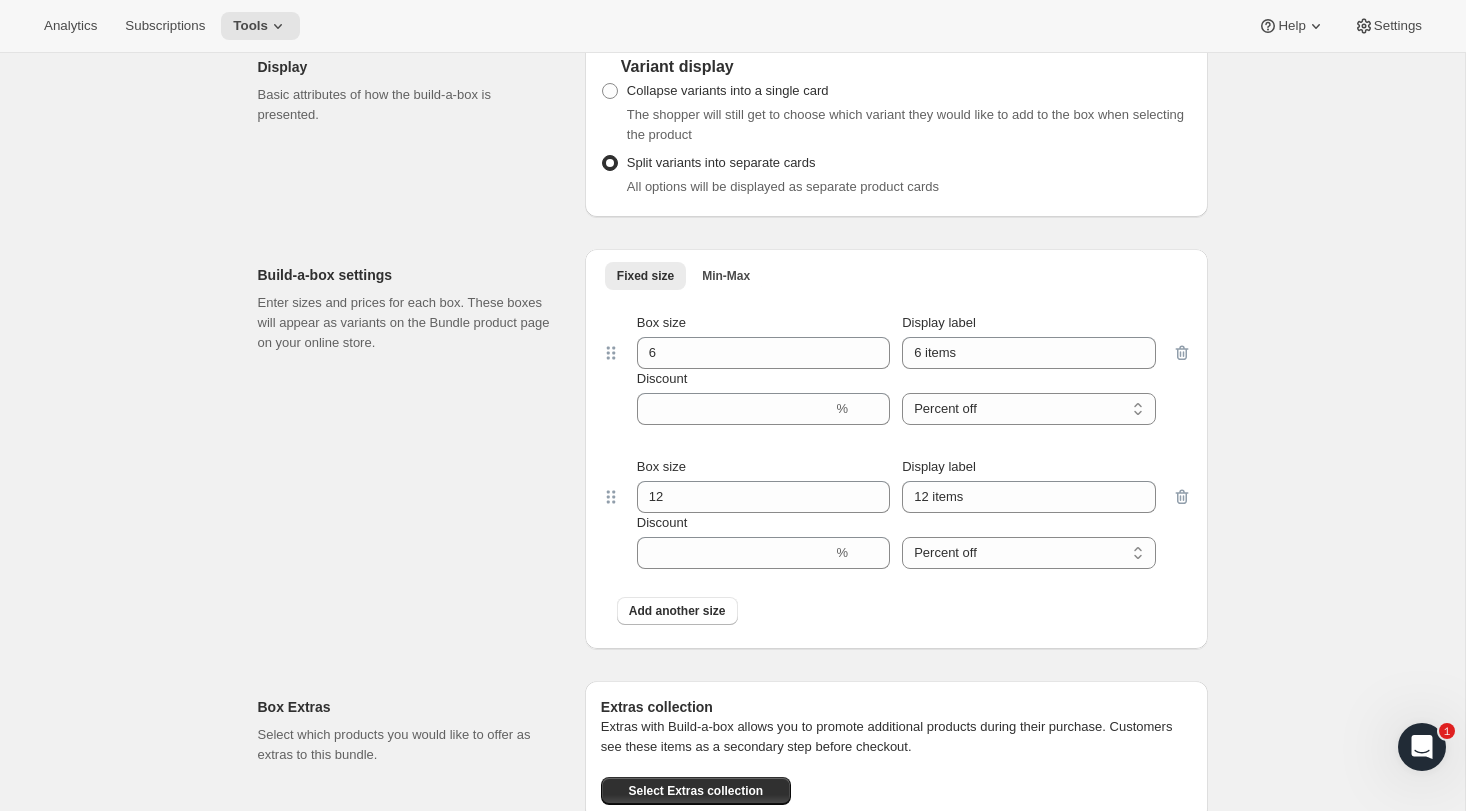 scroll, scrollTop: 2320, scrollLeft: 0, axis: vertical 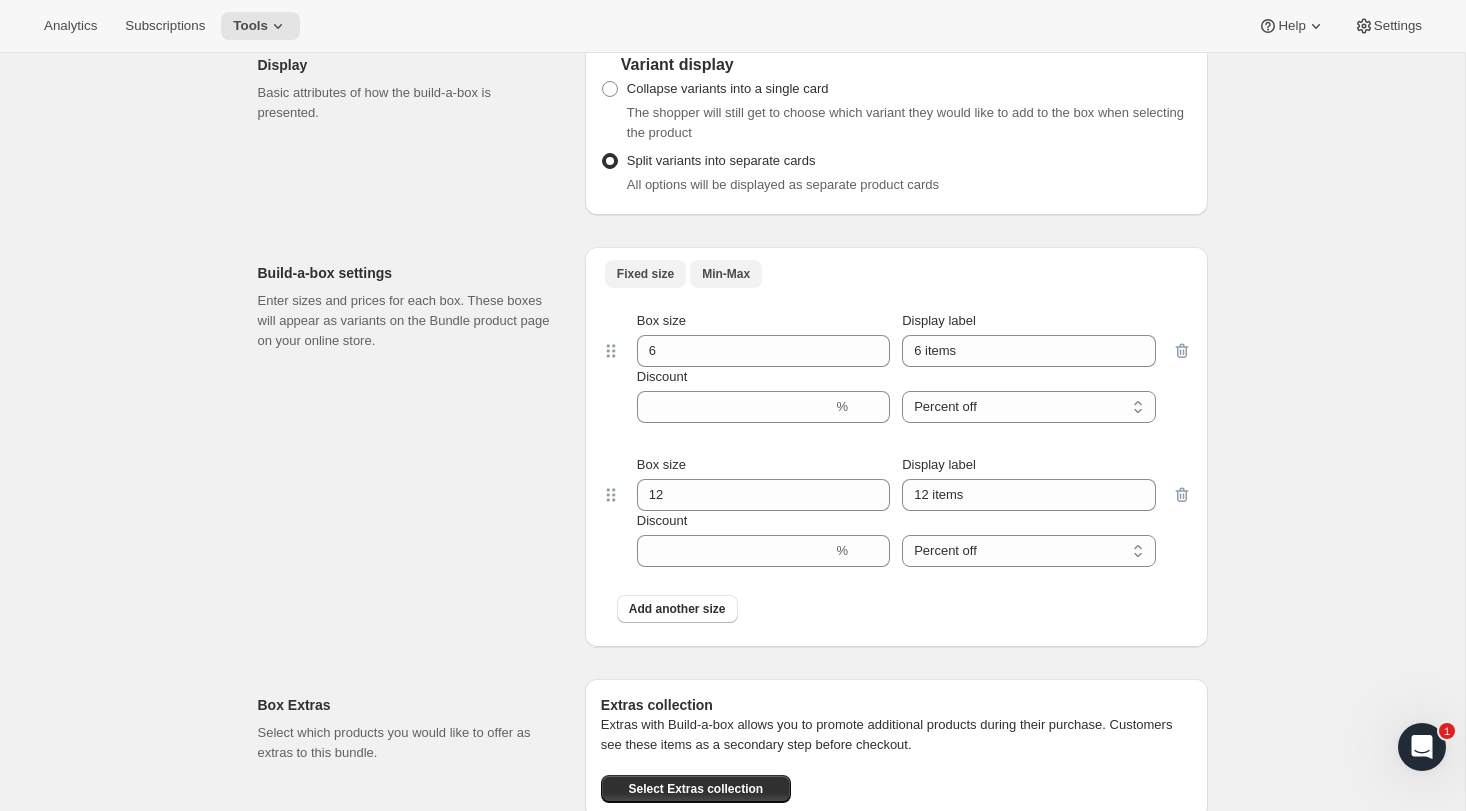 click on "Min-Max" at bounding box center (726, 274) 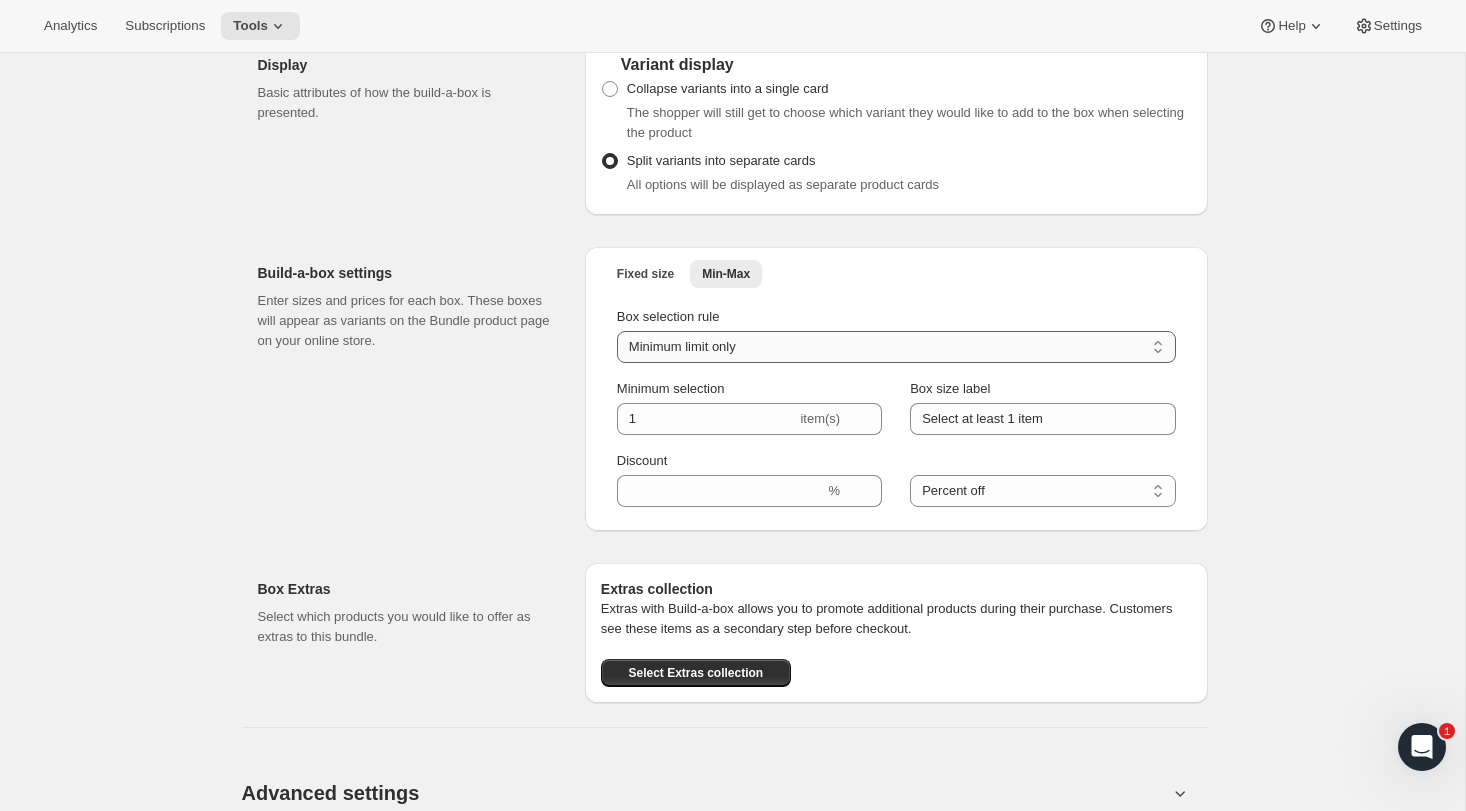 click on "Minimum limit only Maximum limit only Minimum and Maximum limits" at bounding box center (896, 347) 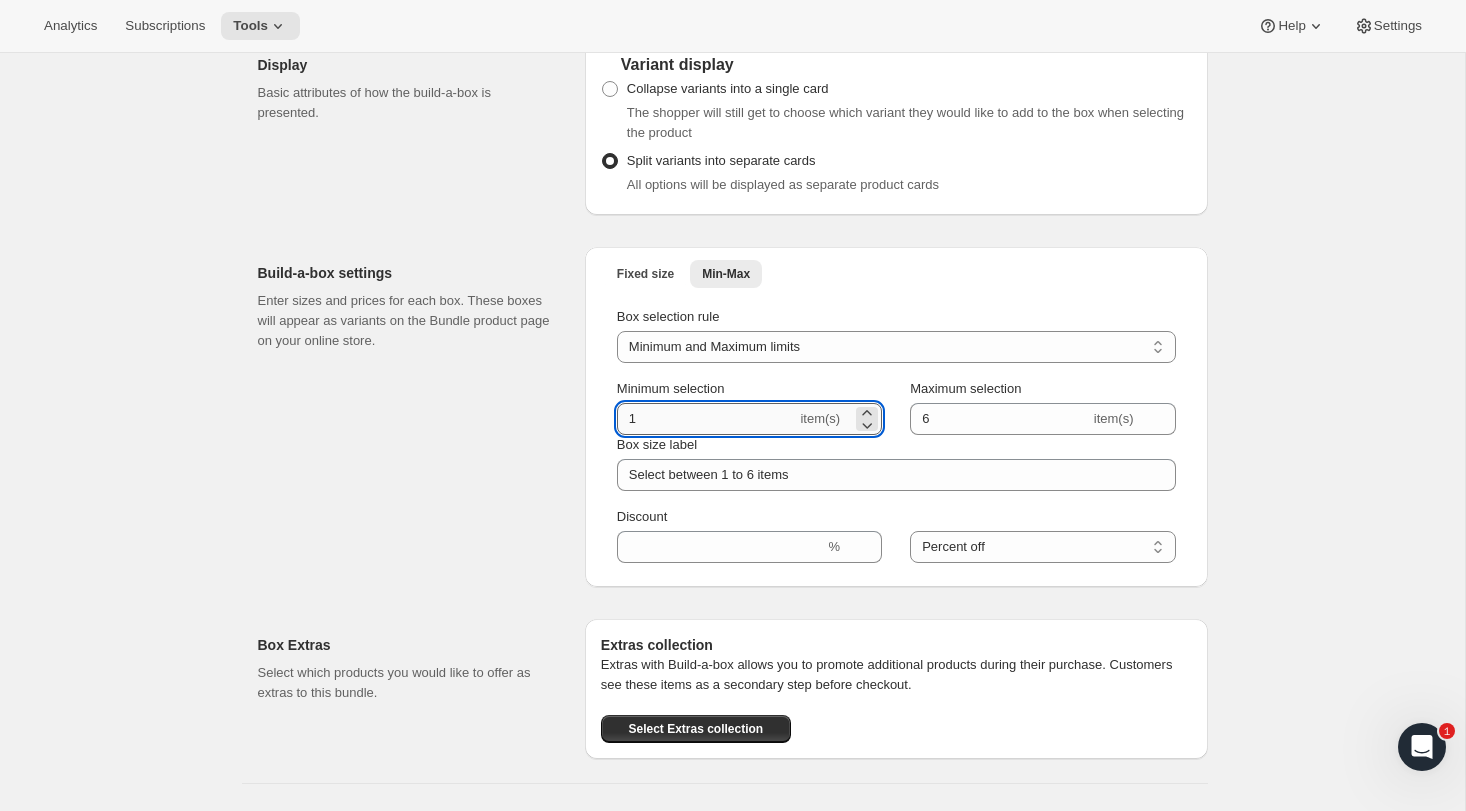 click on "1" at bounding box center [707, 419] 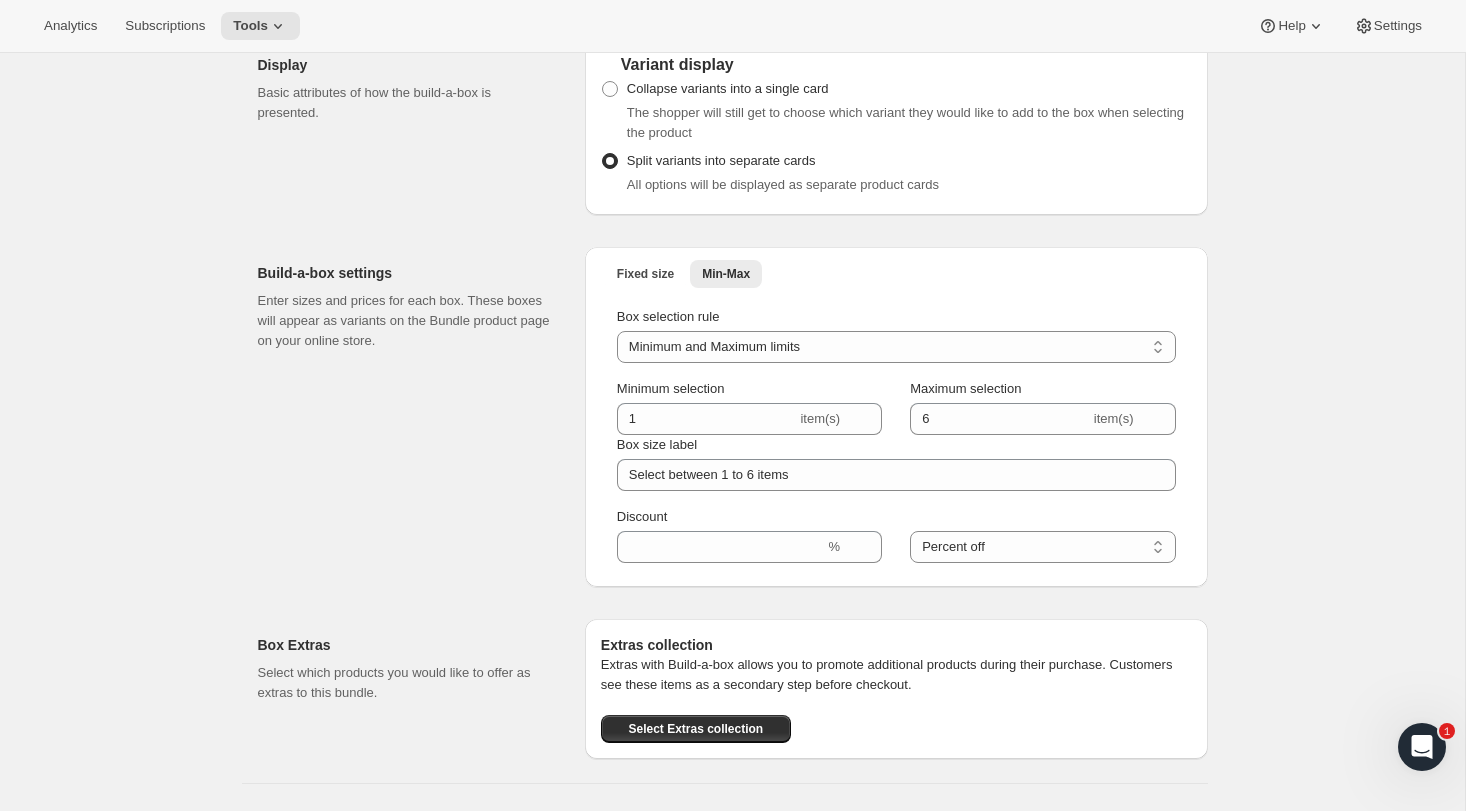 click on "Build-a-box settings Enter sizes and prices for each box. These boxes will appear as variants on the Bundle product page on your online store." at bounding box center [413, 417] 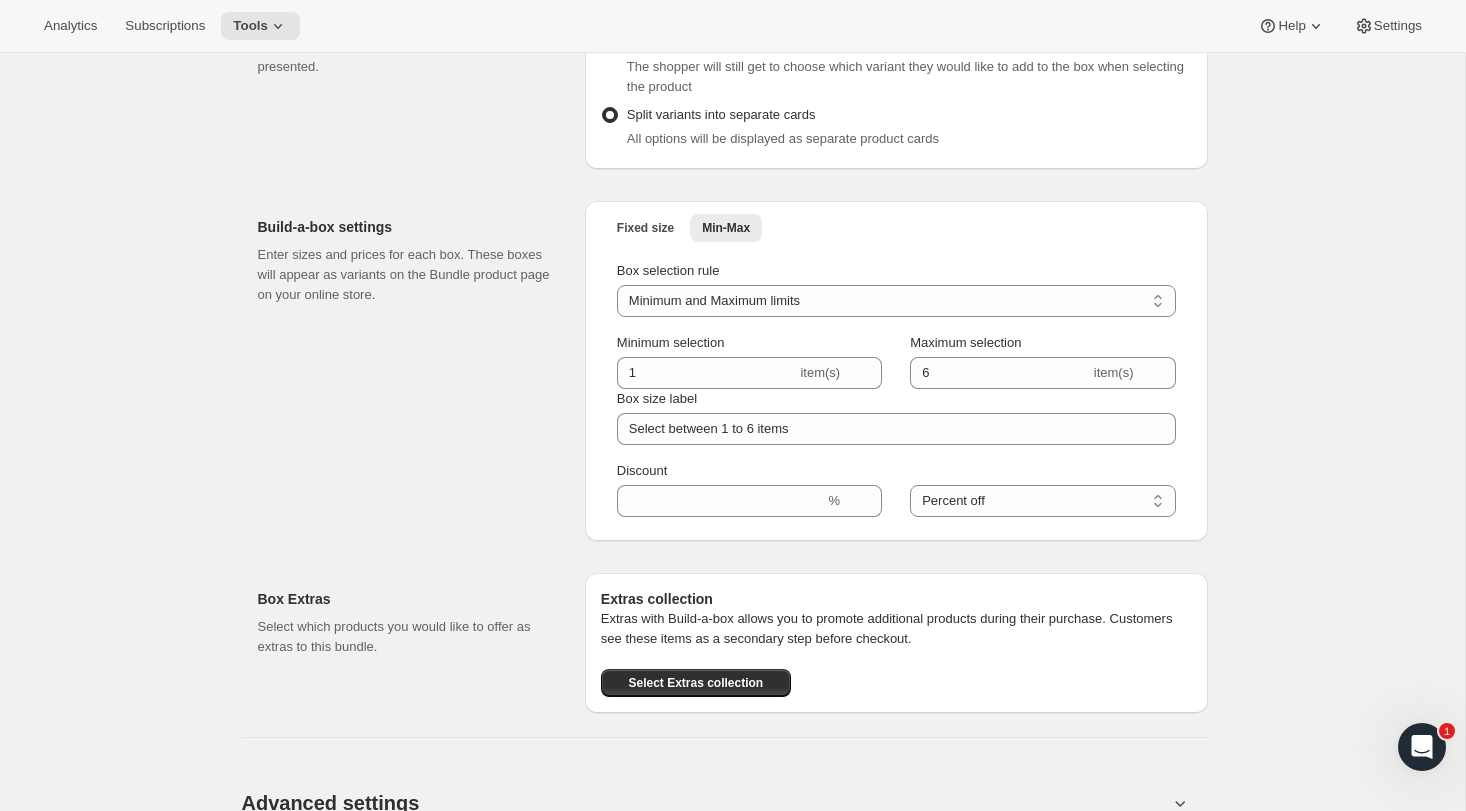click on "Build-a-box settings Enter sizes and prices for each box. These boxes will appear as variants on the Bundle product page on your online store." at bounding box center [413, 371] 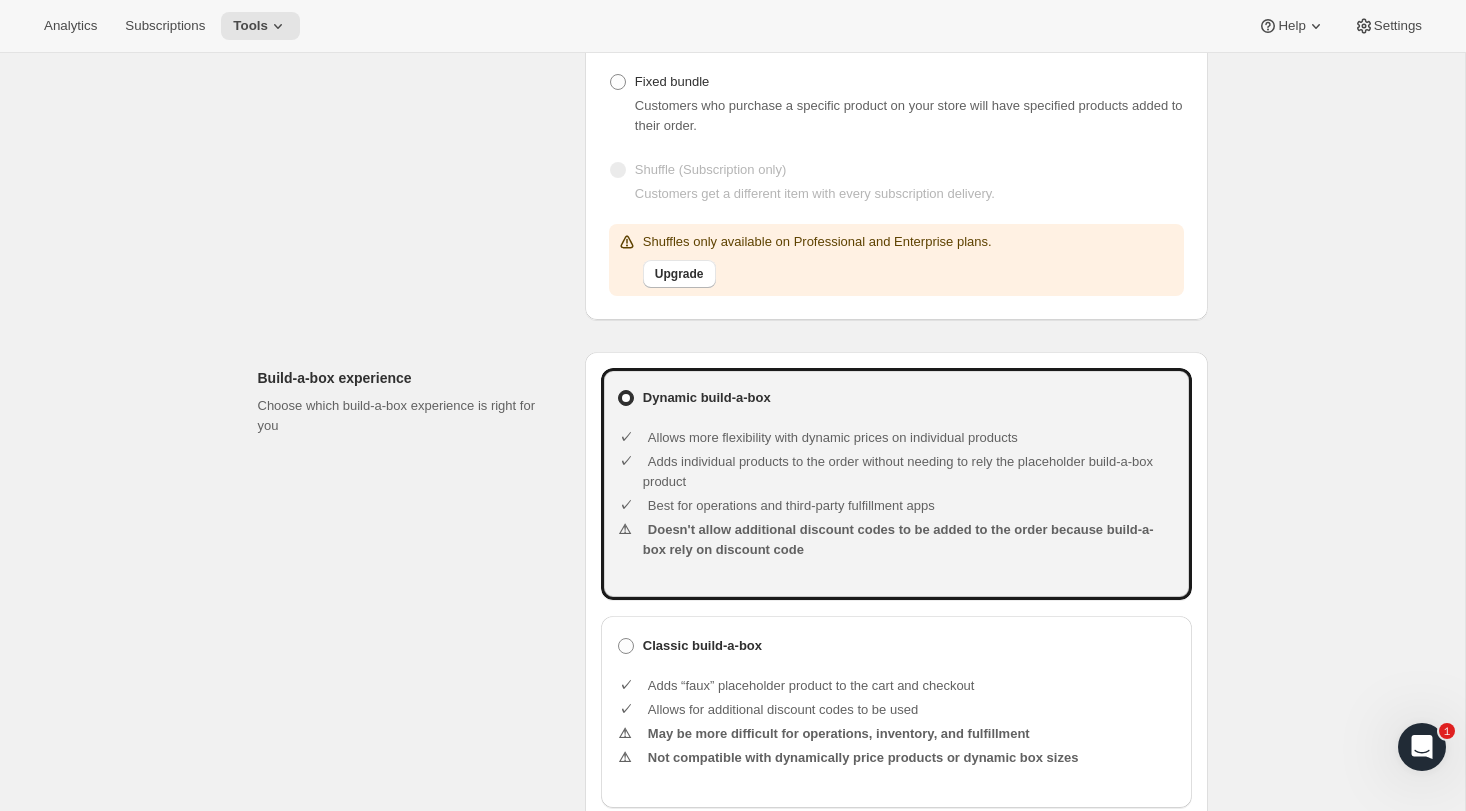 scroll, scrollTop: 326, scrollLeft: 0, axis: vertical 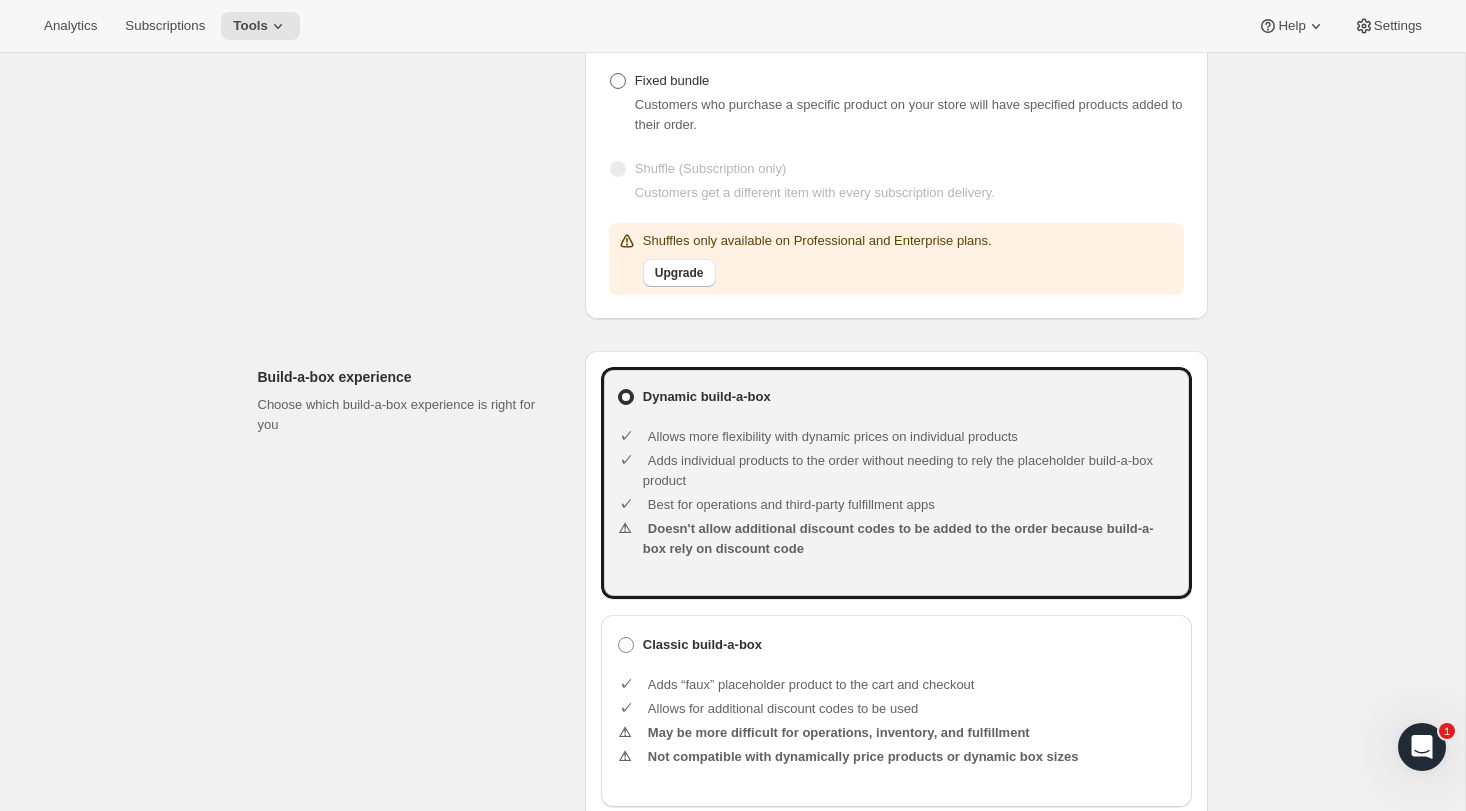 click on "Fixed bundle" at bounding box center [672, 80] 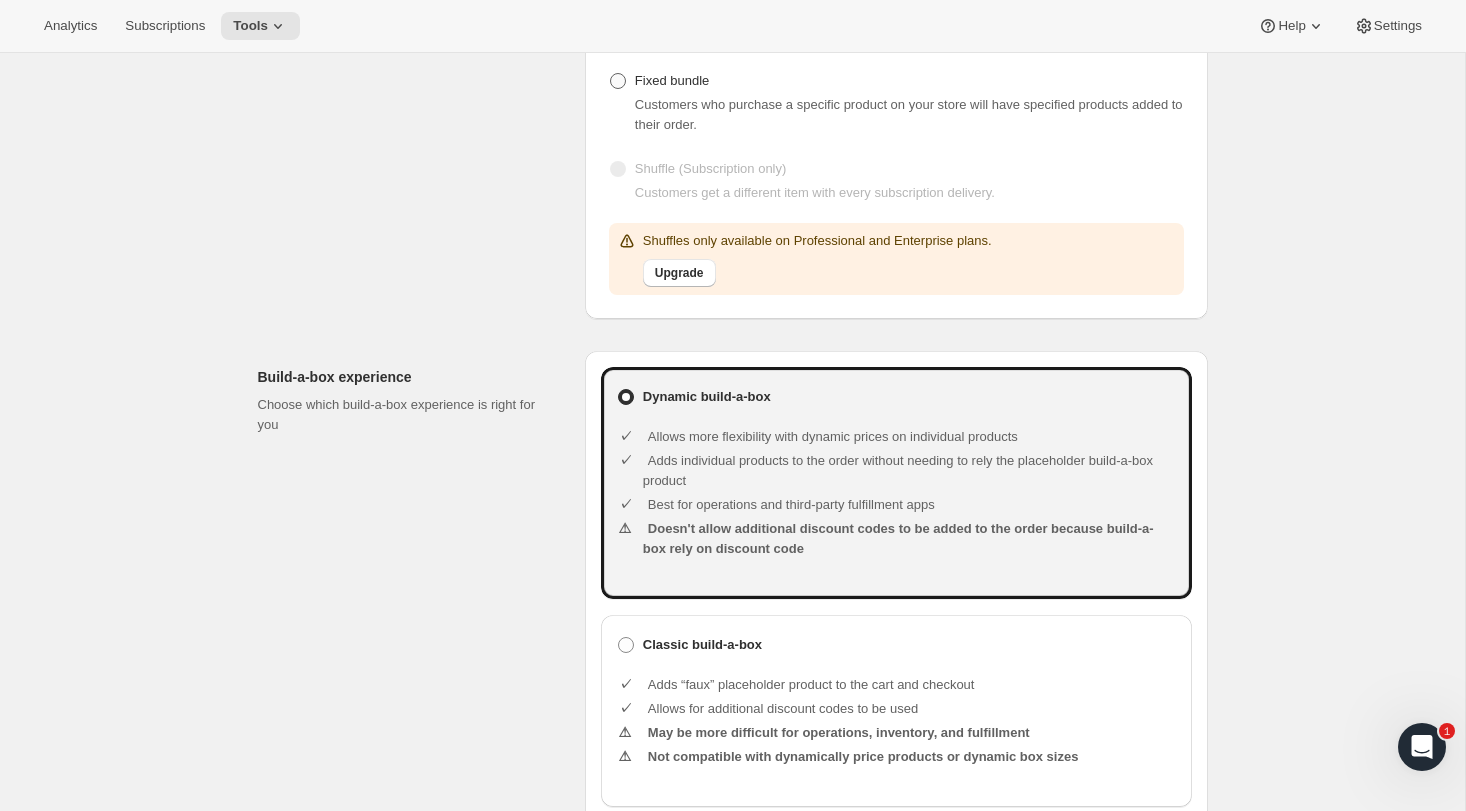 radio on "true" 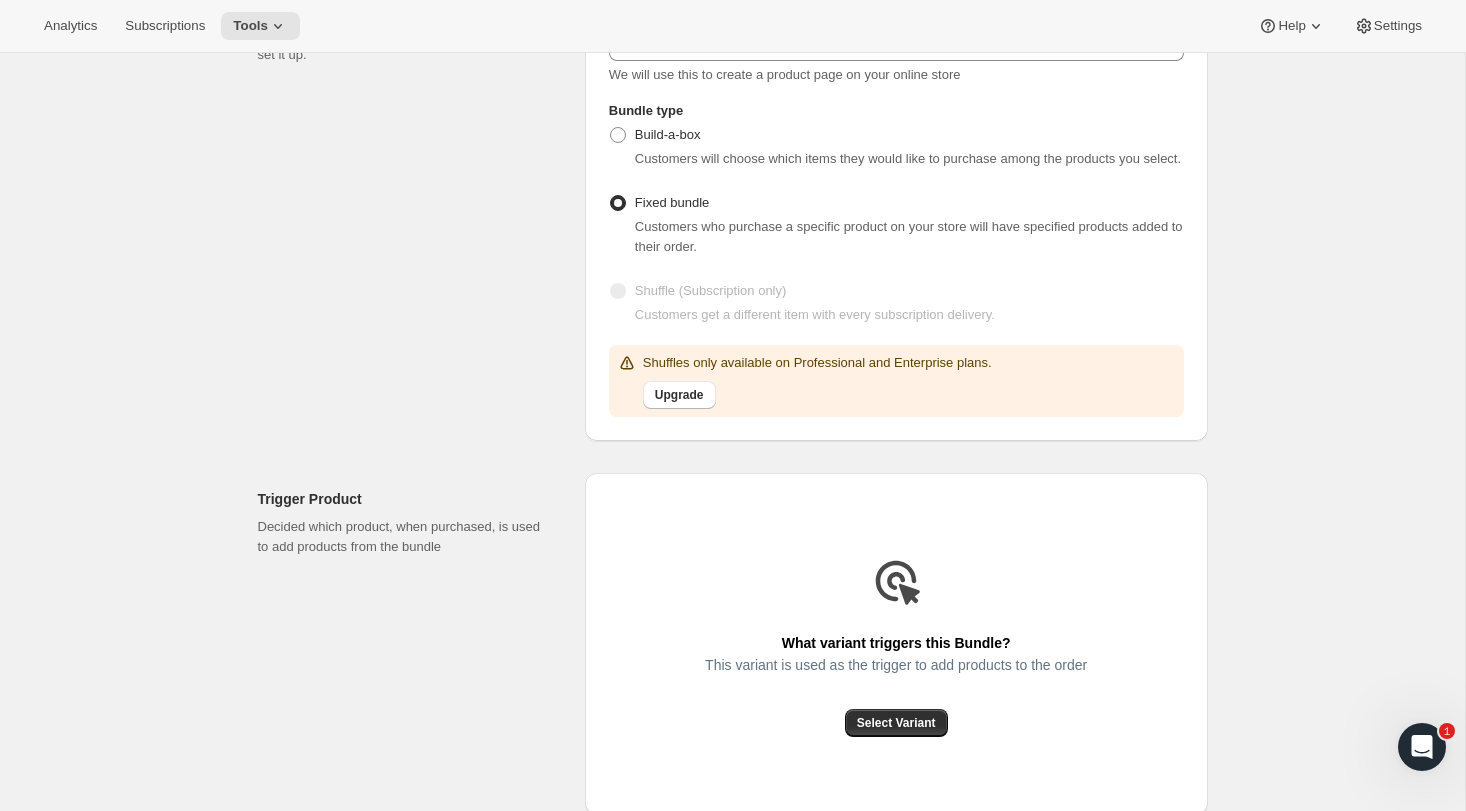 scroll, scrollTop: 190, scrollLeft: 0, axis: vertical 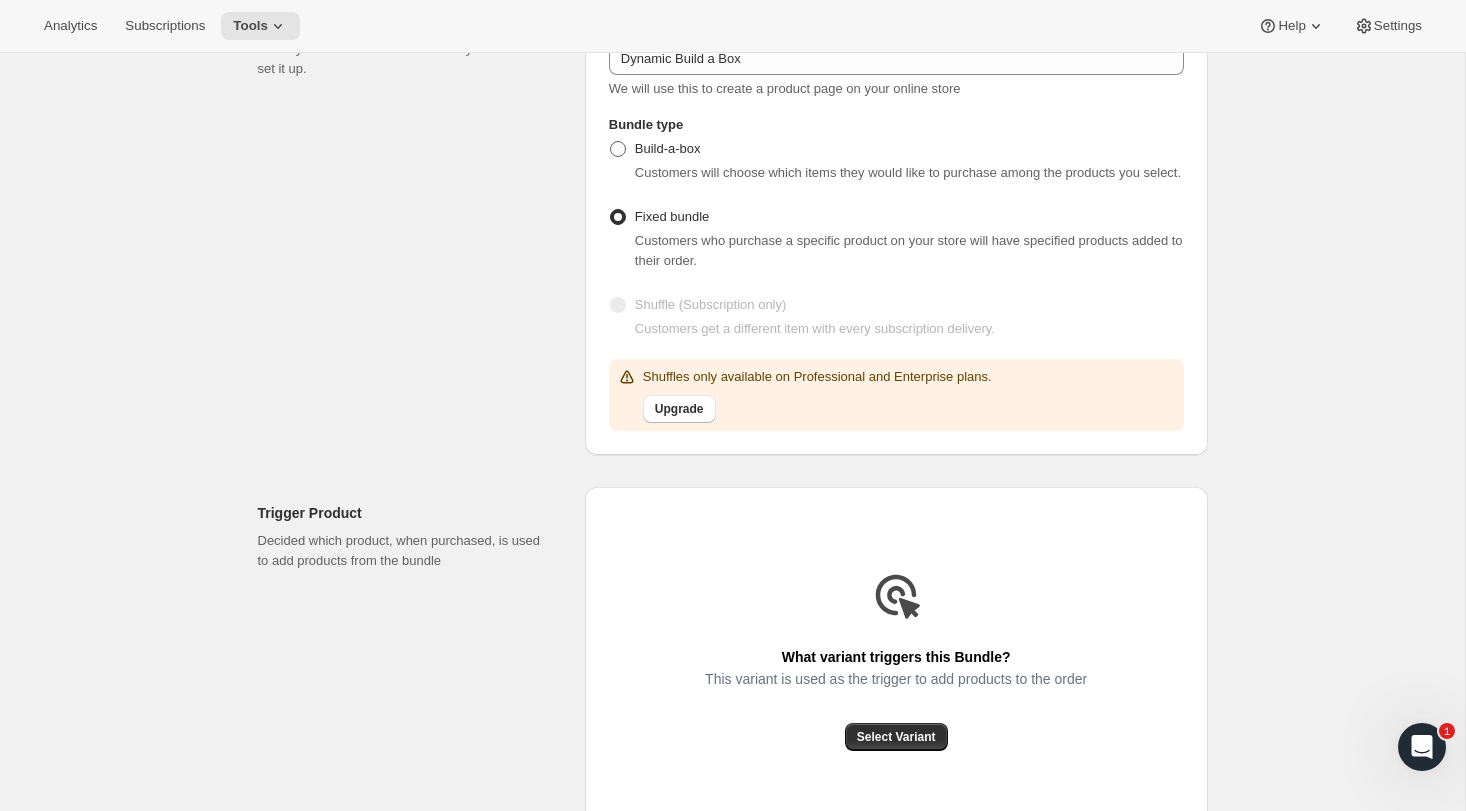 click at bounding box center [618, 149] 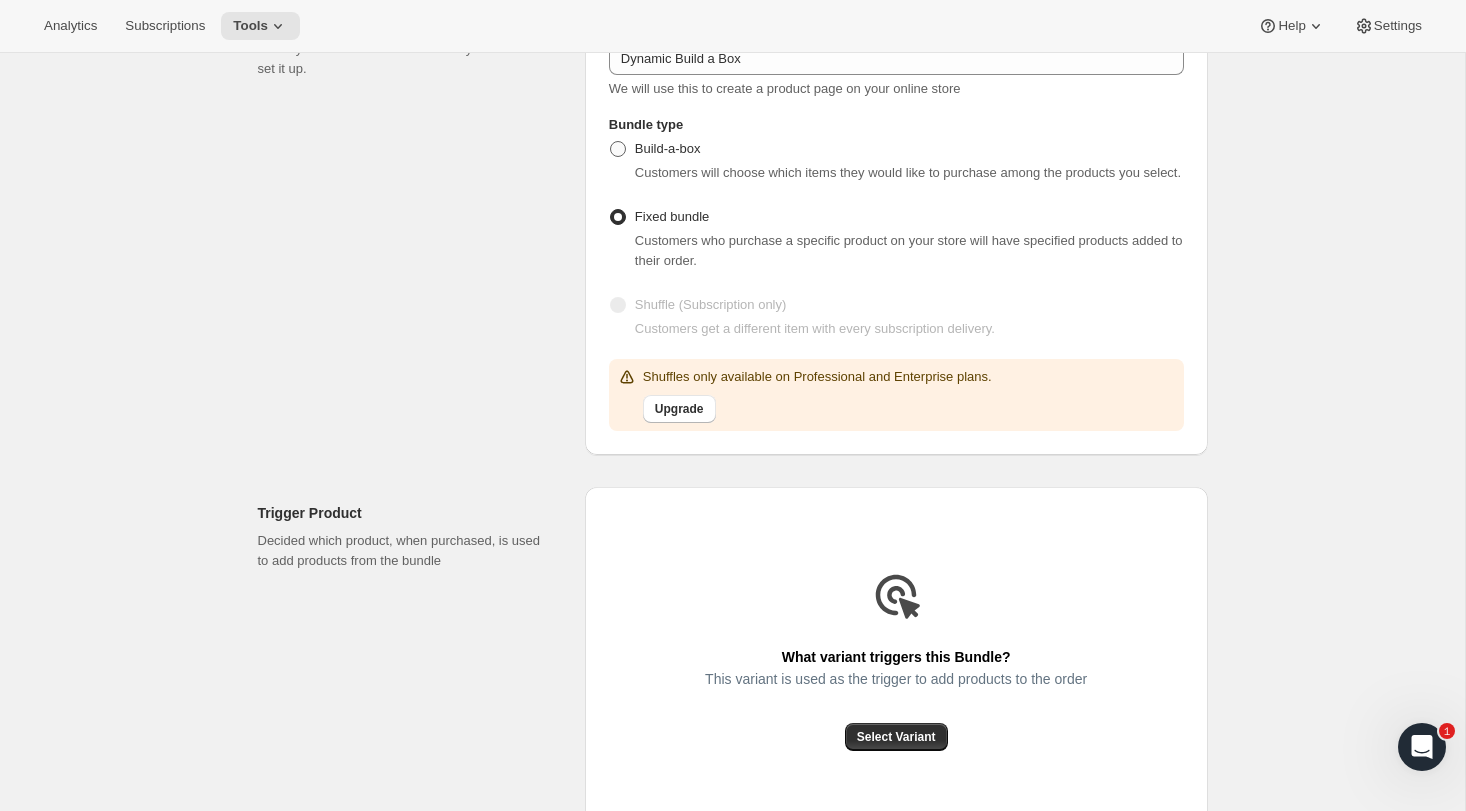 radio on "true" 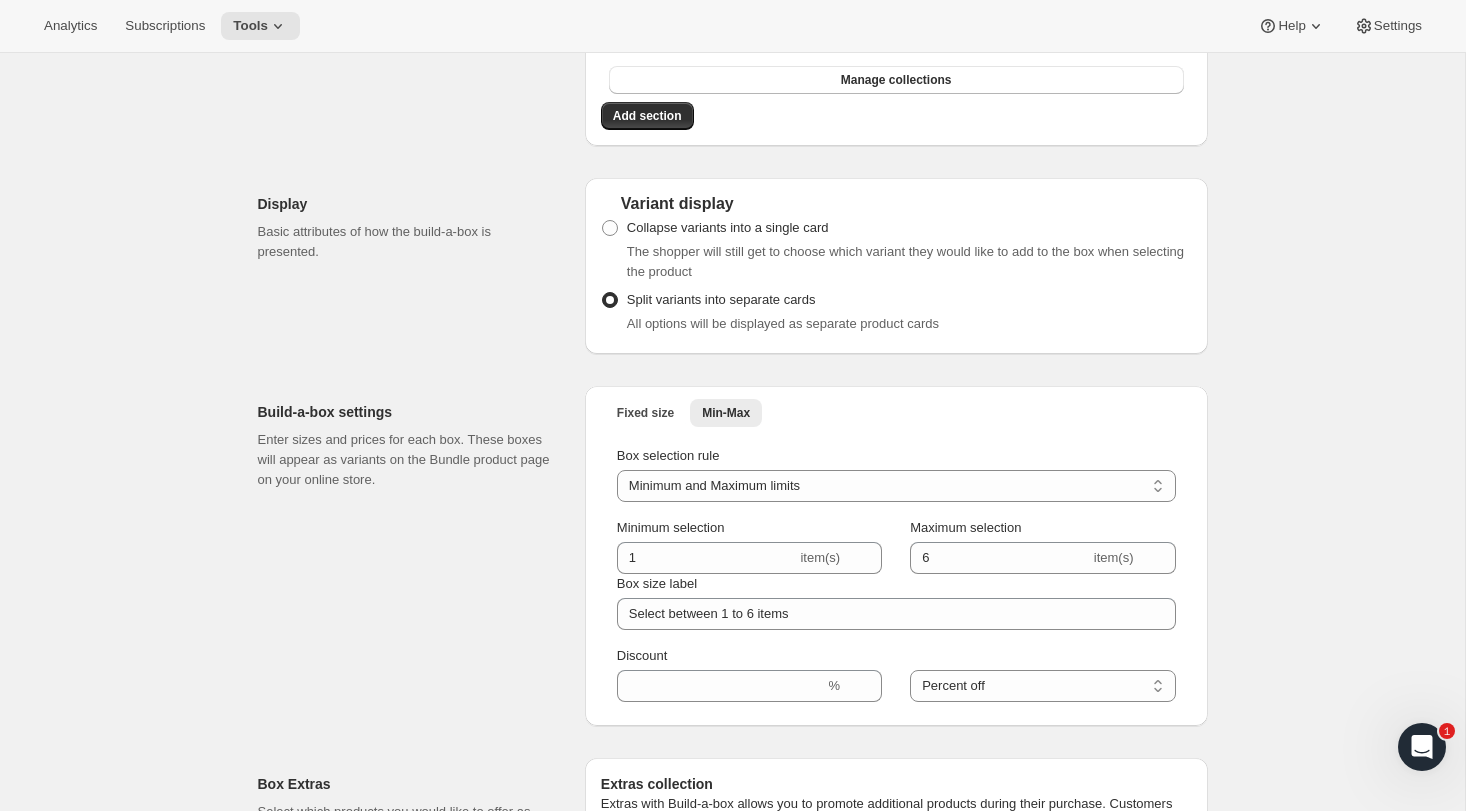 scroll, scrollTop: 2342, scrollLeft: 0, axis: vertical 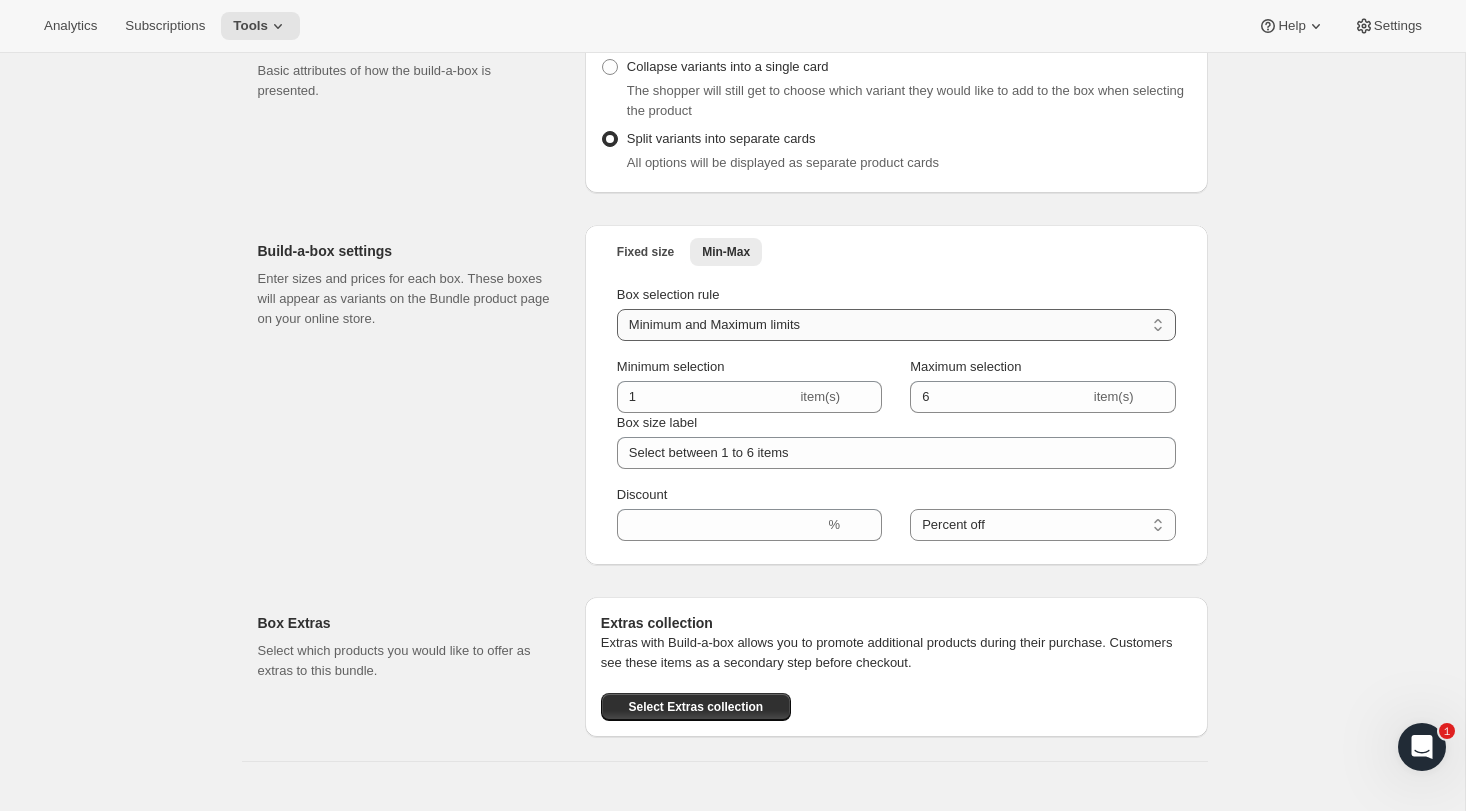 click on "Minimum limit only Maximum limit only Minimum and Maximum limits" at bounding box center [896, 325] 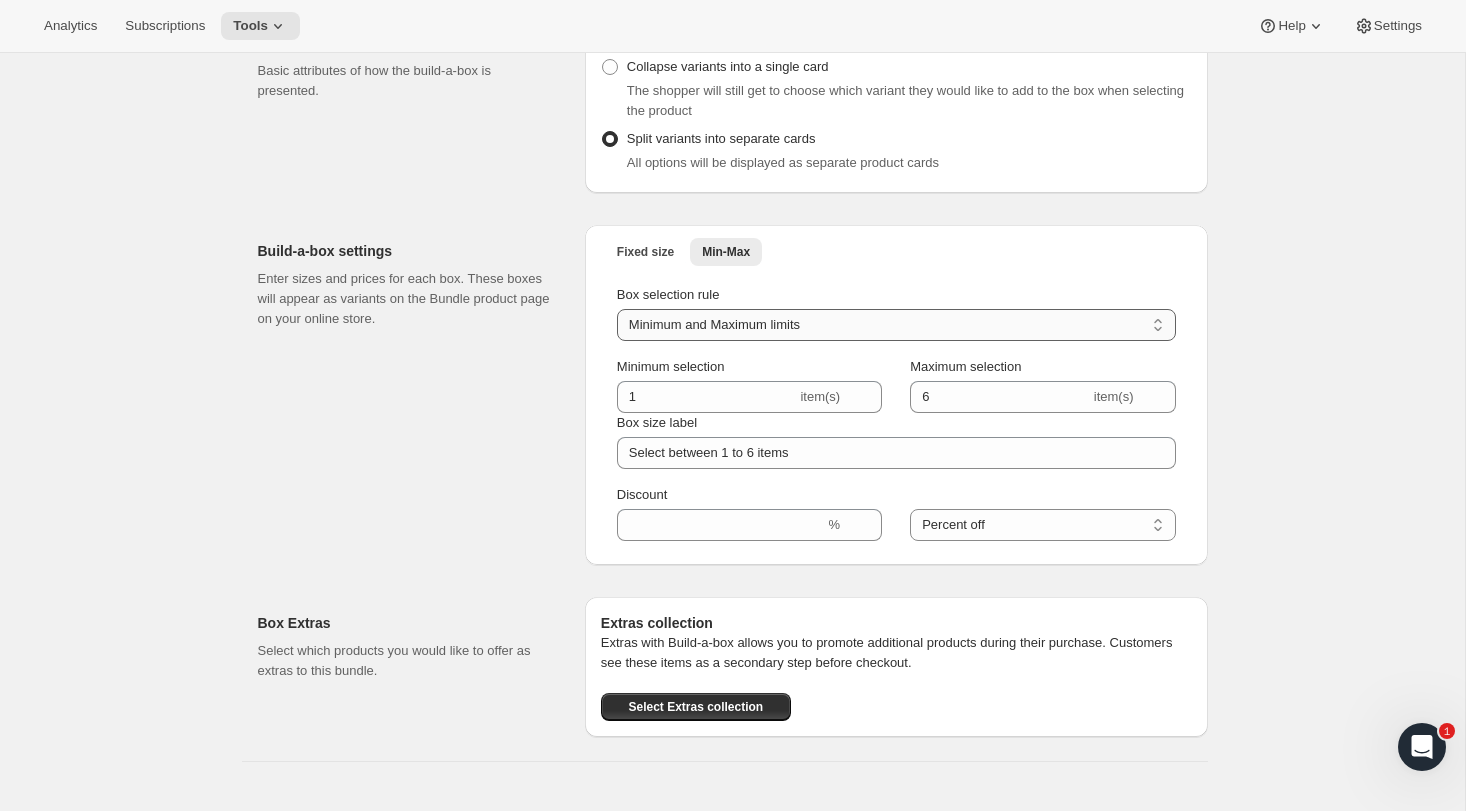 select on "minOnly" 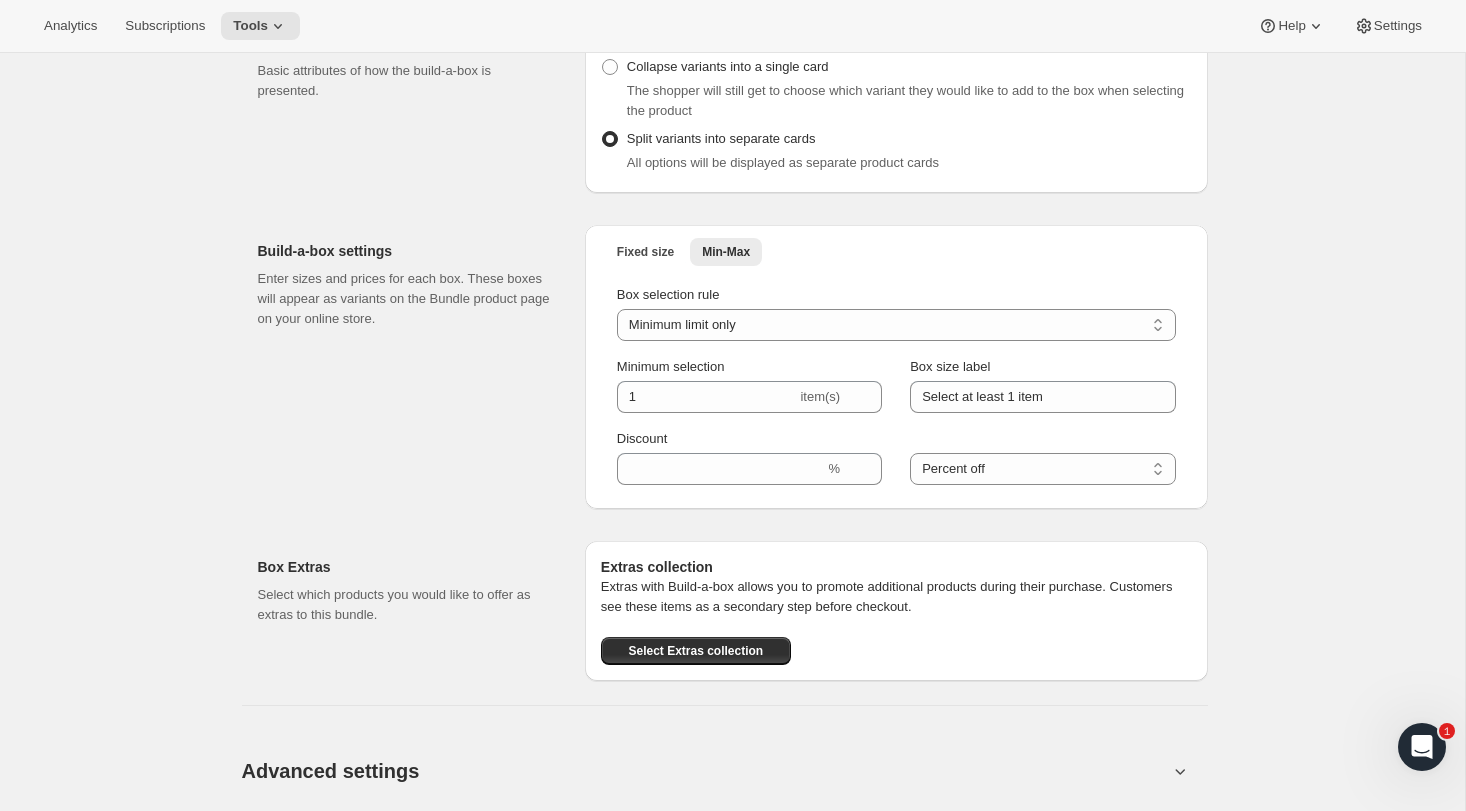 click on "Build-a-box settings Enter sizes and prices for each box. These boxes will appear as variants on the Bundle product page on your online store." at bounding box center (413, 367) 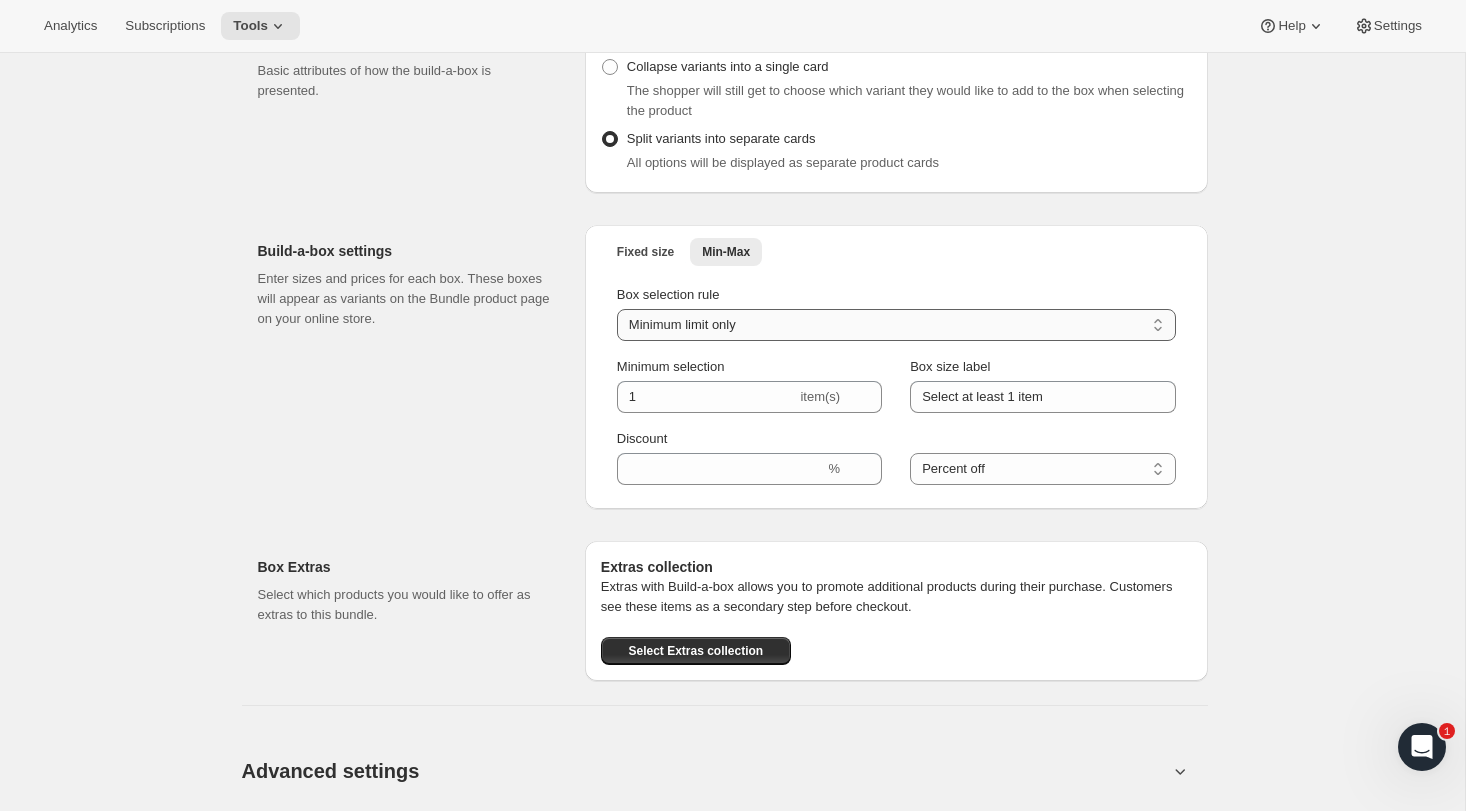 click on "Minimum limit only Maximum limit only Minimum and Maximum limits" at bounding box center (896, 325) 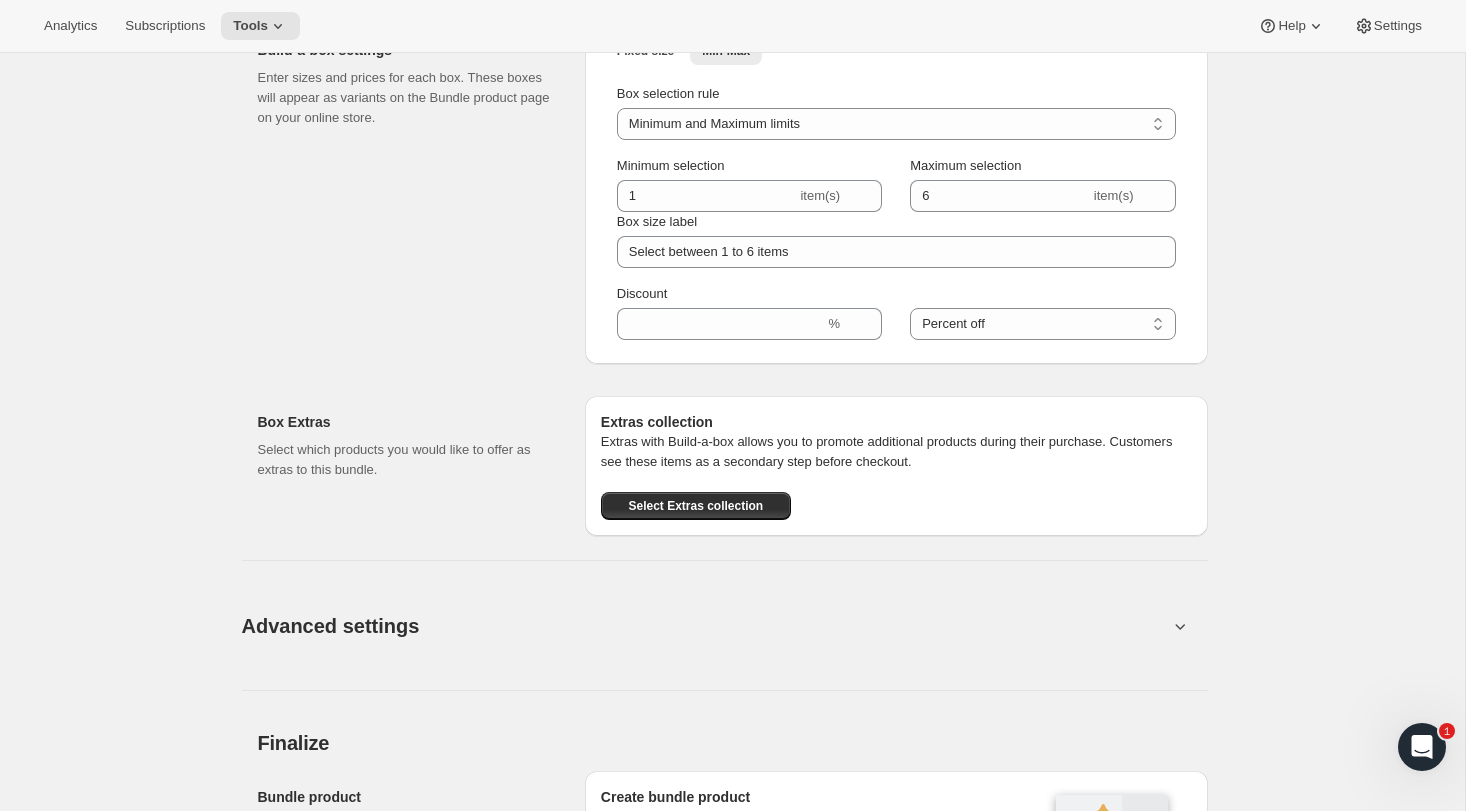 scroll, scrollTop: 2544, scrollLeft: 0, axis: vertical 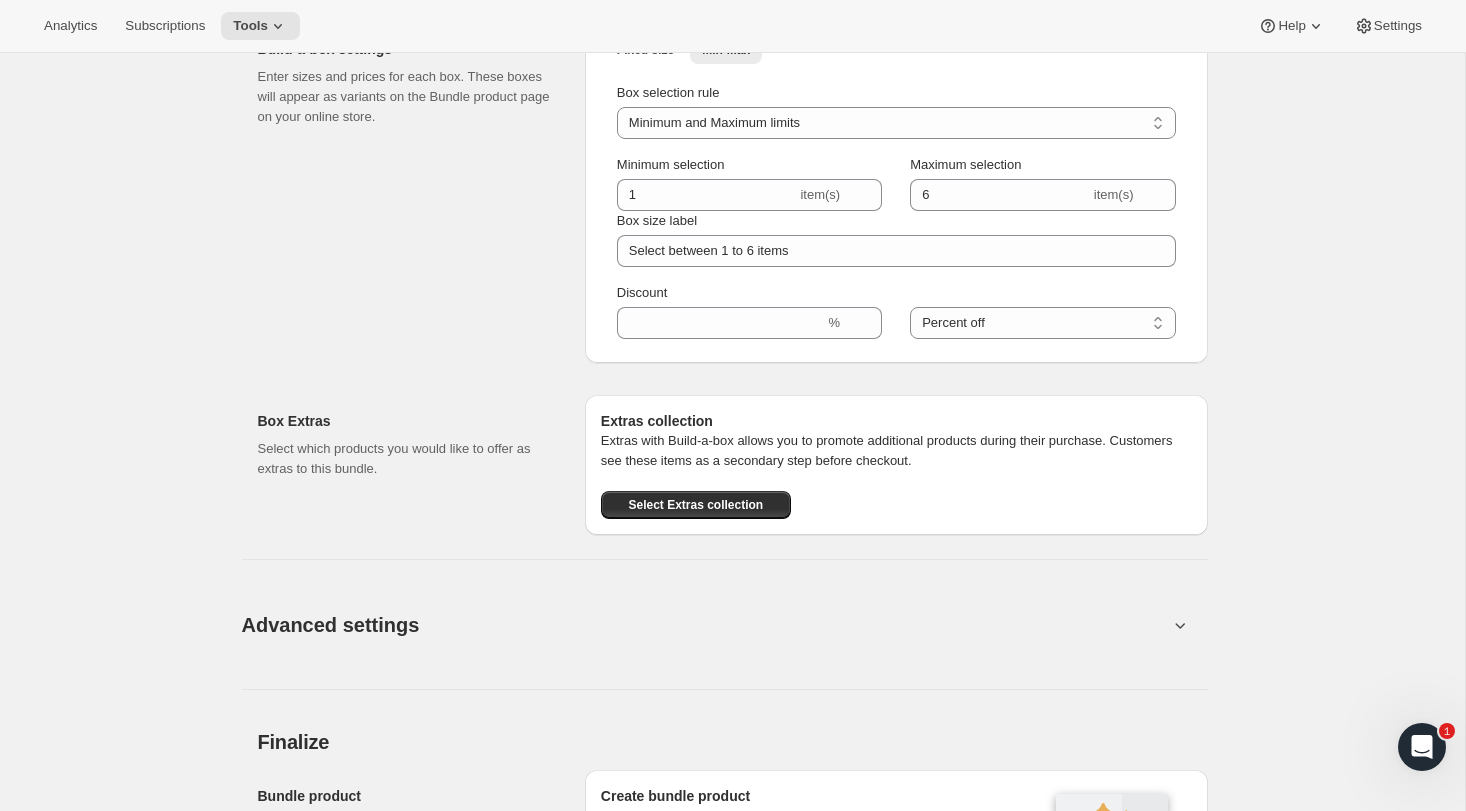 click on "Advanced settings" at bounding box center (331, 625) 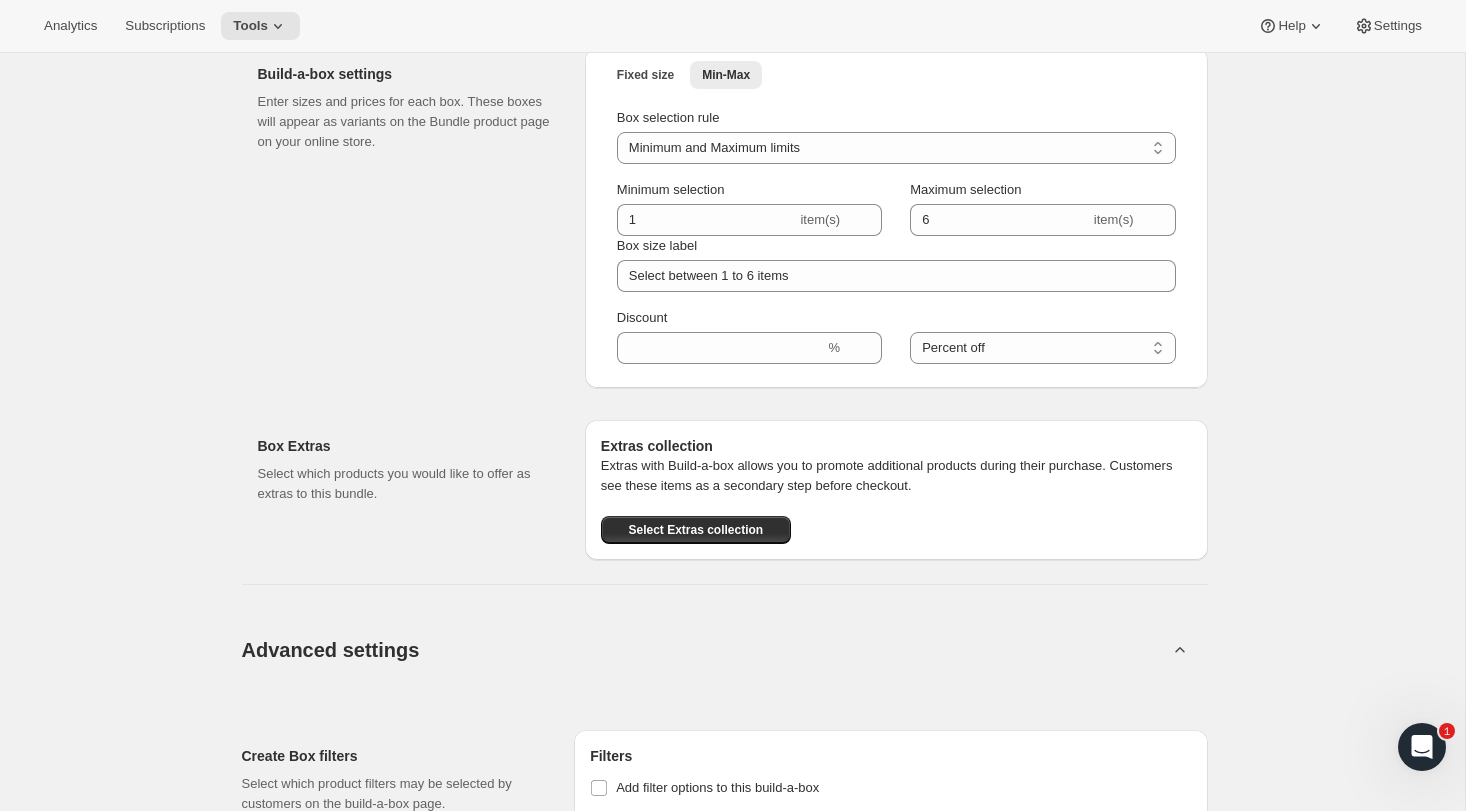 scroll, scrollTop: 2418, scrollLeft: 0, axis: vertical 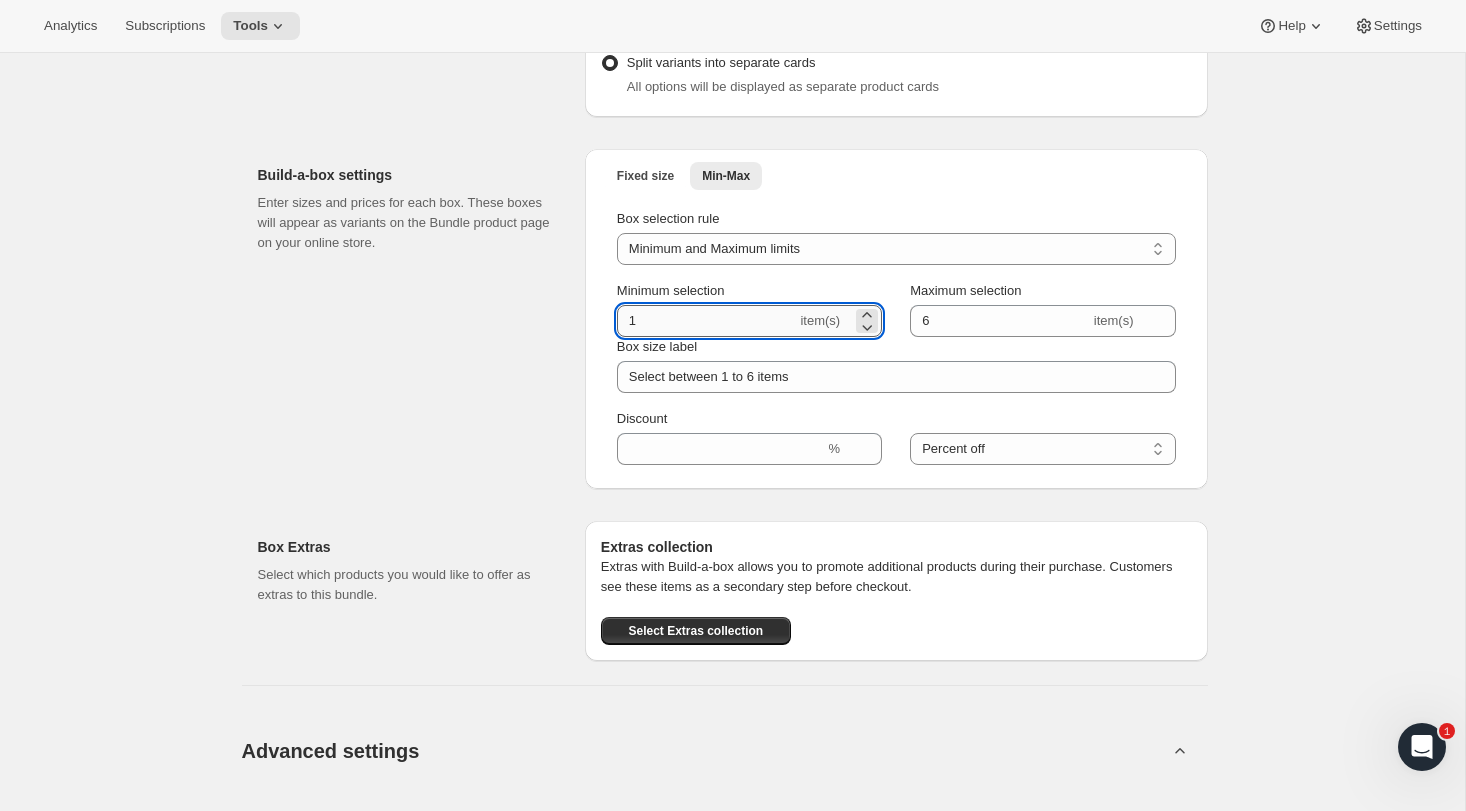 click on "1" at bounding box center (707, 321) 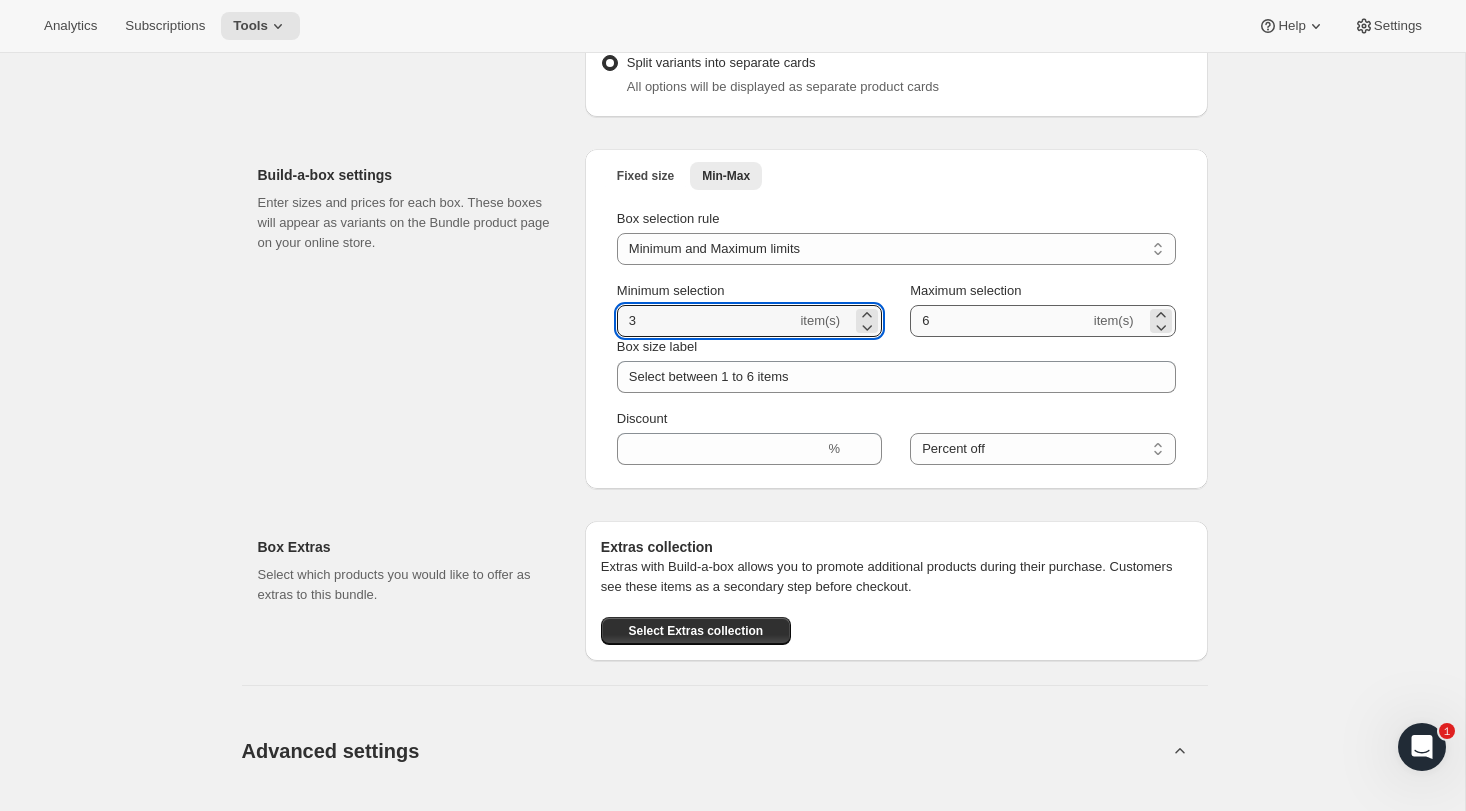 type on "3" 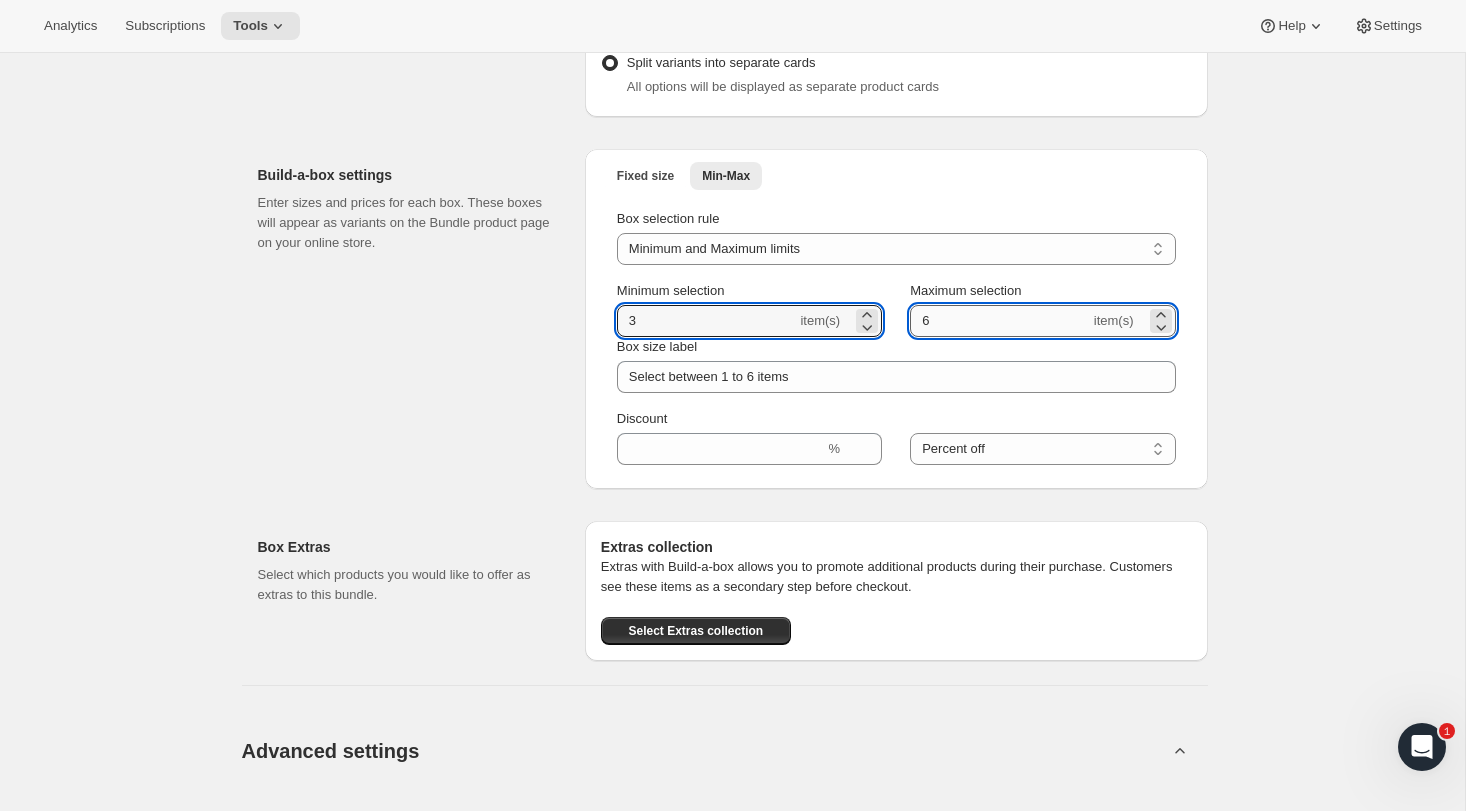 click on "6" at bounding box center (1000, 321) 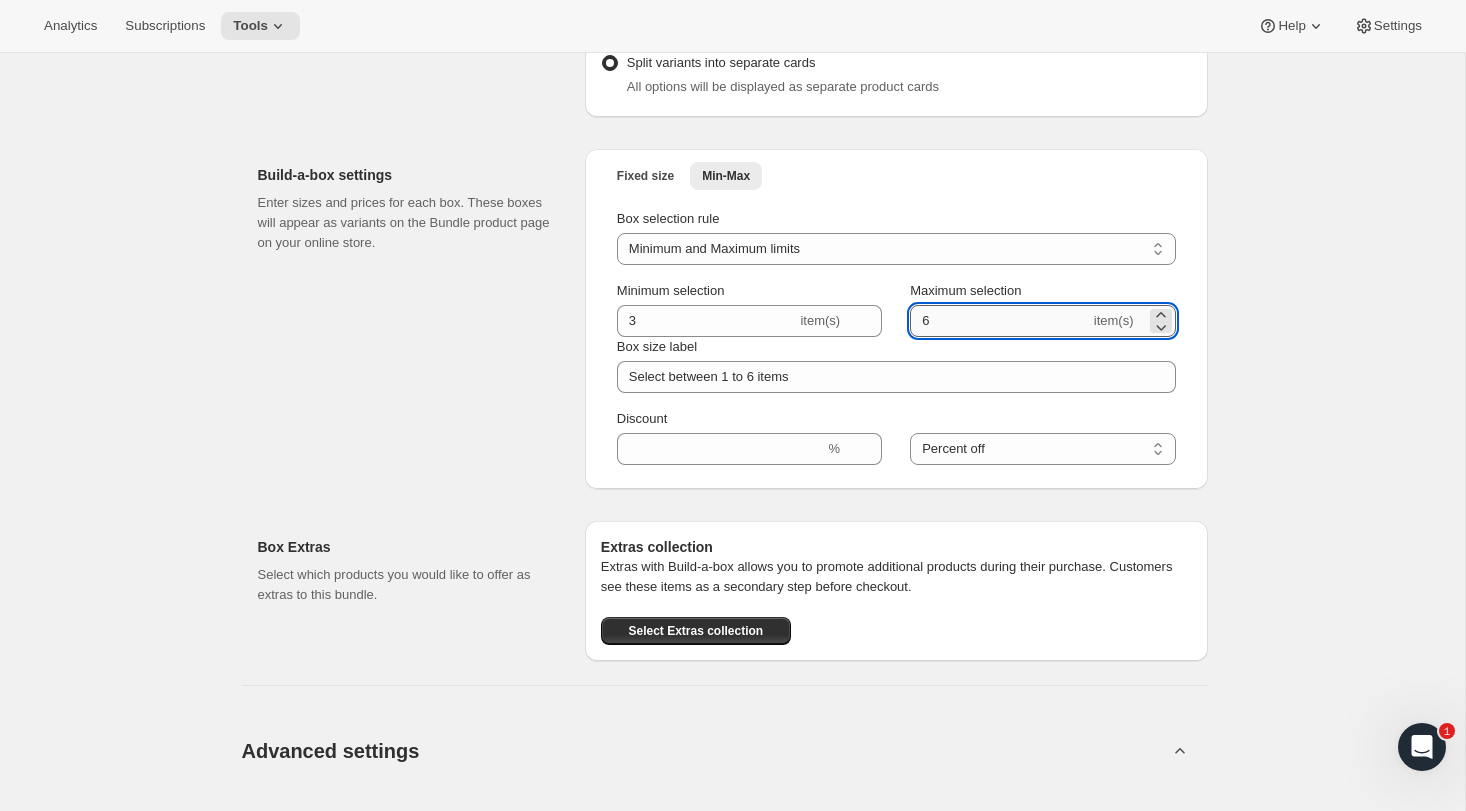 click on "6" at bounding box center [1000, 321] 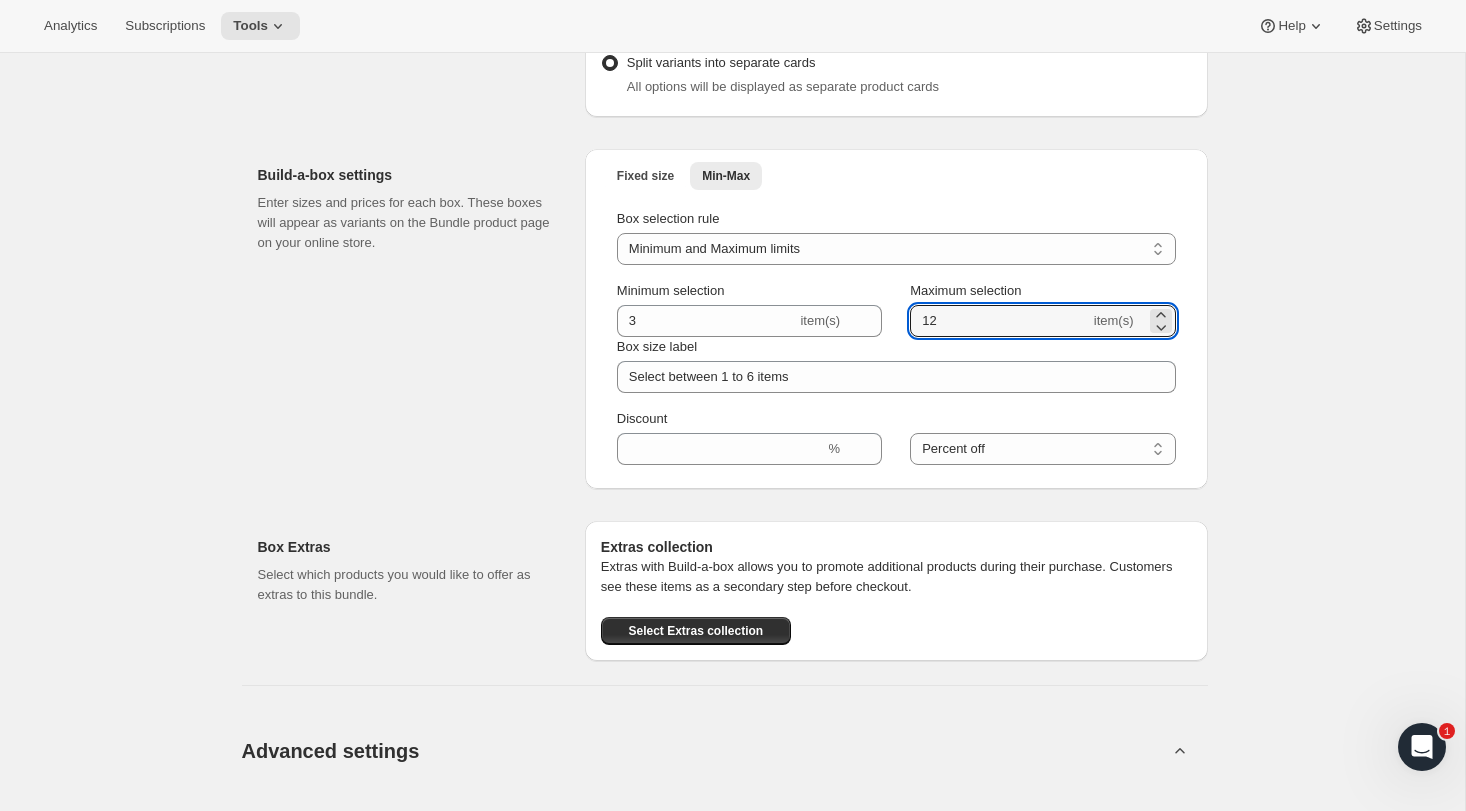 type on "12" 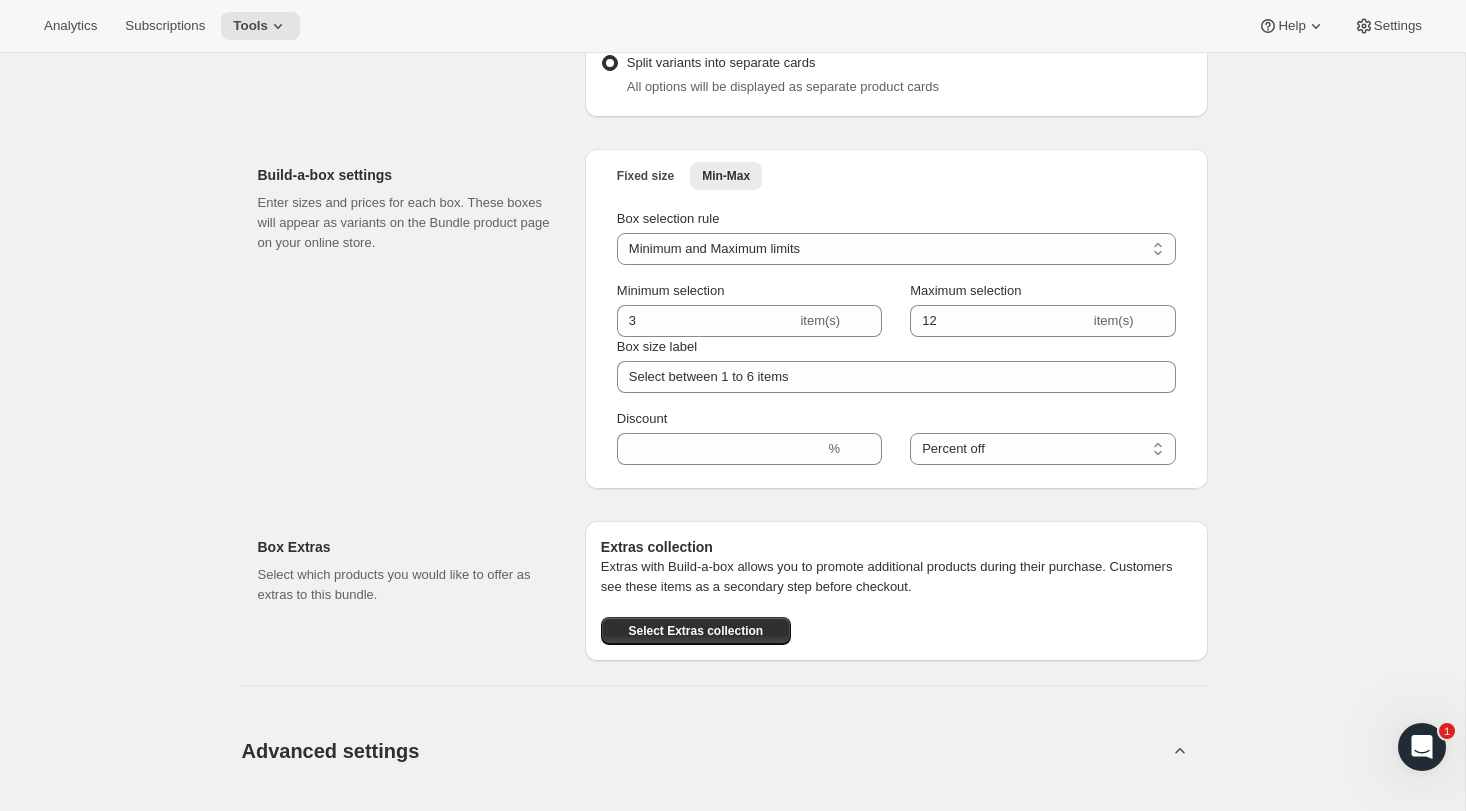 click on "Fixed size Min-Max More views Fixed size Min-Max More views Box selection rule Minimum limit only Maximum limit only Minimum and Maximum limits Minimum and Maximum limits Minimum selection 3 item(s) Maximum selection 12 item(s) Box size label Select between 1 to 6 items Discount %   Percent off Amount off Percent off" at bounding box center (896, 319) 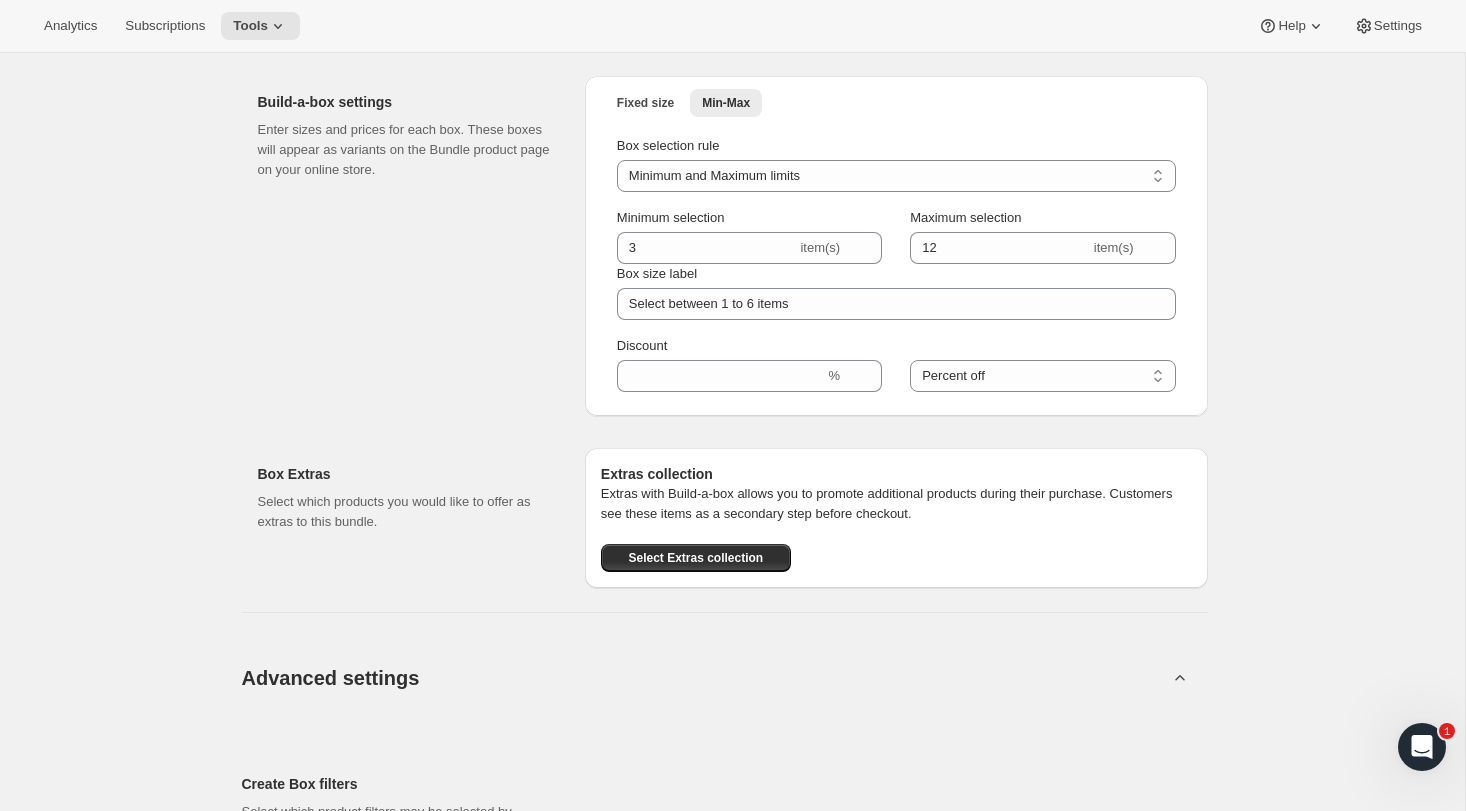scroll, scrollTop: 2530, scrollLeft: 0, axis: vertical 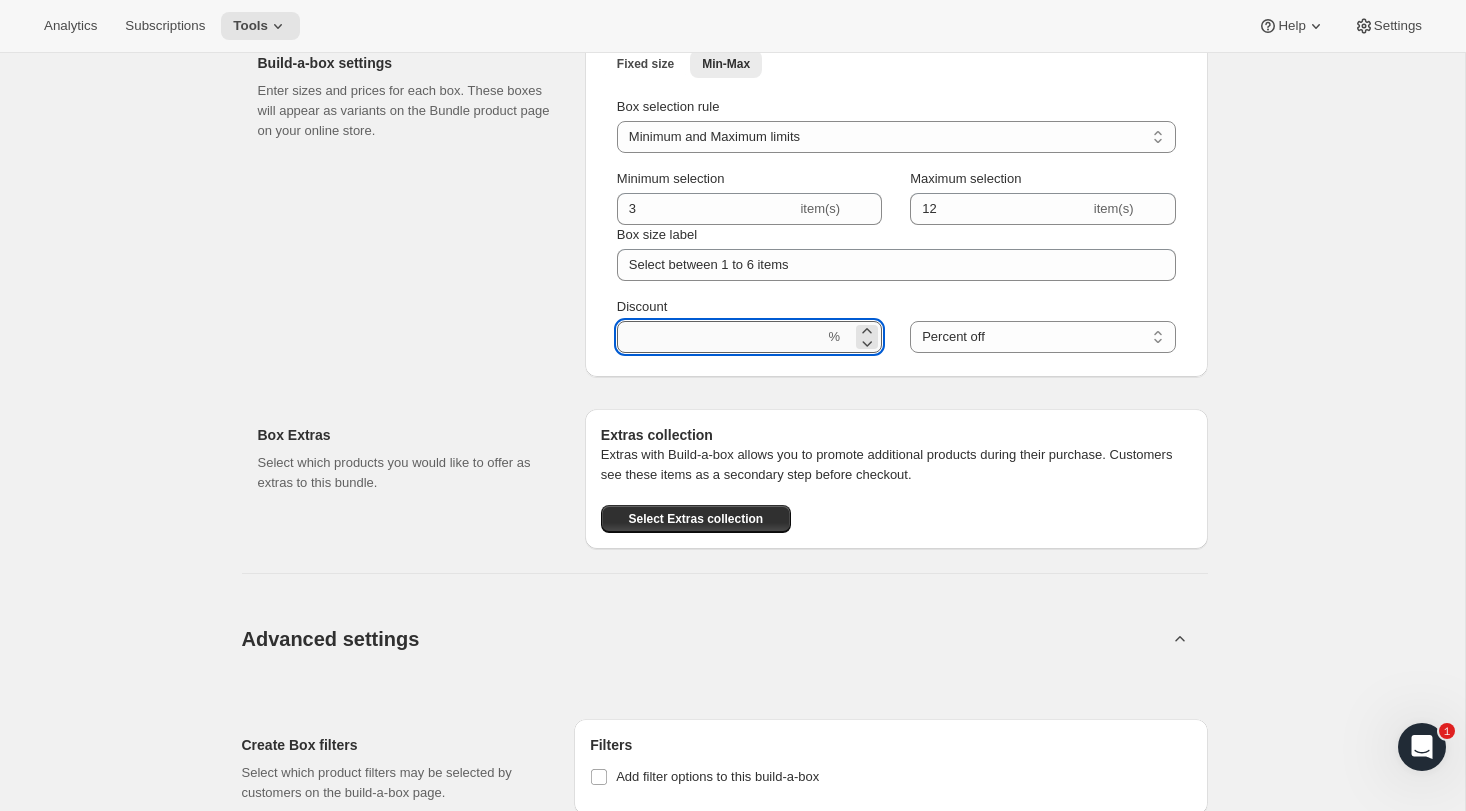 click on "Discount" at bounding box center [721, 337] 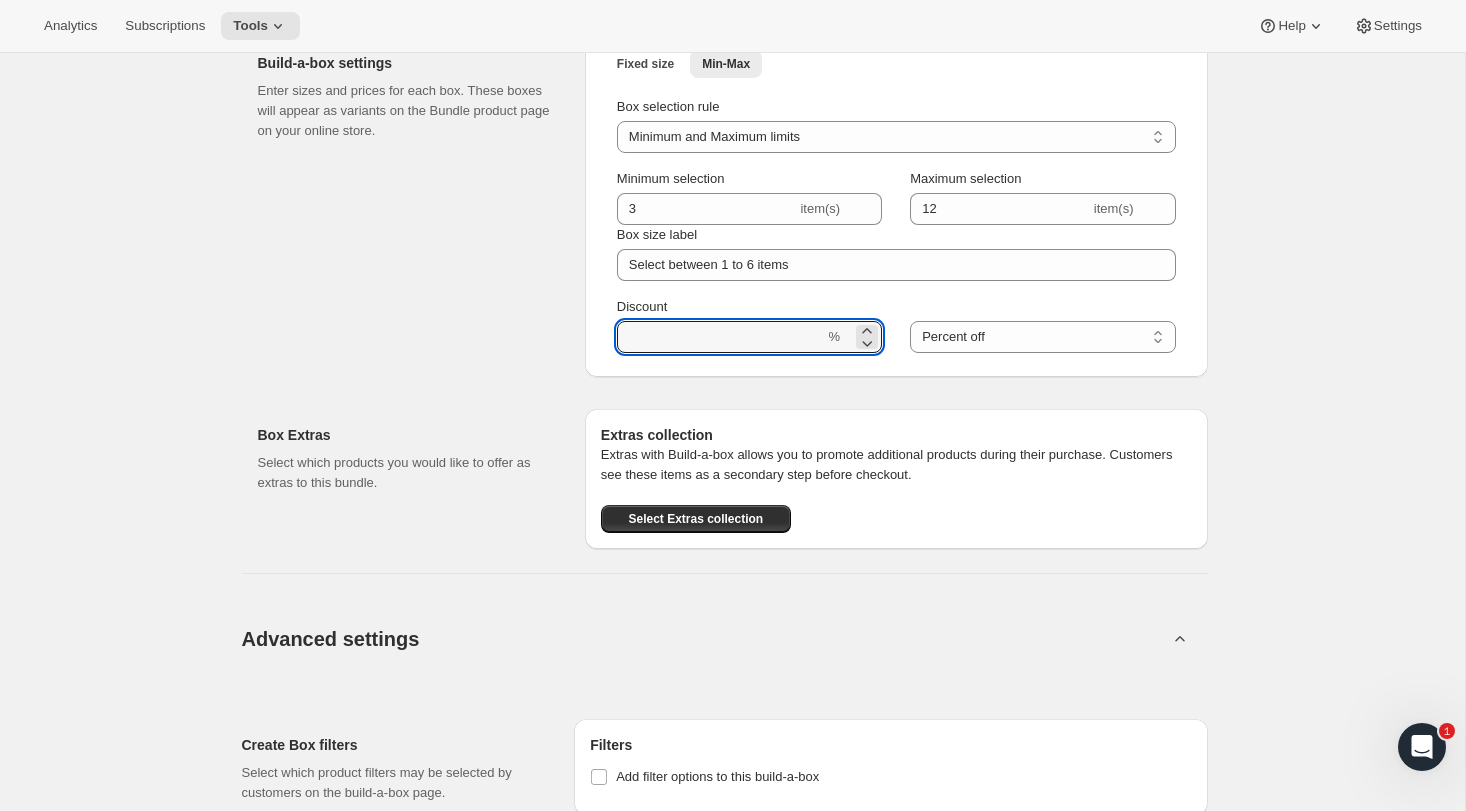 click on "Build-a-box settings Enter sizes and prices for each box. These boxes will appear as variants on the Bundle product page on your online store." at bounding box center (413, 207) 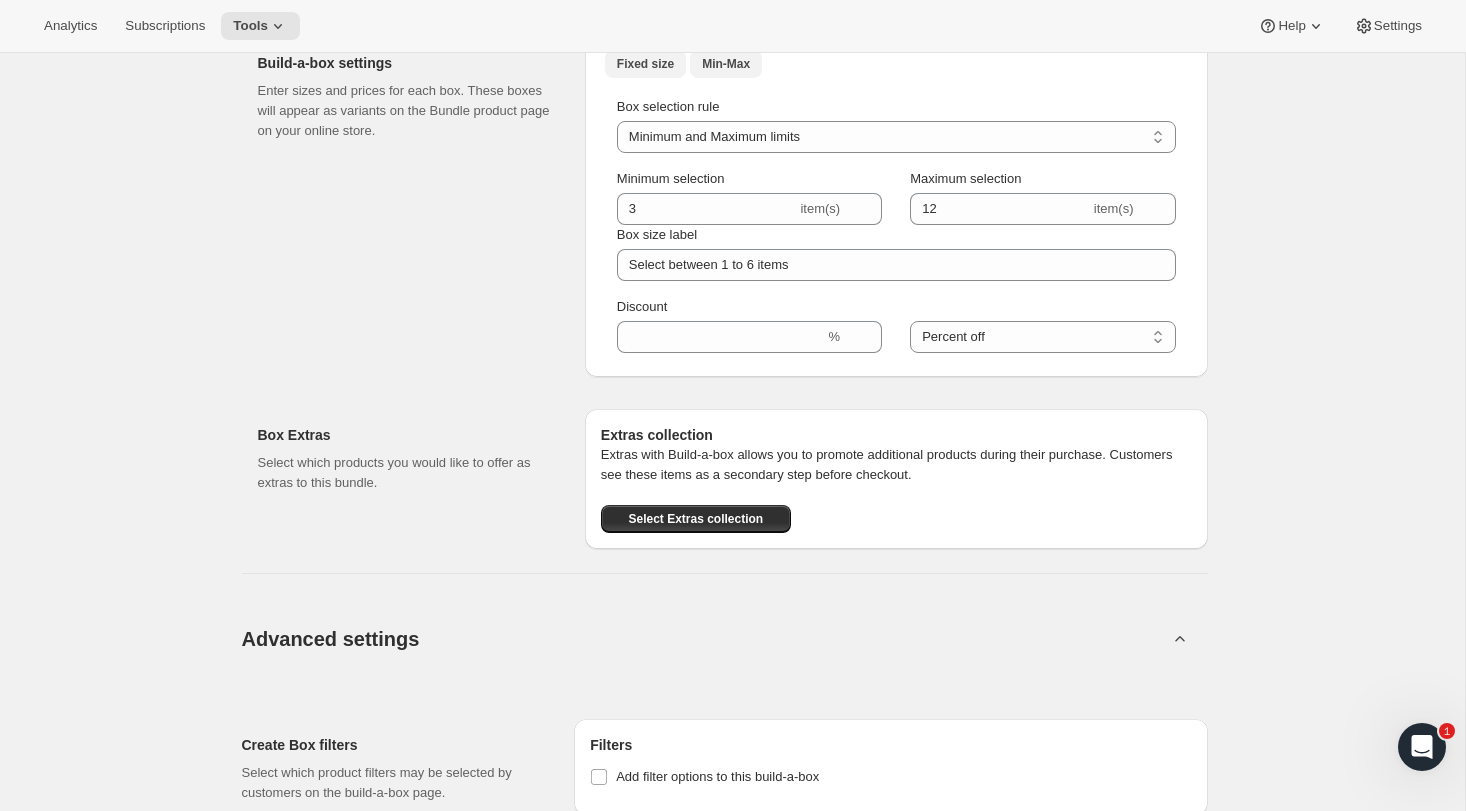 click on "Fixed size" at bounding box center [645, 64] 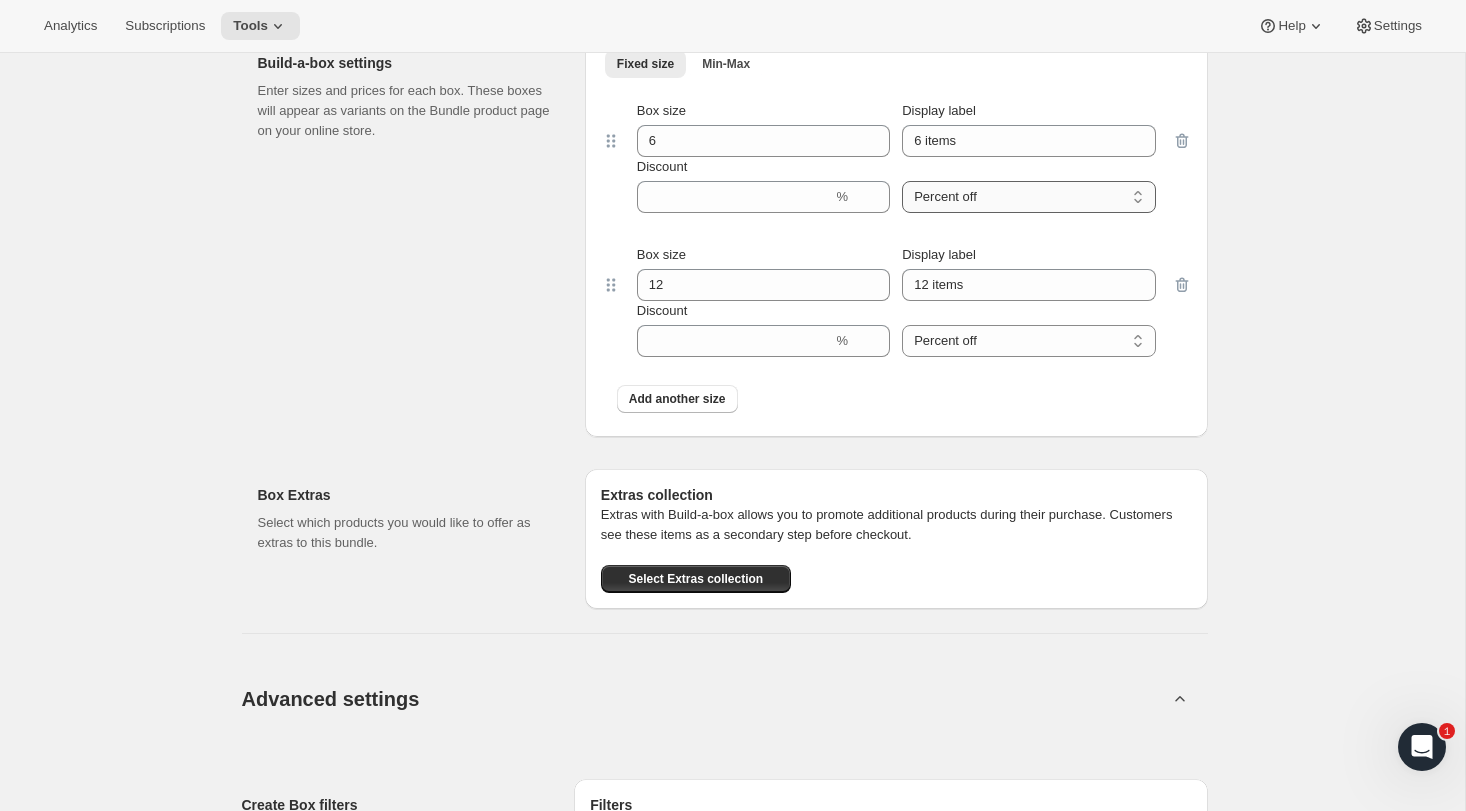click on "Percent off Amount off" at bounding box center (1028, 197) 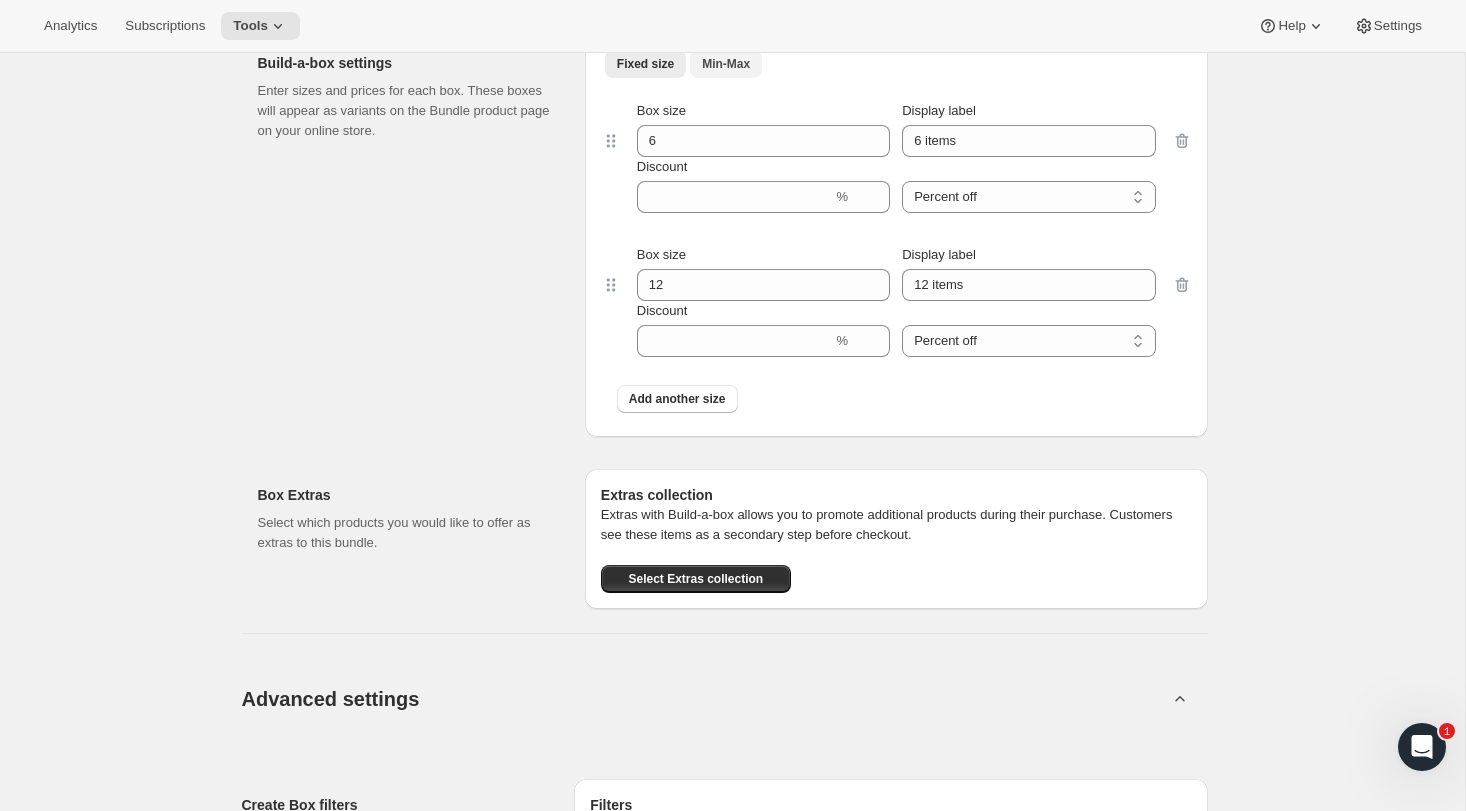 click on "Min-Max" at bounding box center [726, 64] 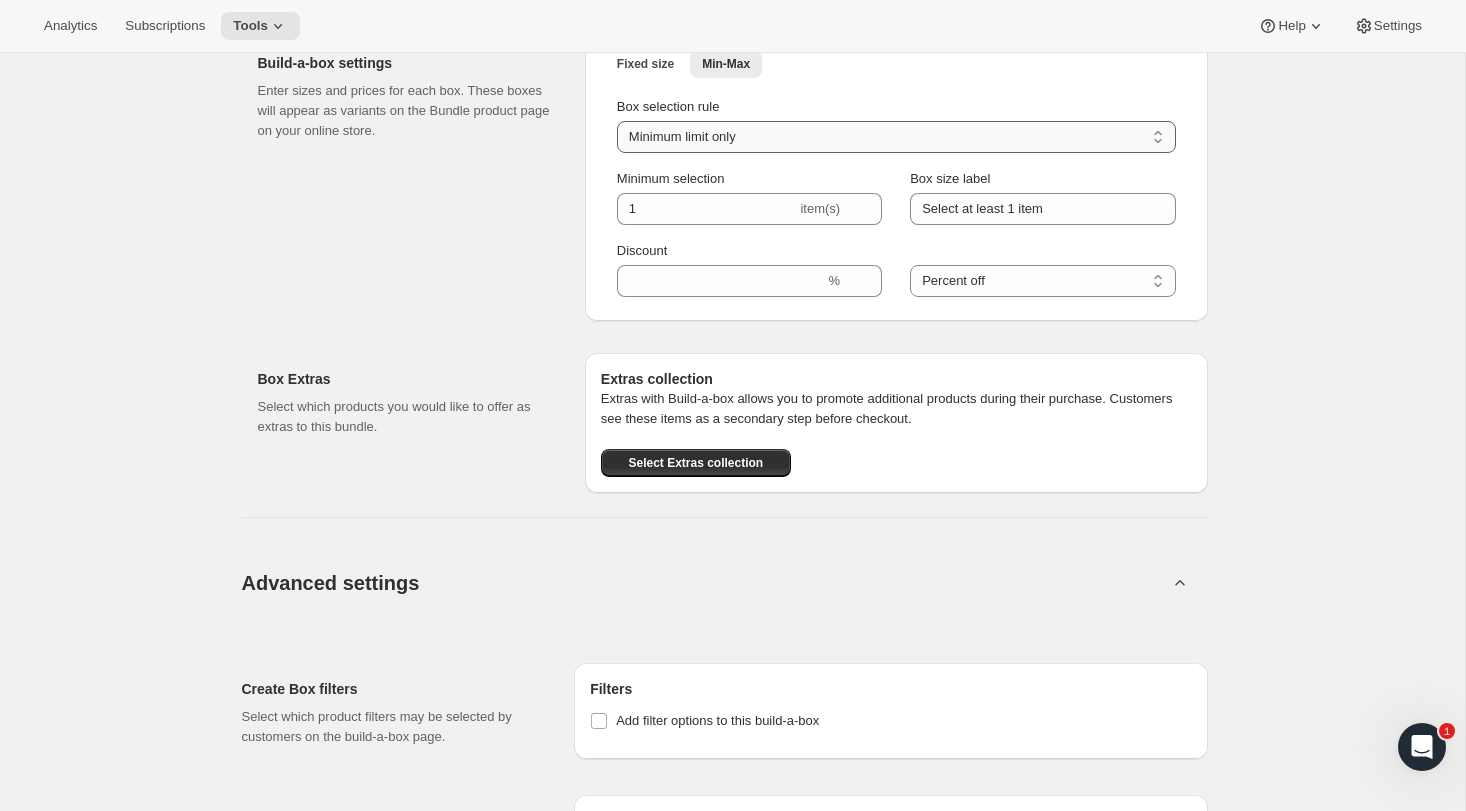 click on "Minimum limit only Maximum limit only Minimum and Maximum limits" at bounding box center (896, 137) 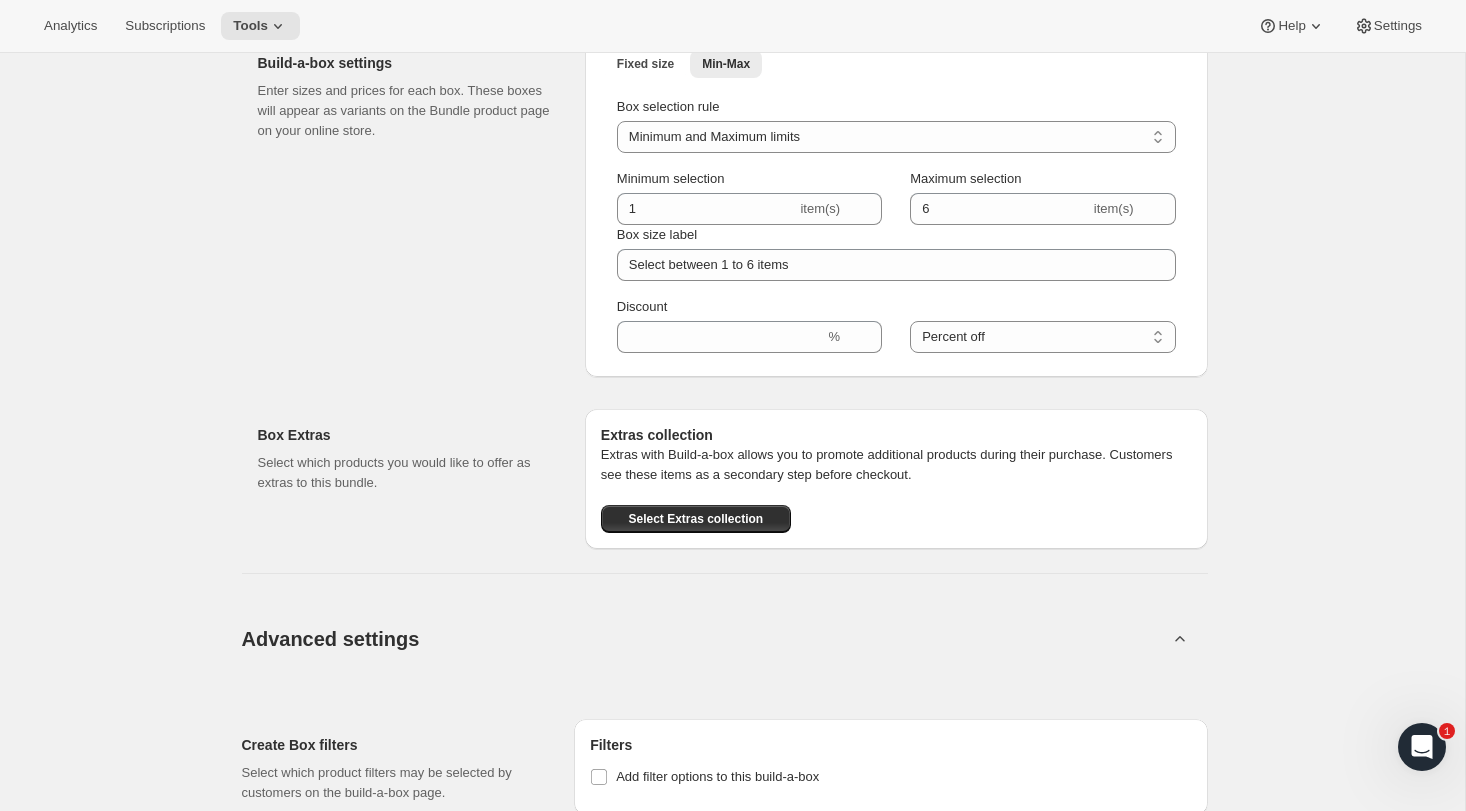 click on "Fixed size Min-Max More views Fixed size Min-Max More views Box selection rule Minimum limit only Maximum limit only Minimum and Maximum limits Minimum and Maximum limits Minimum selection 1 item(s) Maximum selection 6 item(s) Box size label Select between 1 to 6 items Discount %   Percent off Amount off Percent off" at bounding box center [896, 207] 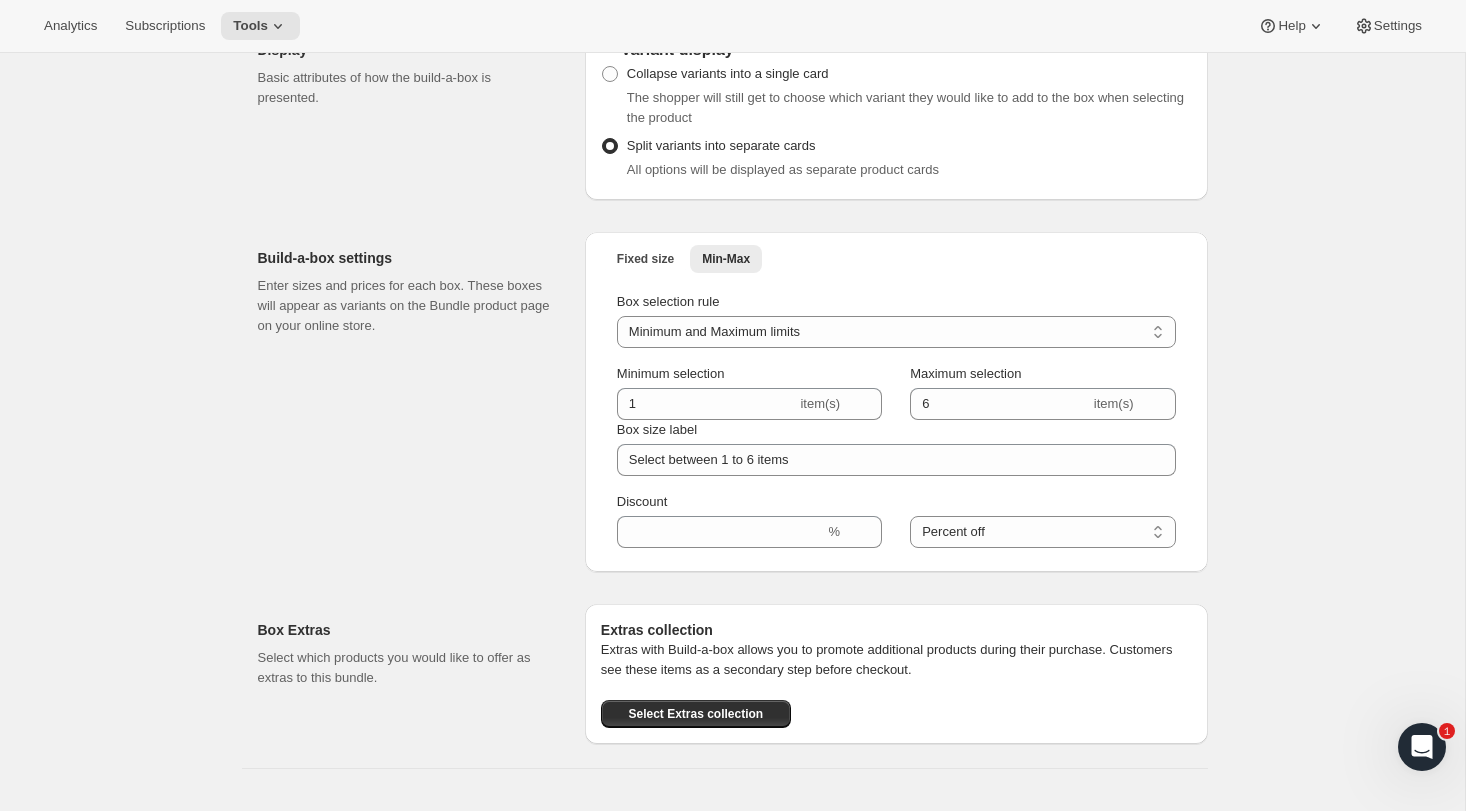scroll, scrollTop: 2358, scrollLeft: 0, axis: vertical 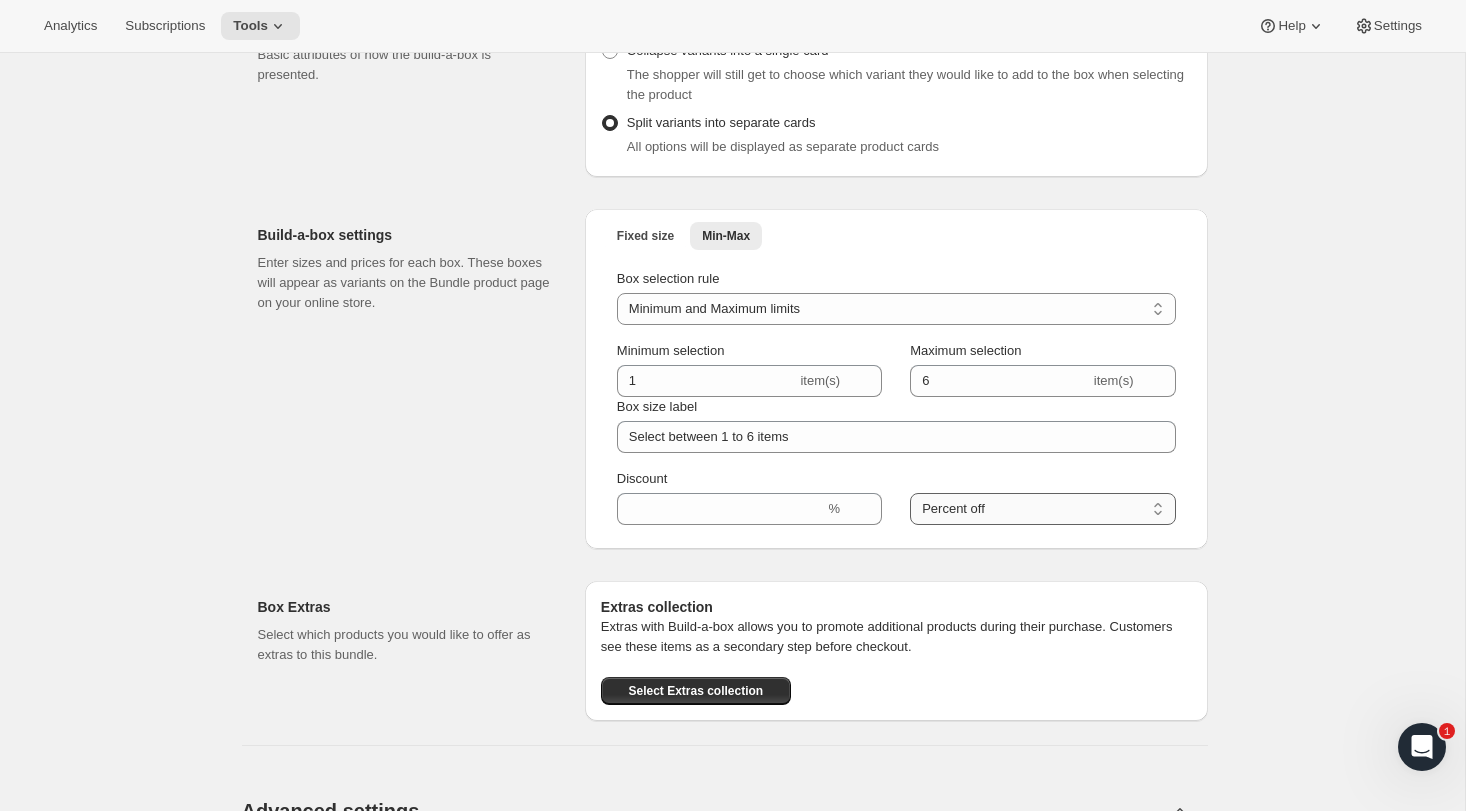 click on "Percent off Amount off" at bounding box center [1042, 509] 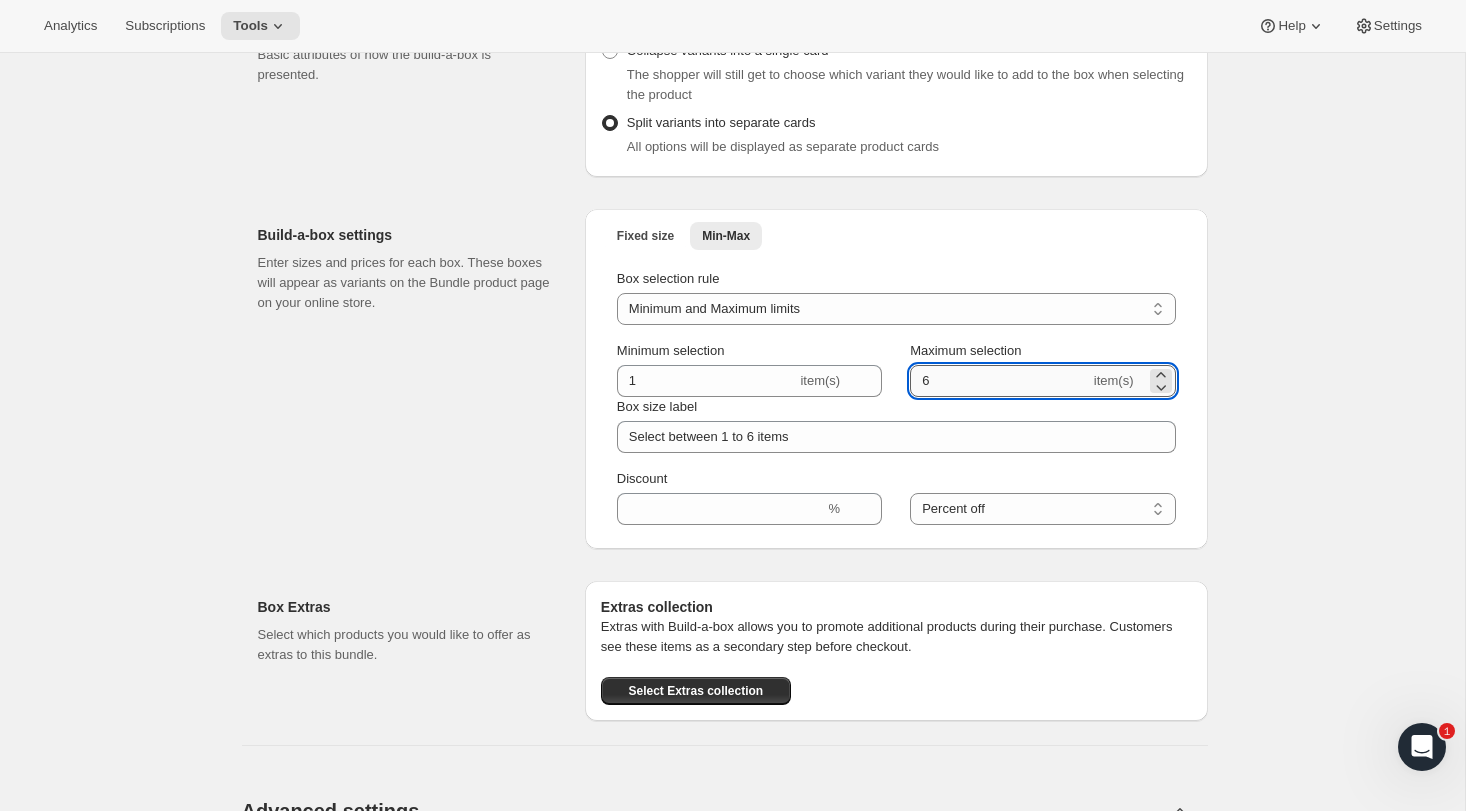 click on "6" at bounding box center [1000, 381] 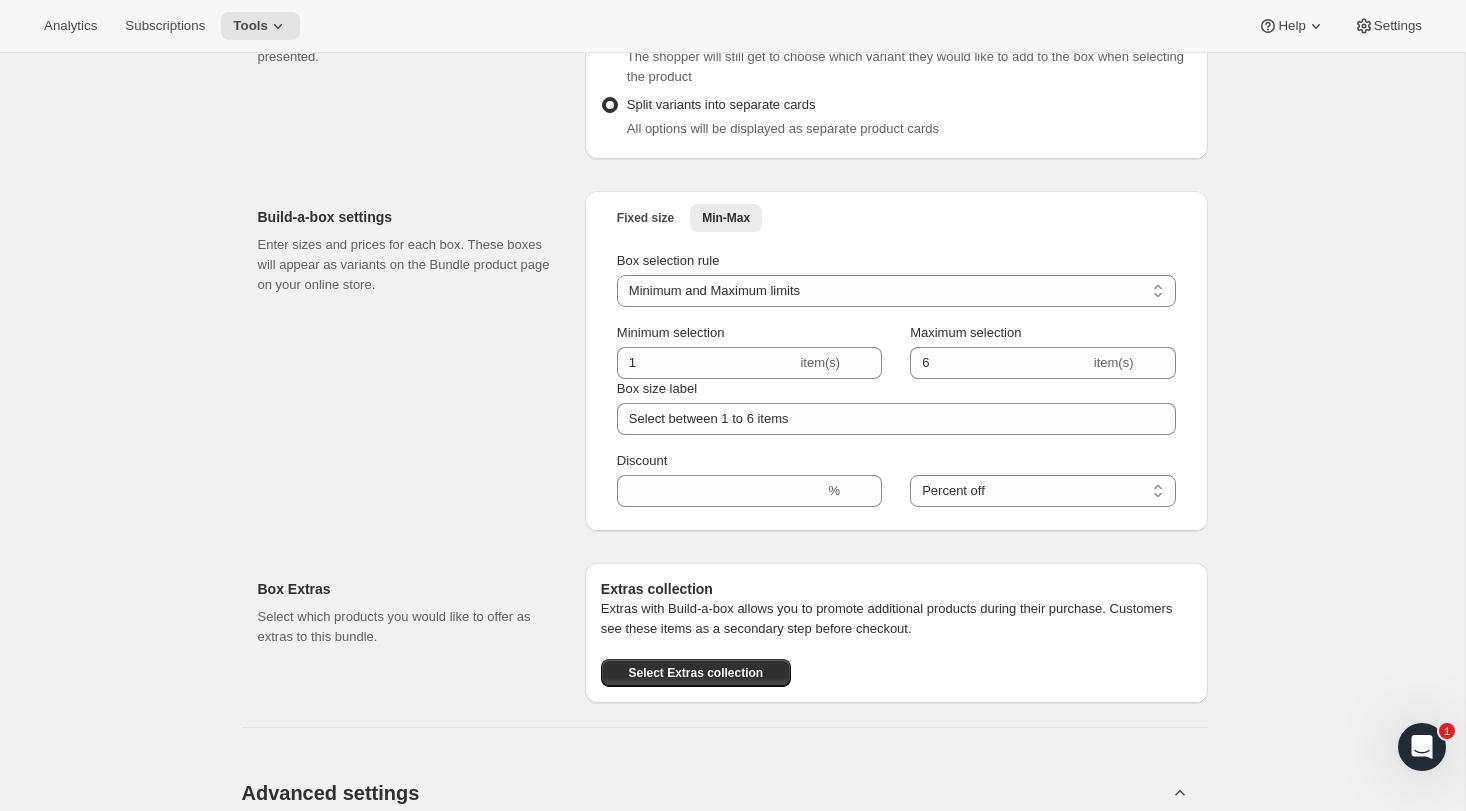 scroll, scrollTop: 2377, scrollLeft: 0, axis: vertical 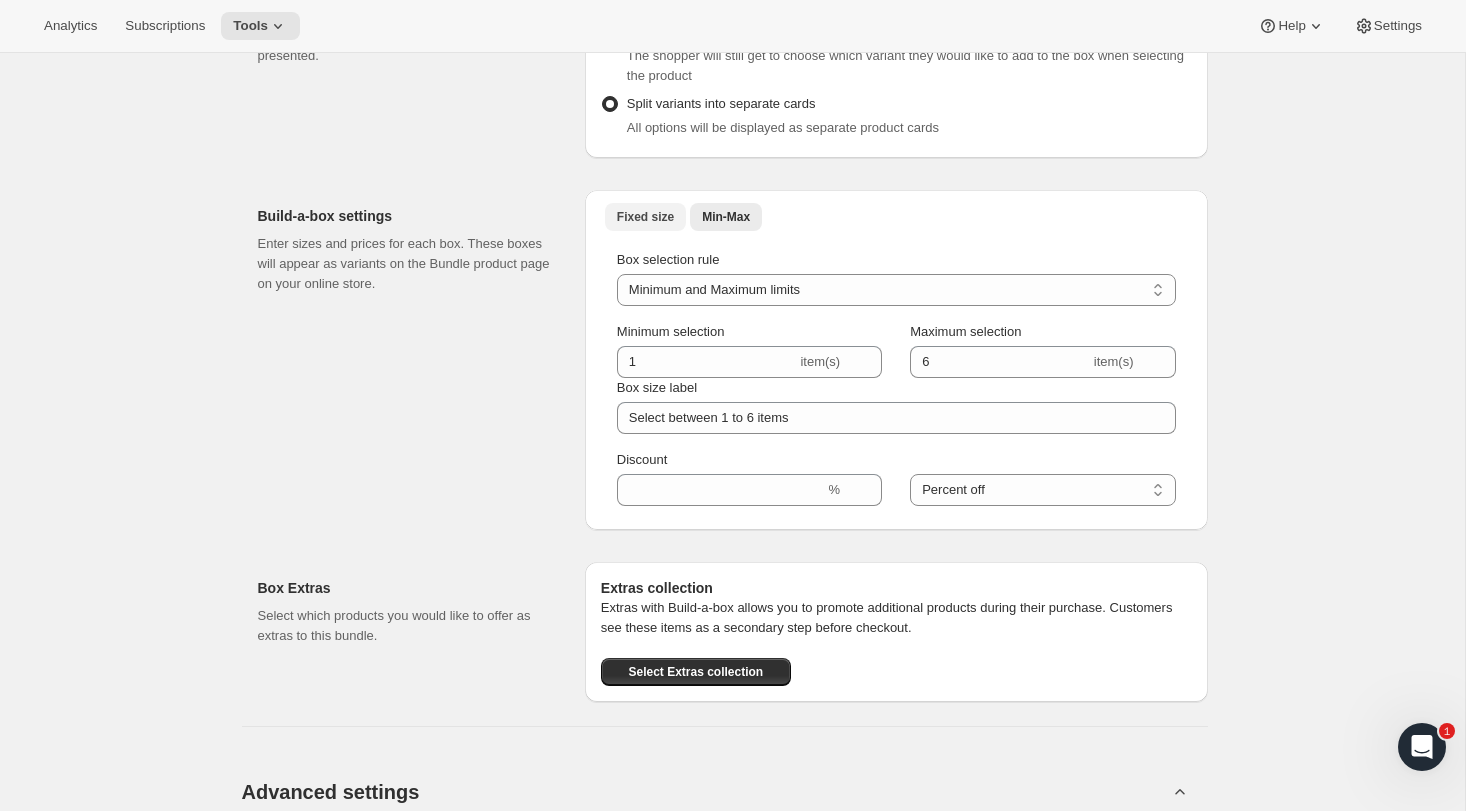 click on "Fixed size" at bounding box center (645, 217) 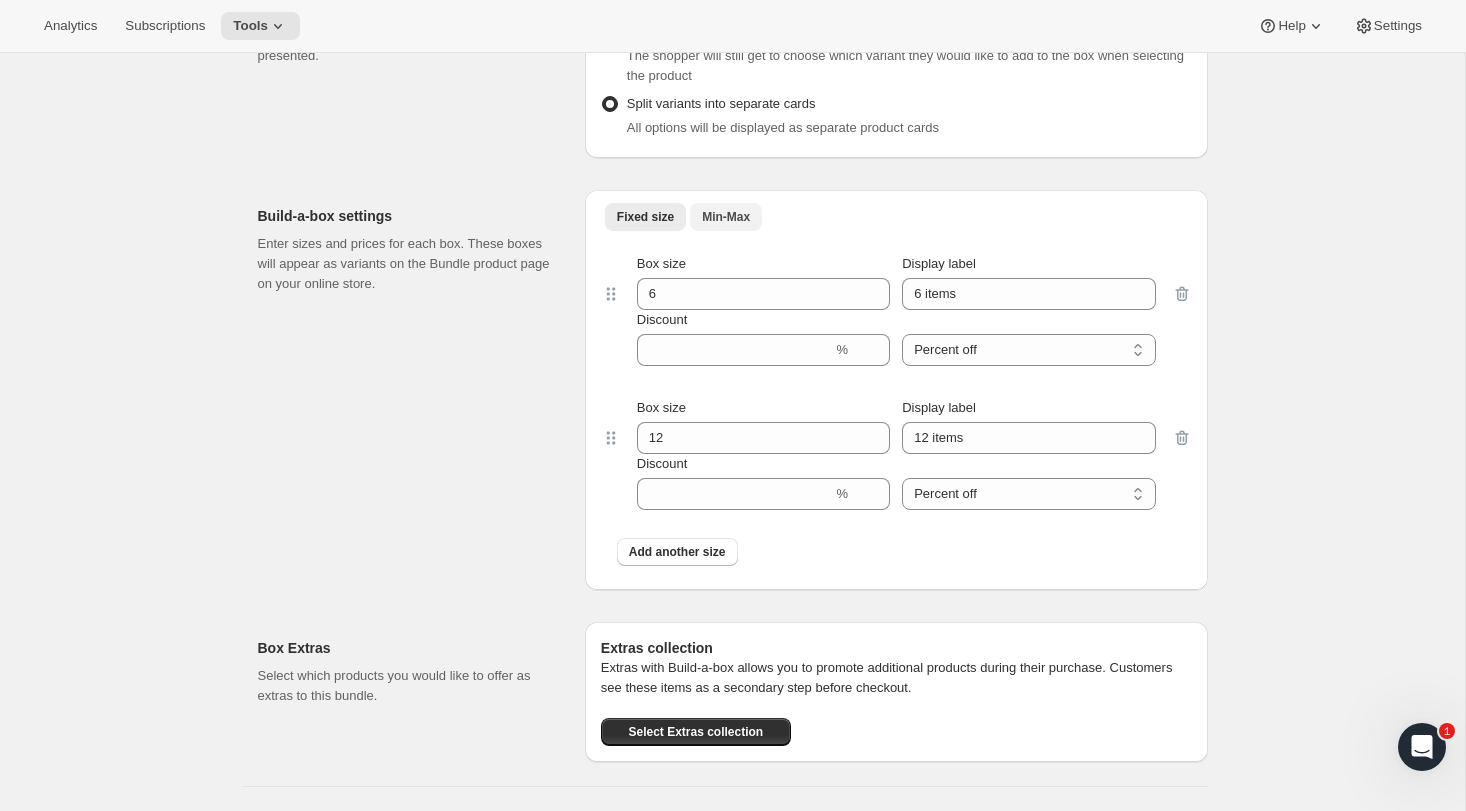 click on "Min-Max" at bounding box center [726, 217] 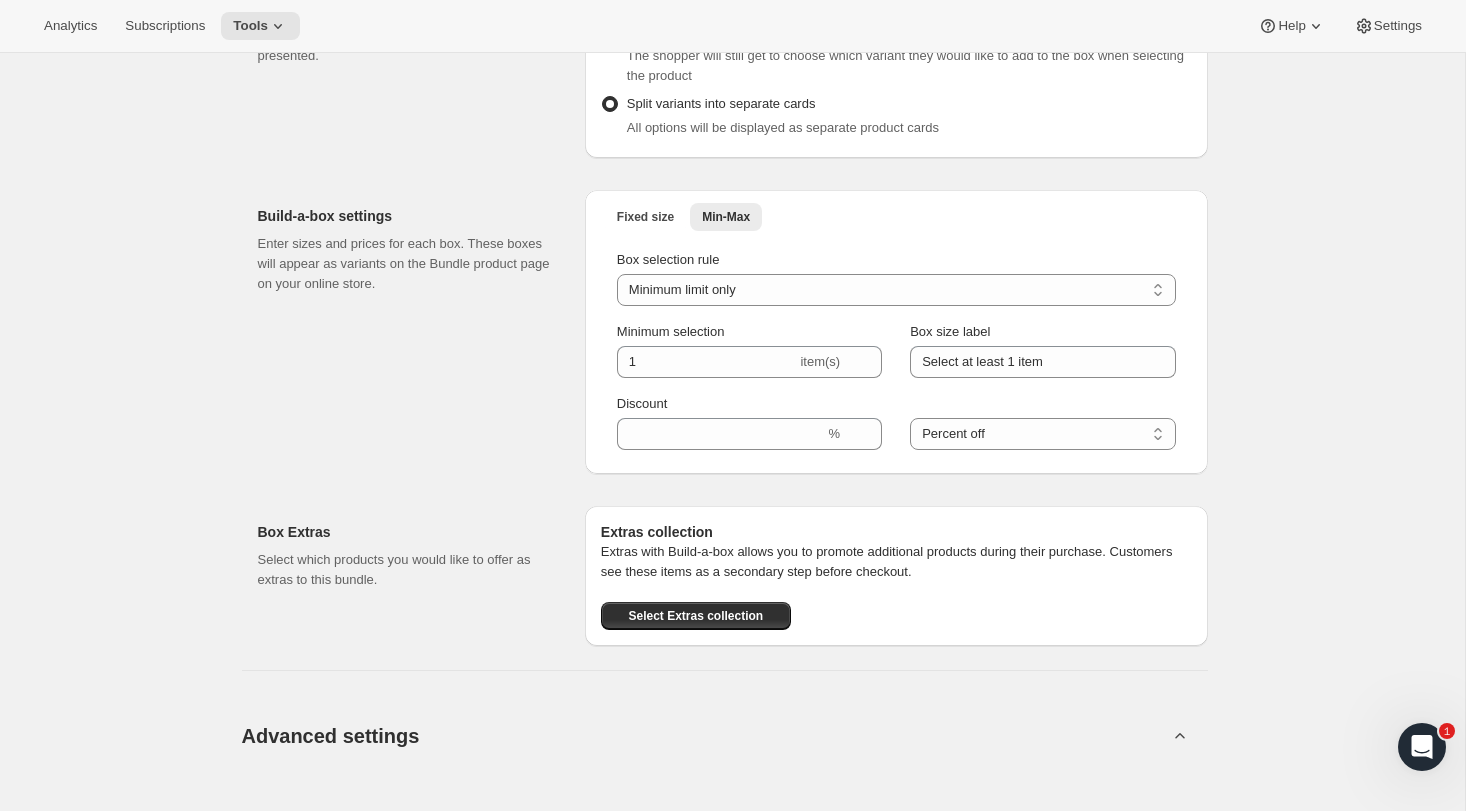 click on "Build-a-box settings Enter sizes and prices for each box. These boxes will appear as variants on the Bundle product page on your online store." at bounding box center [413, 332] 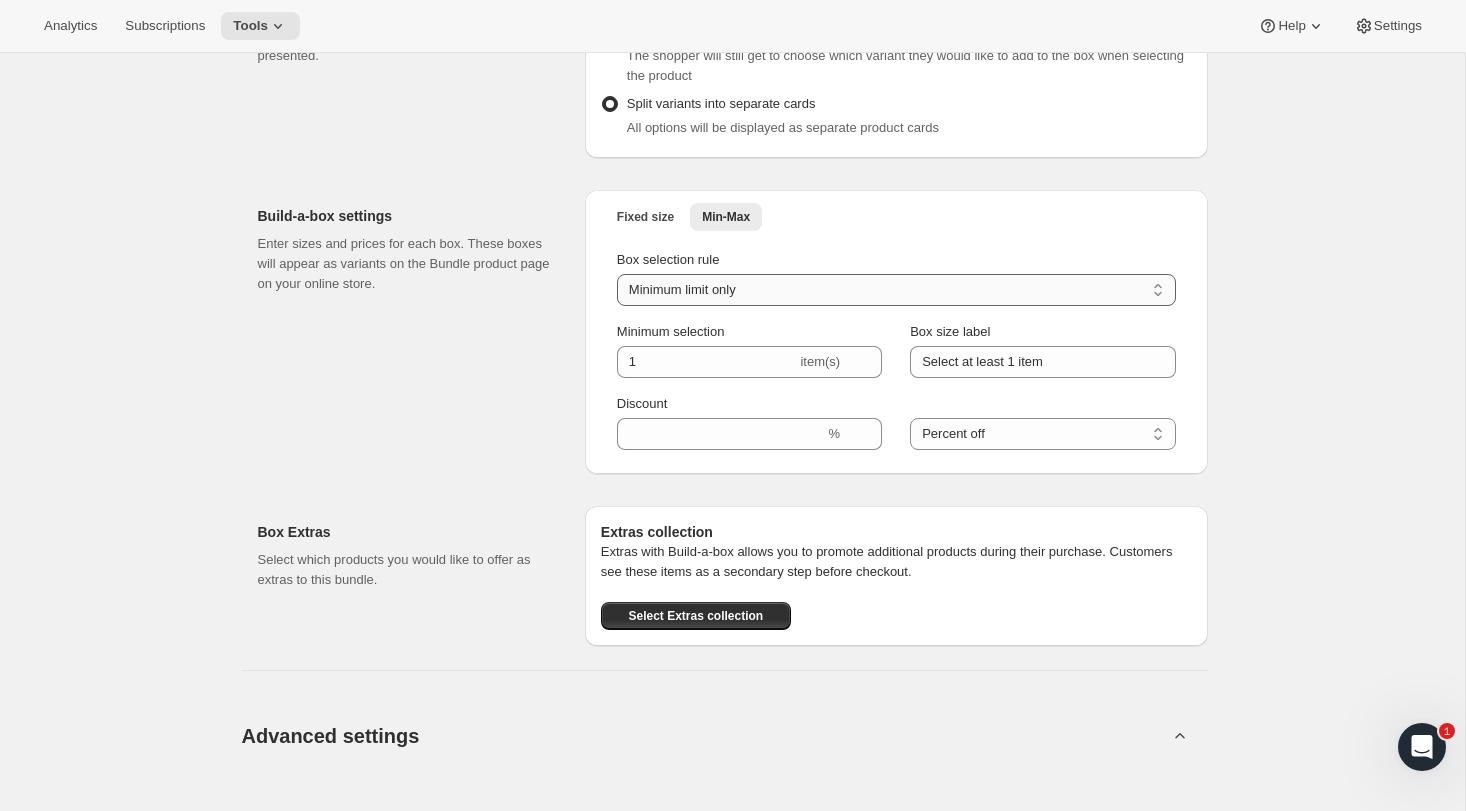 click on "Minimum limit only Maximum limit only Minimum and Maximum limits" at bounding box center (896, 290) 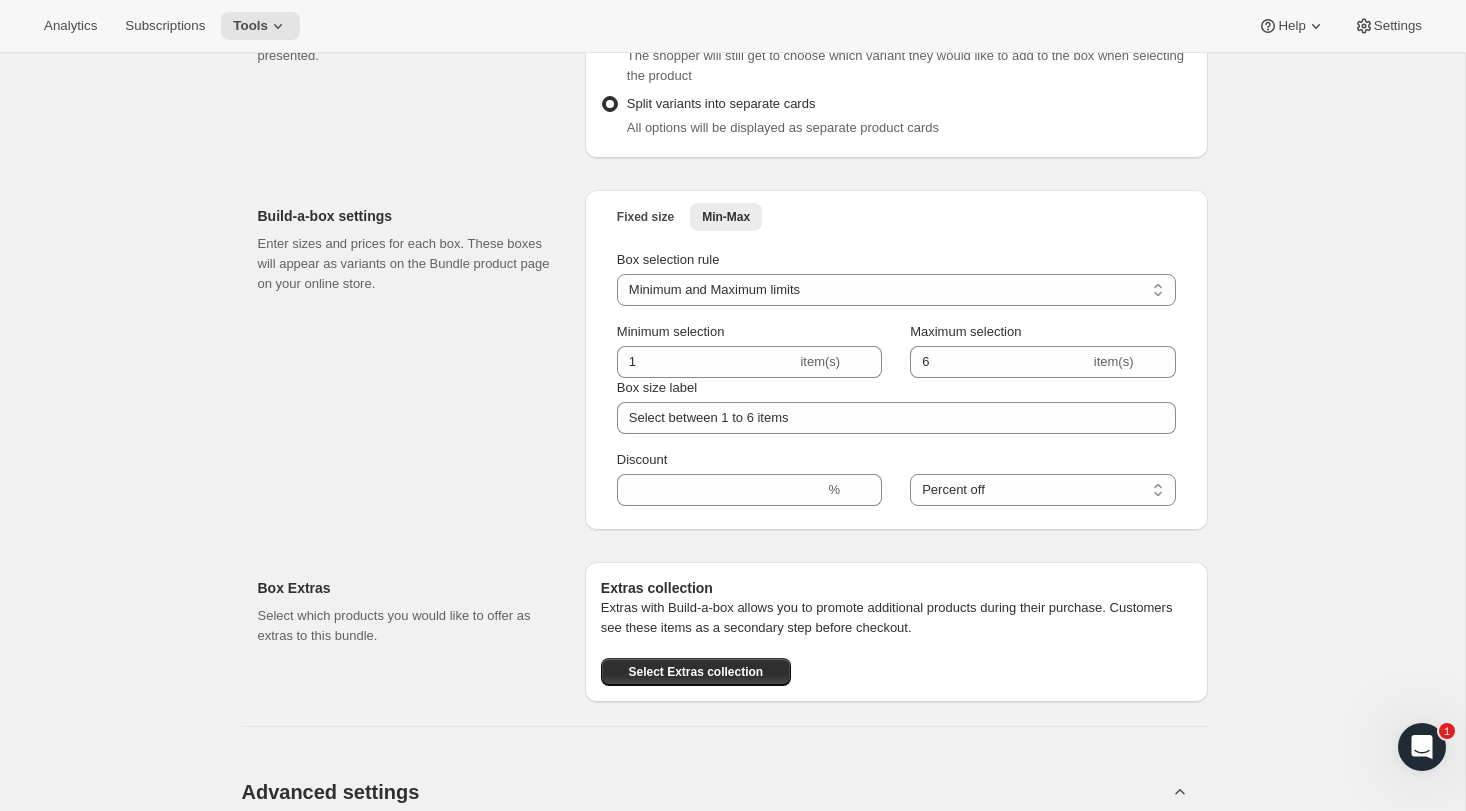 click on "Build-a-box settings Enter sizes and prices for each box. These boxes will appear as variants on the Bundle product page on your online store." at bounding box center (413, 360) 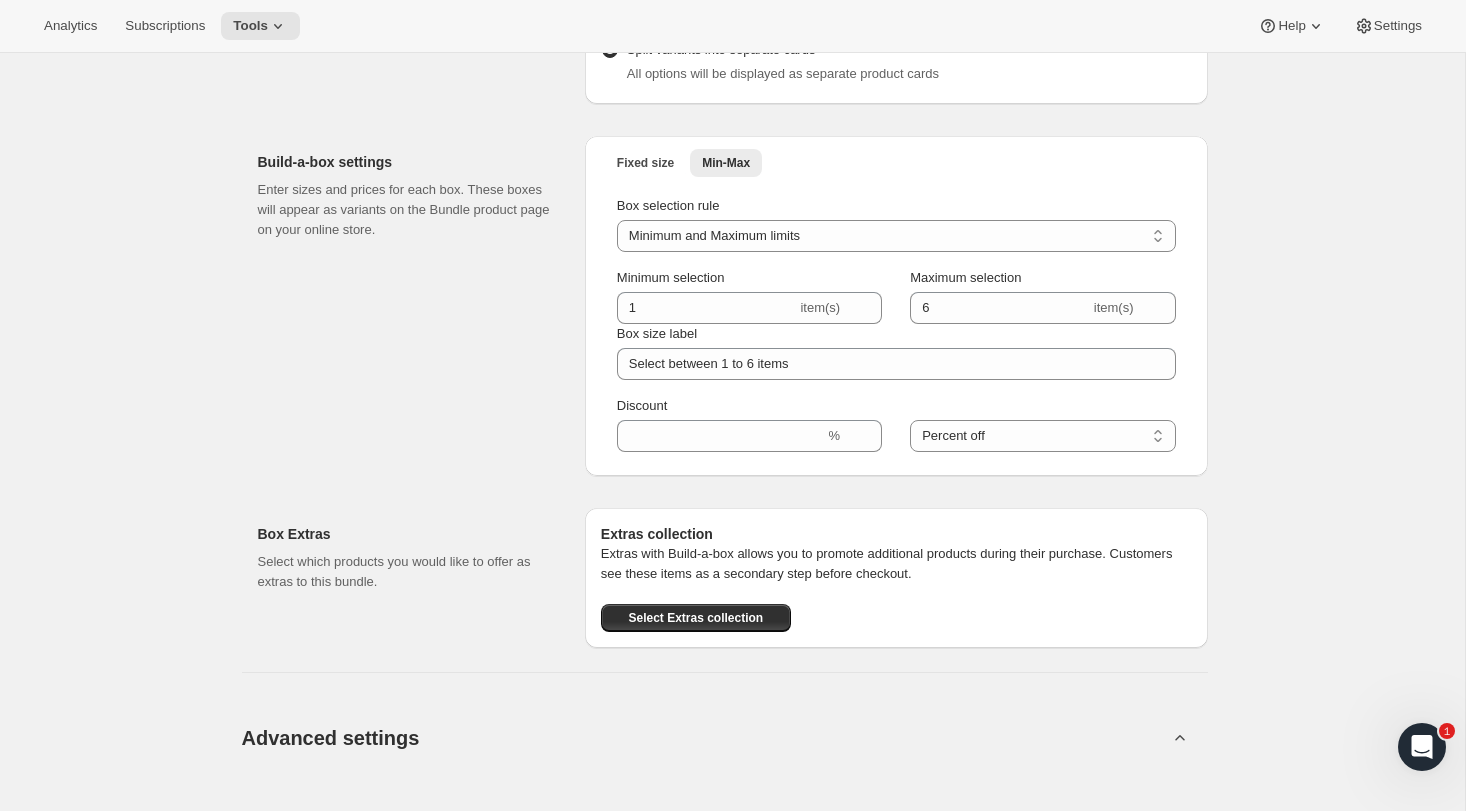 scroll, scrollTop: 2446, scrollLeft: 0, axis: vertical 